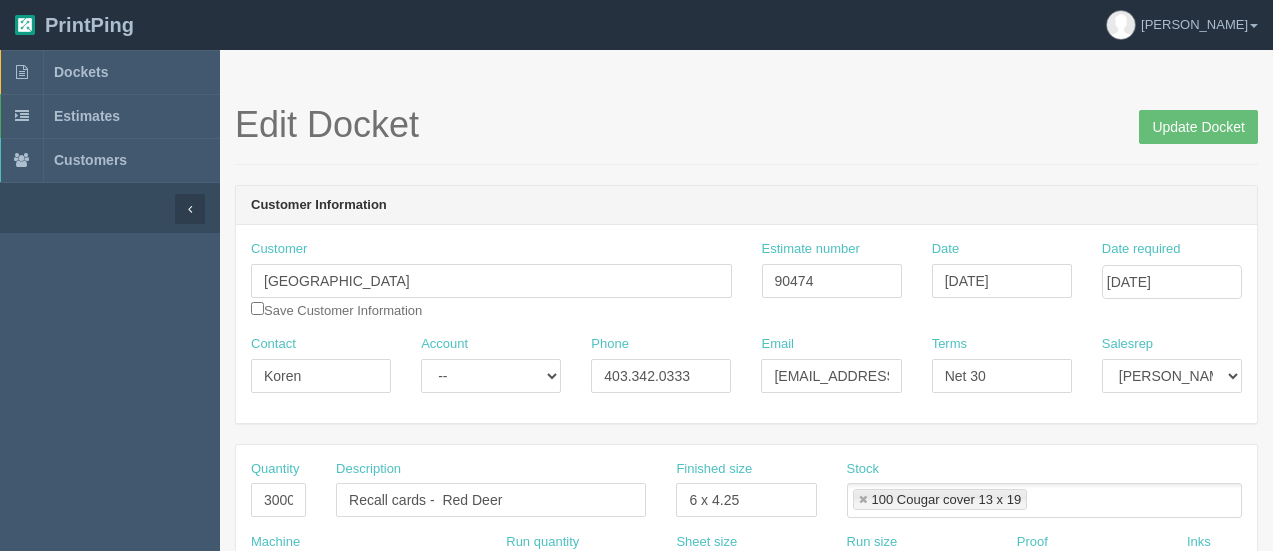 scroll, scrollTop: 0, scrollLeft: 0, axis: both 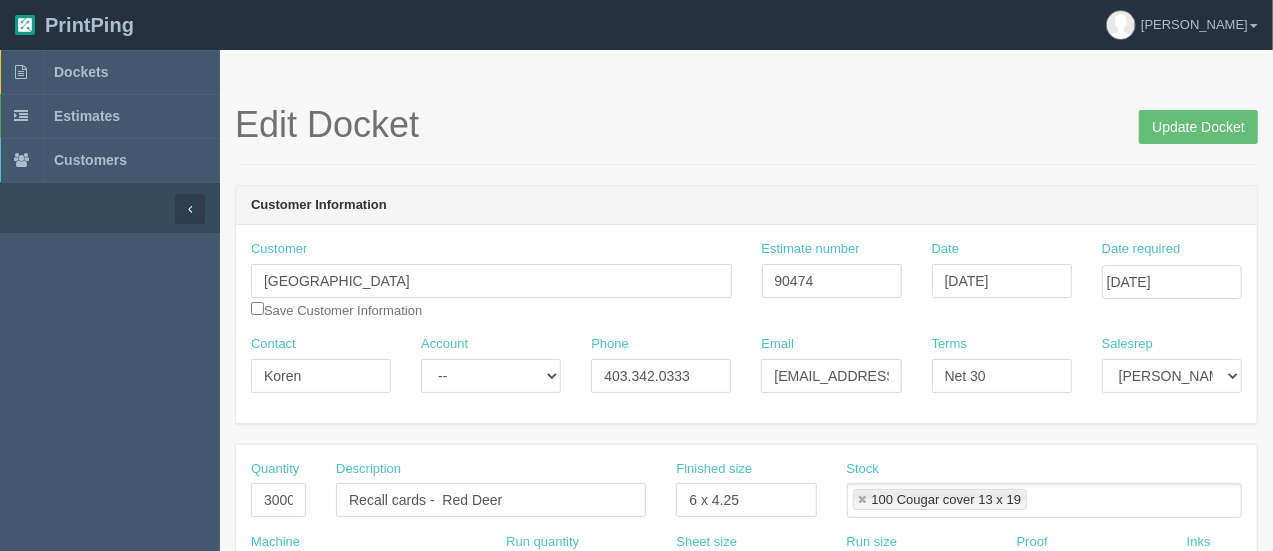 click on "Customer
Red Deer Eye Center
Save Customer Information
Estimate number
90474
Date
April 07, 2025
Date required
April 10, 2025
Contact
Koren
Account
--
Existing Client
Allrush Client
Rep Client
Phone
403.342.0333
Email
Info@reddeereyecare.com
Terms
Net 30
Salesrep
Mark
Mikayla
Aly
France
Stacy
Rebecca
Matthew
Viki
Phil
Greg
Jim
Sam
Brandon
Amy
Zach
Steve
Arif" at bounding box center [746, 324] 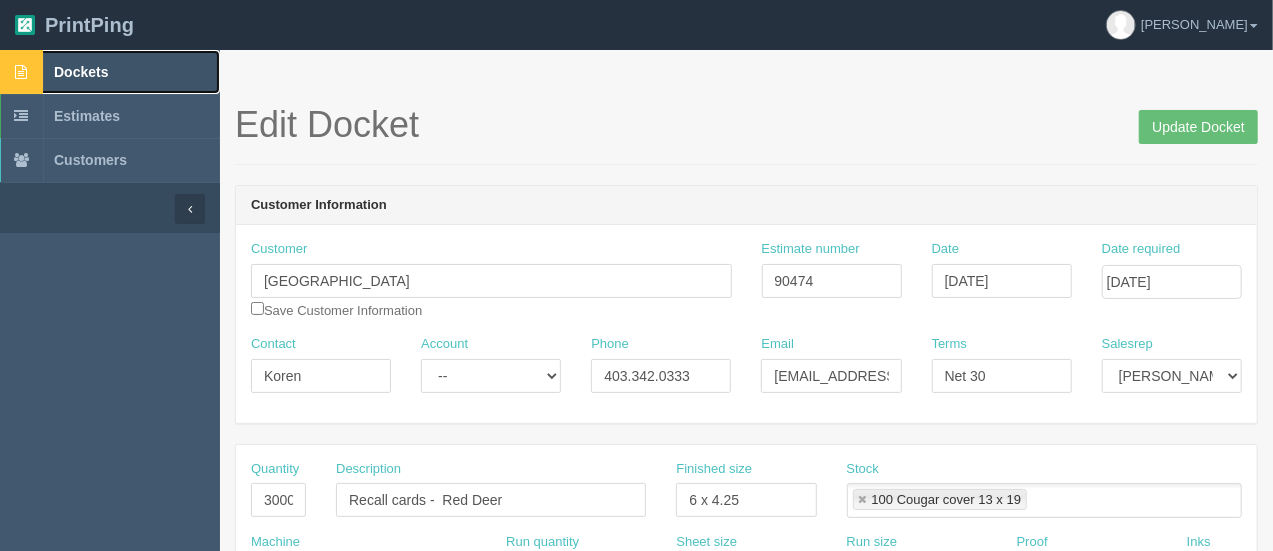 click on "Dockets" at bounding box center [81, 72] 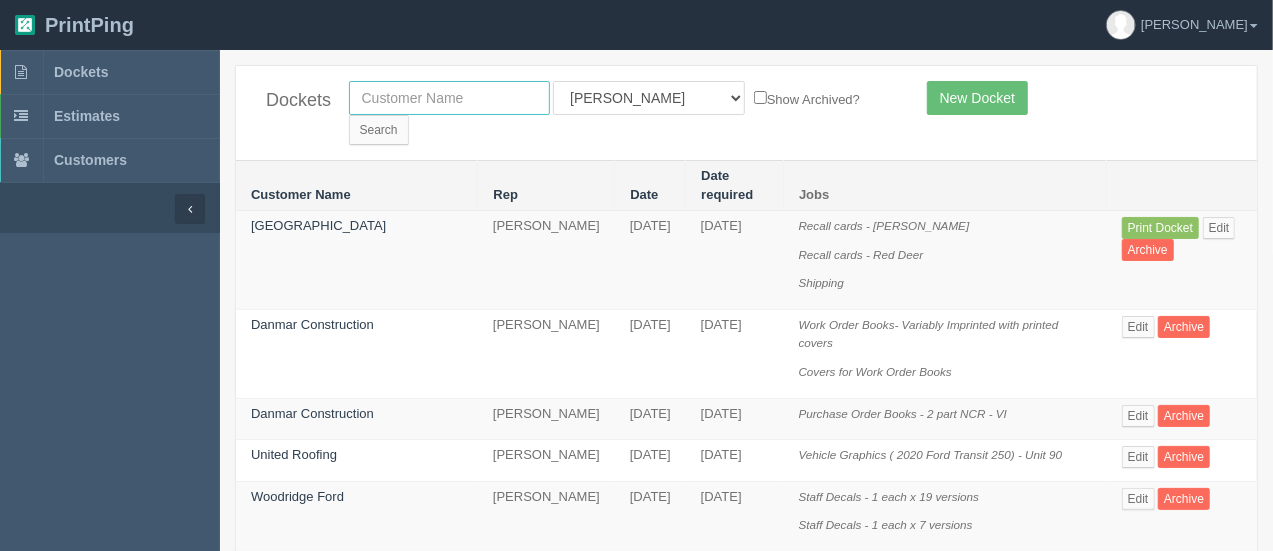 click at bounding box center (449, 98) 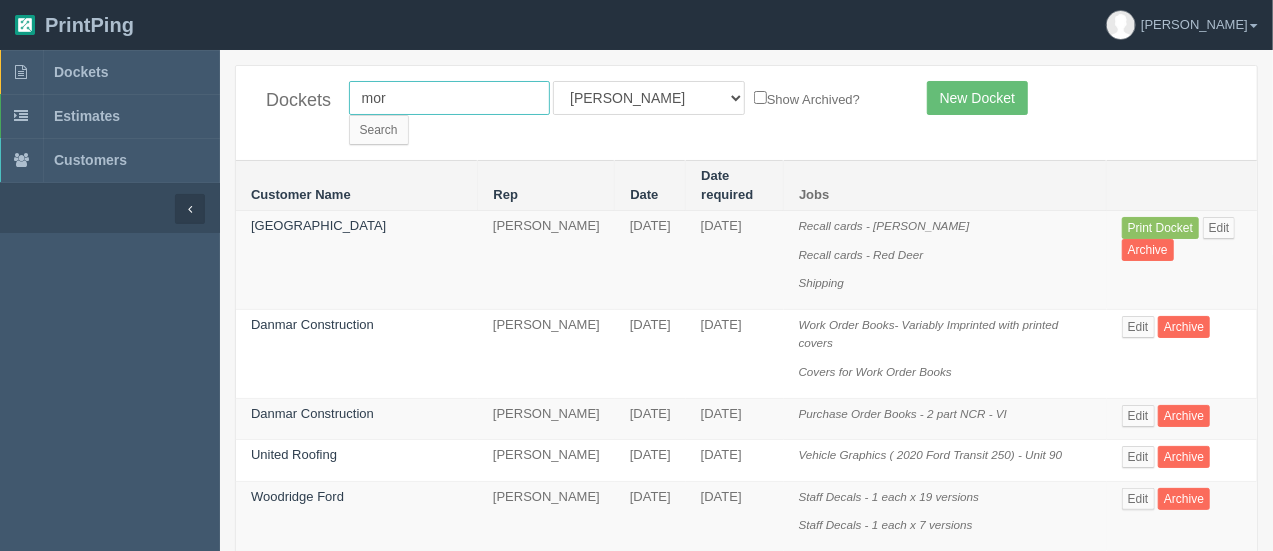 type on "mor" 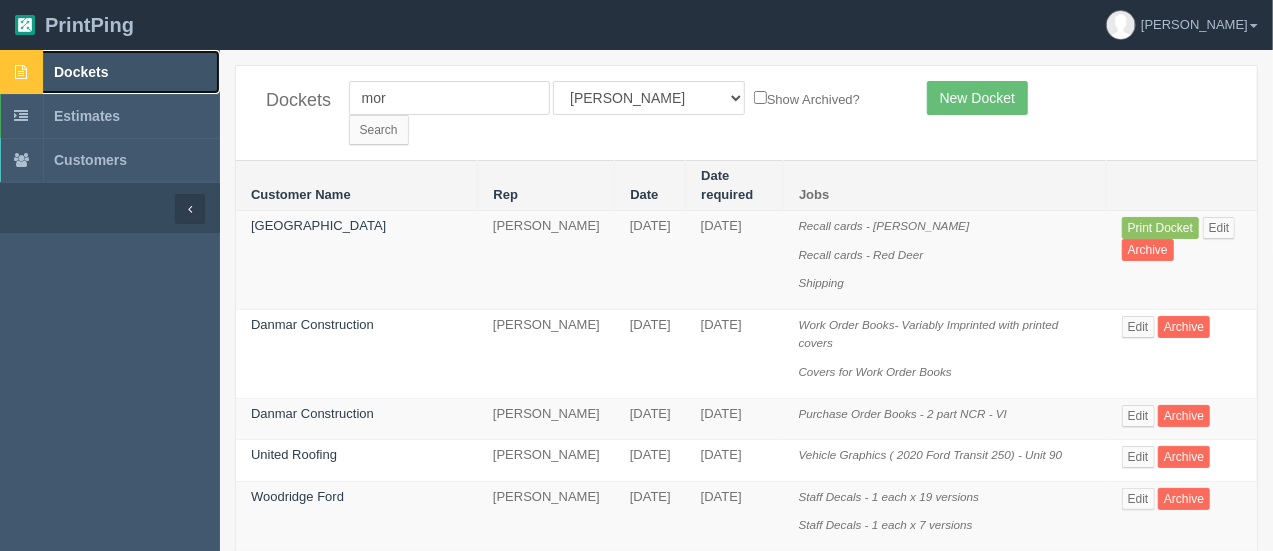 click on "Dockets" at bounding box center (81, 72) 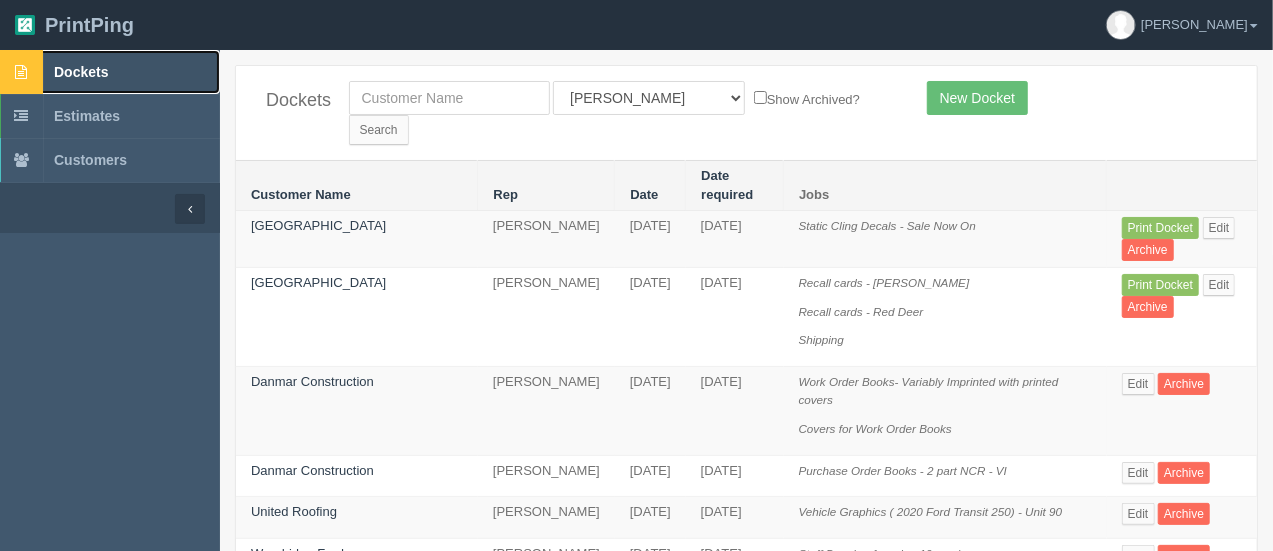 click on "Dockets" at bounding box center (81, 72) 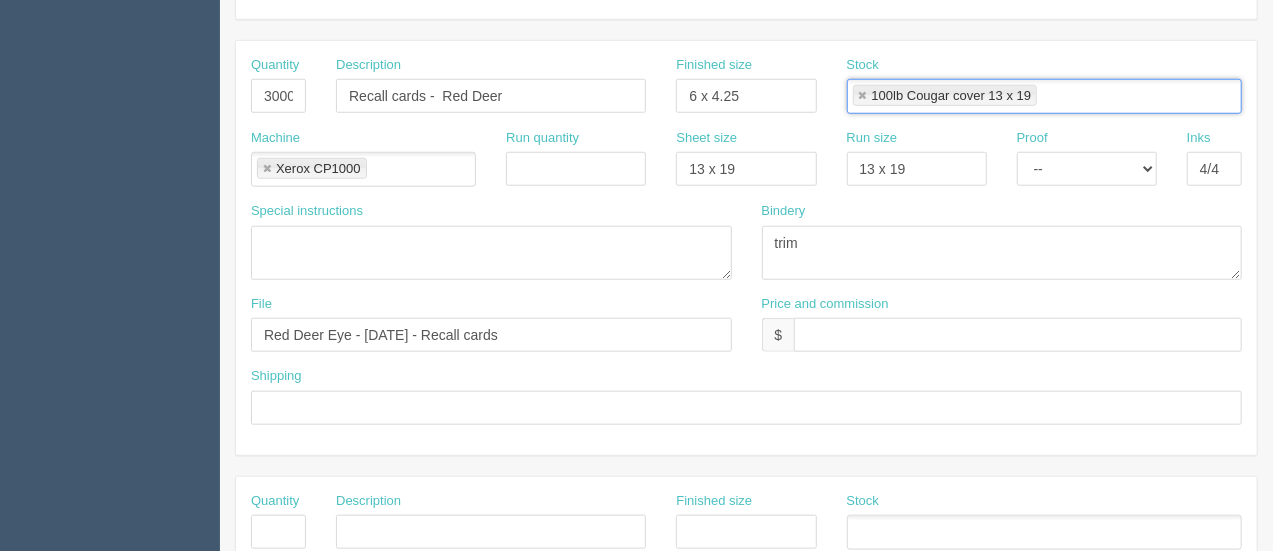 scroll, scrollTop: 840, scrollLeft: 0, axis: vertical 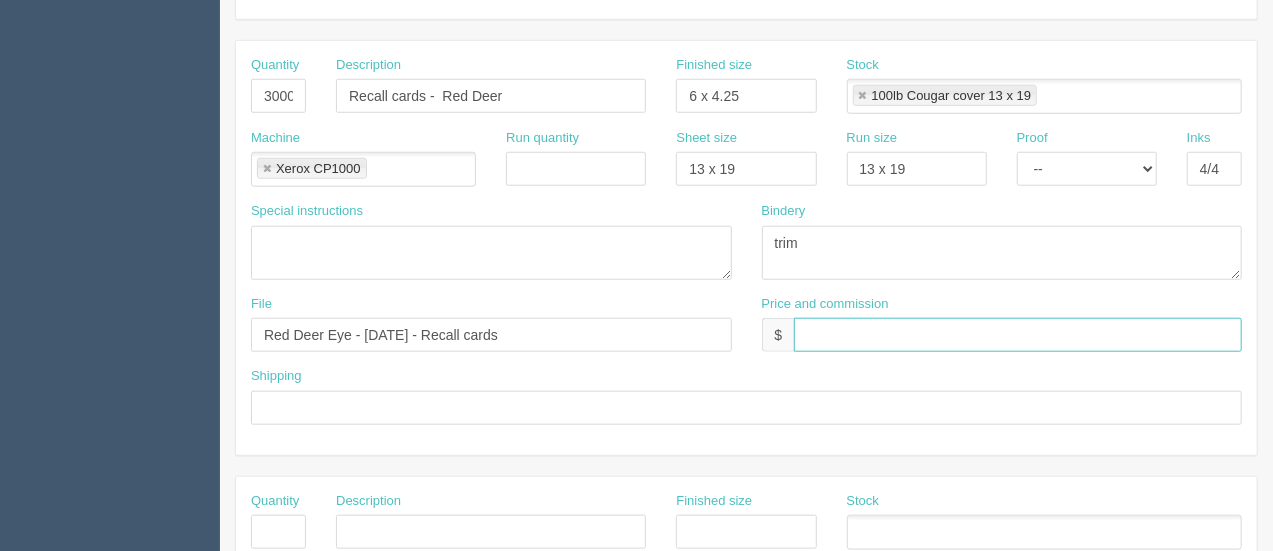 click at bounding box center [1018, 335] 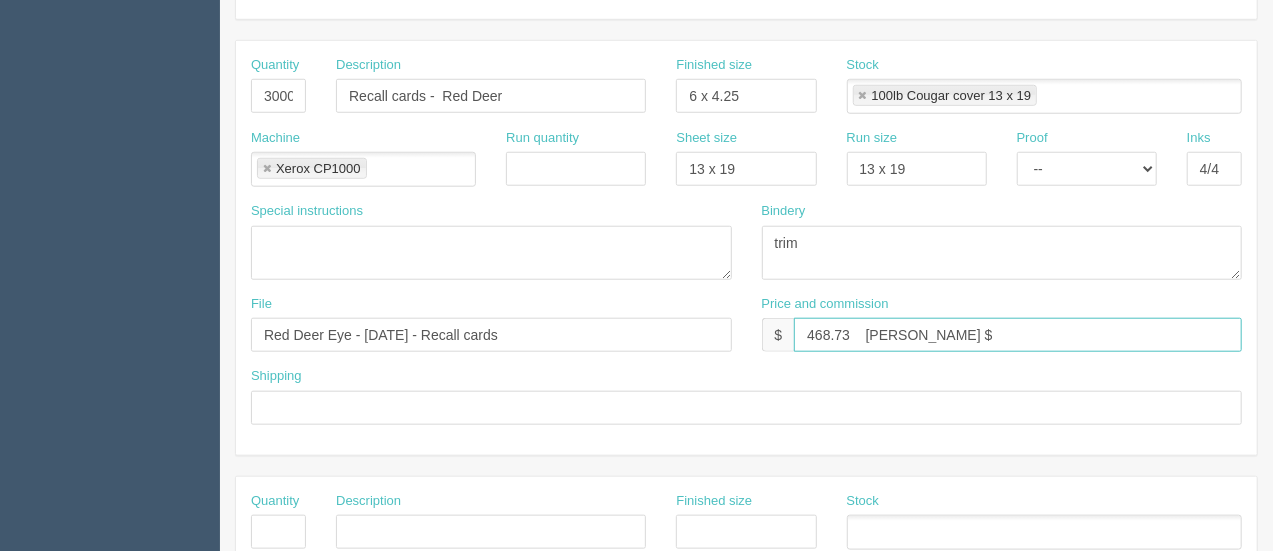 click on "468.73    Arif $" at bounding box center (1018, 335) 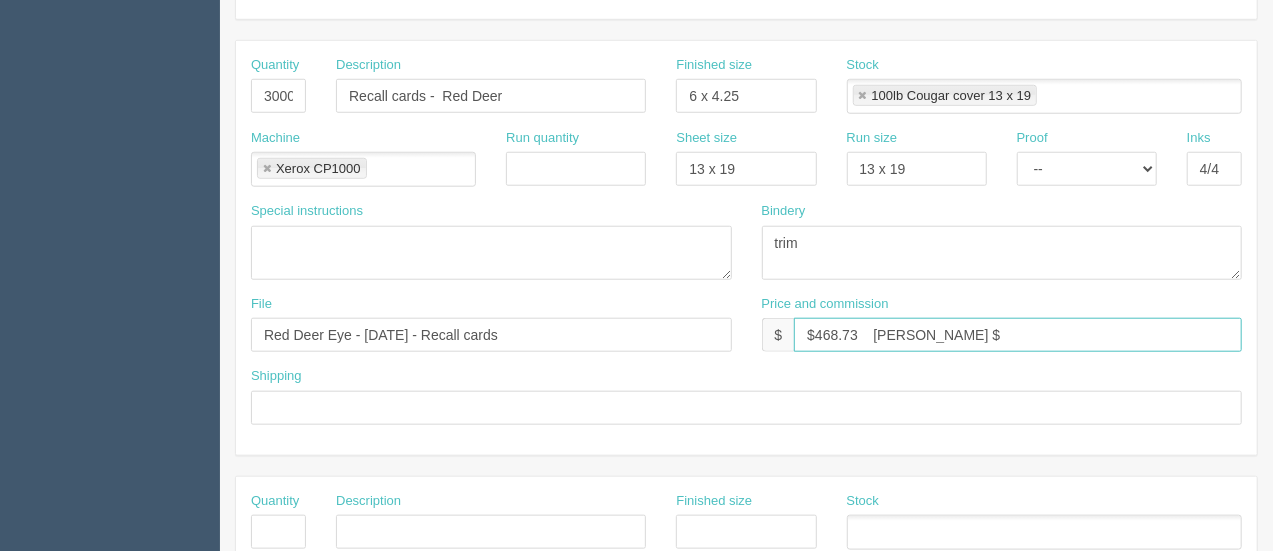 click on "$468.73    Arif $" at bounding box center [1018, 335] 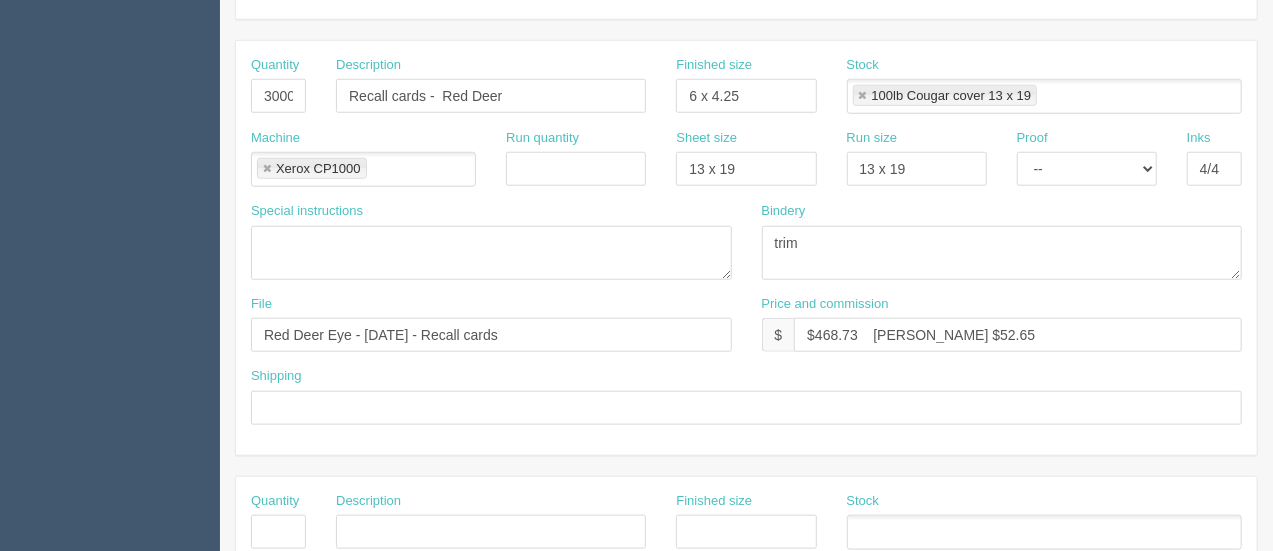 click on "Quantity
3000
Description
Recall cards -  Red Deer
Finished size
6 x 4.25
Stock
100lb Cougar cover 13 x 19                   100lb Cougar cover 13 x 19
Machine
Xerox CP1000                           Xerox CP1000
Run quantity
Sheet size
13 x 19
Run size" at bounding box center (746, 248) 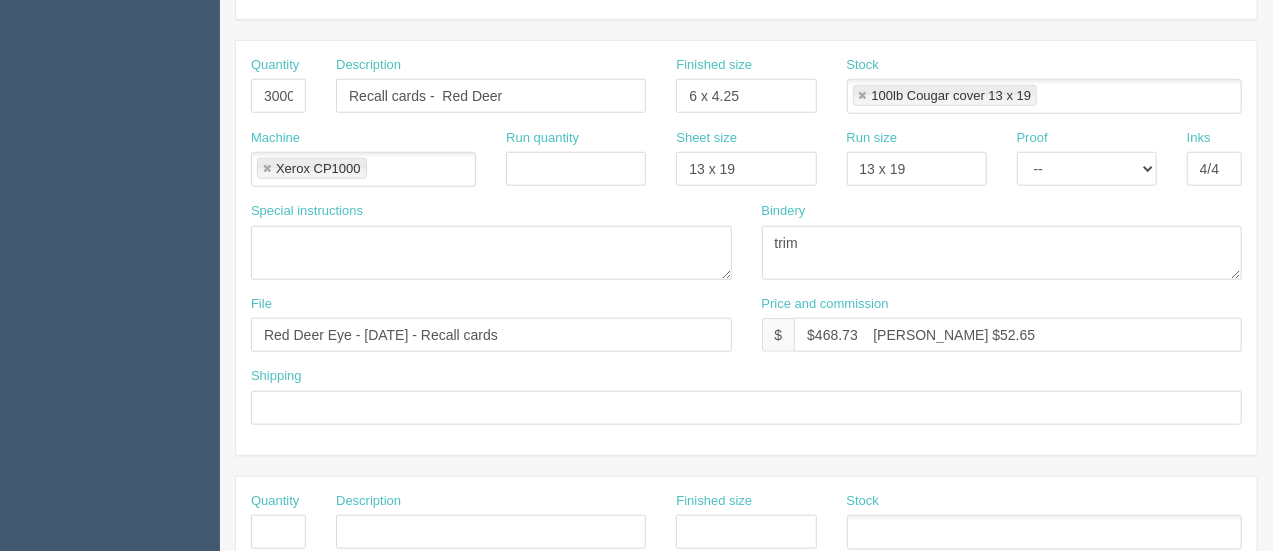 click on "Quantity
Description
Finished size
Stock
Machine
Run quantity
Sheet size
Run size
Proof
--
Email
Inks" at bounding box center (746, 684) 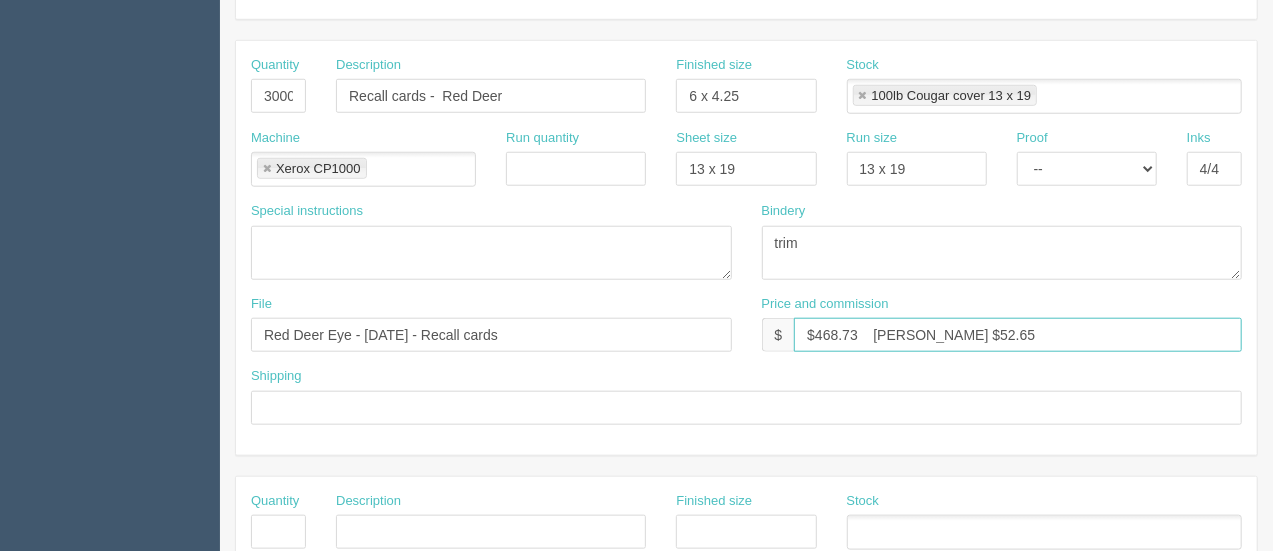 click on "$468.73    Arif $52.65" at bounding box center [1018, 335] 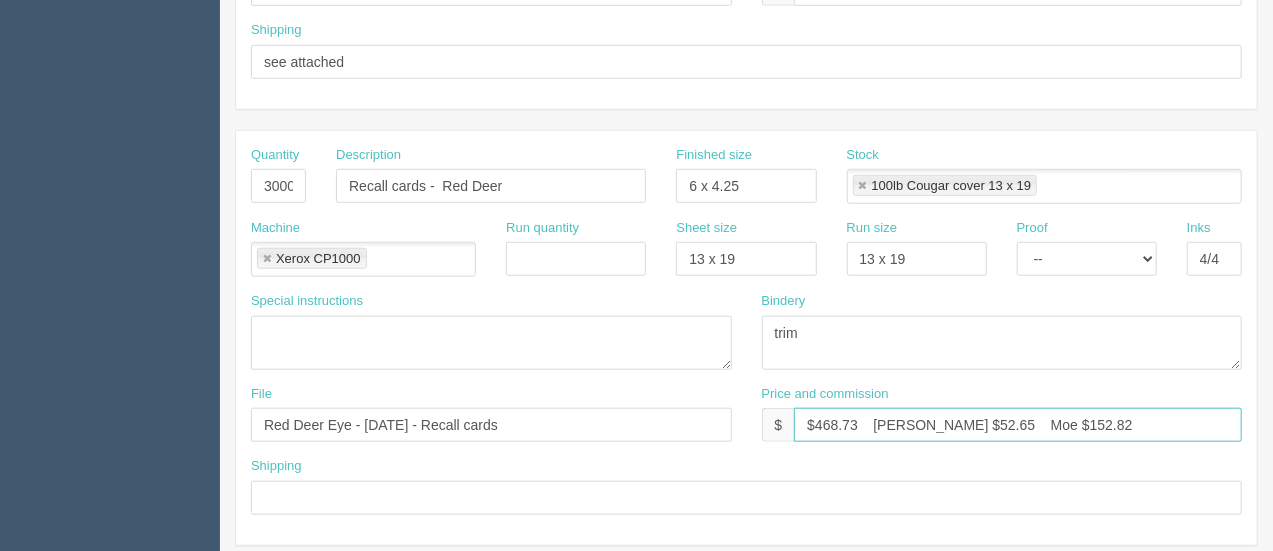 scroll, scrollTop: 759, scrollLeft: 0, axis: vertical 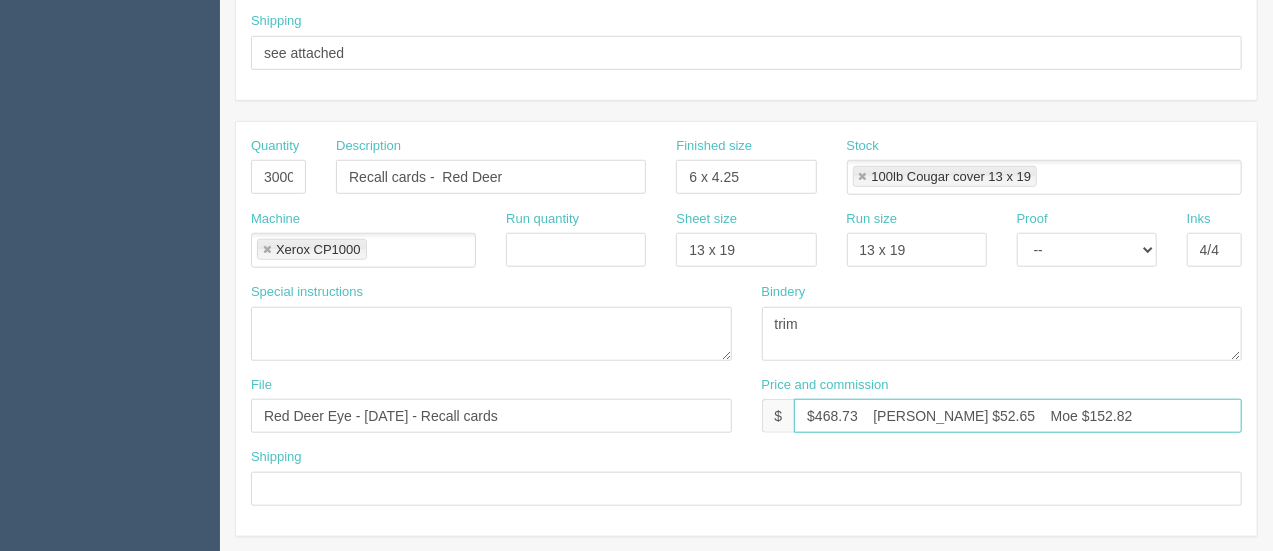 type on "$468.73    Arif $52.65    Moe $152.82" 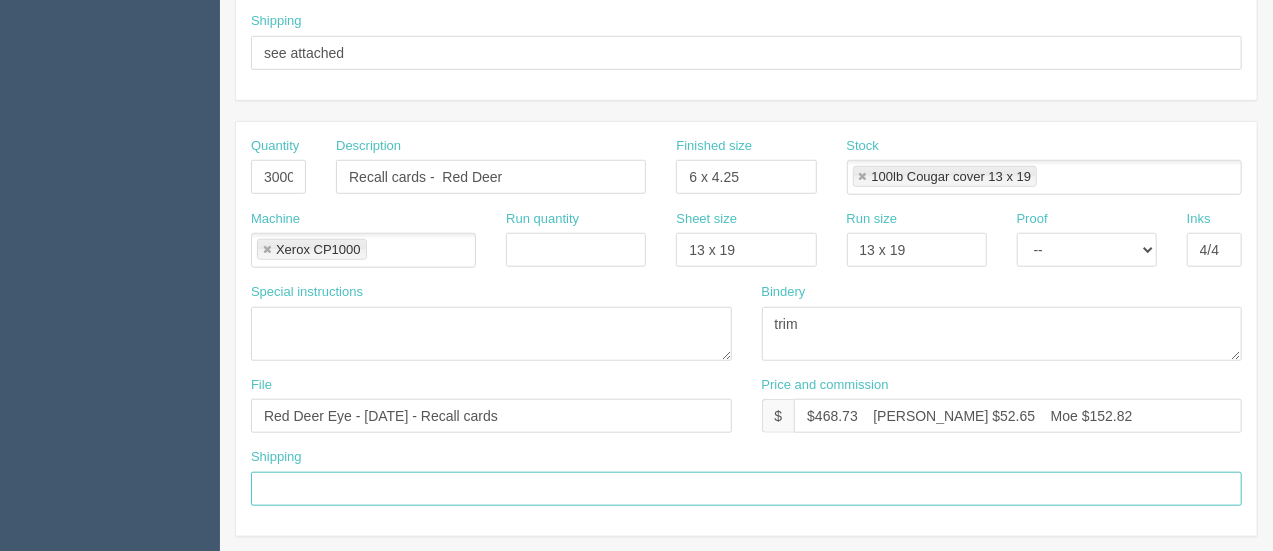click at bounding box center [746, 489] 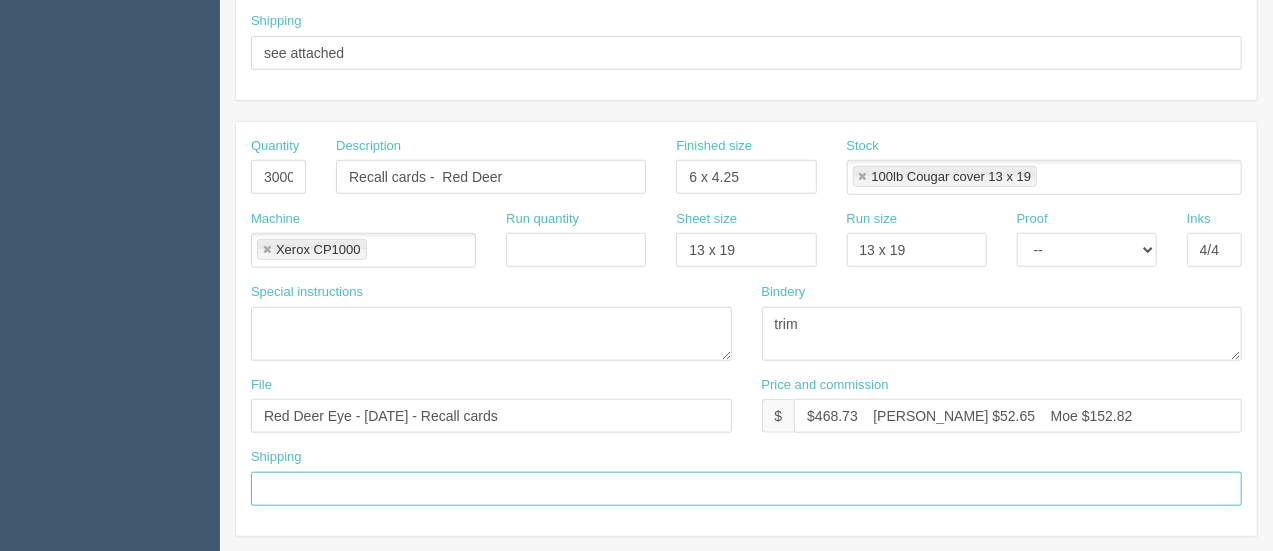 click at bounding box center [746, 489] 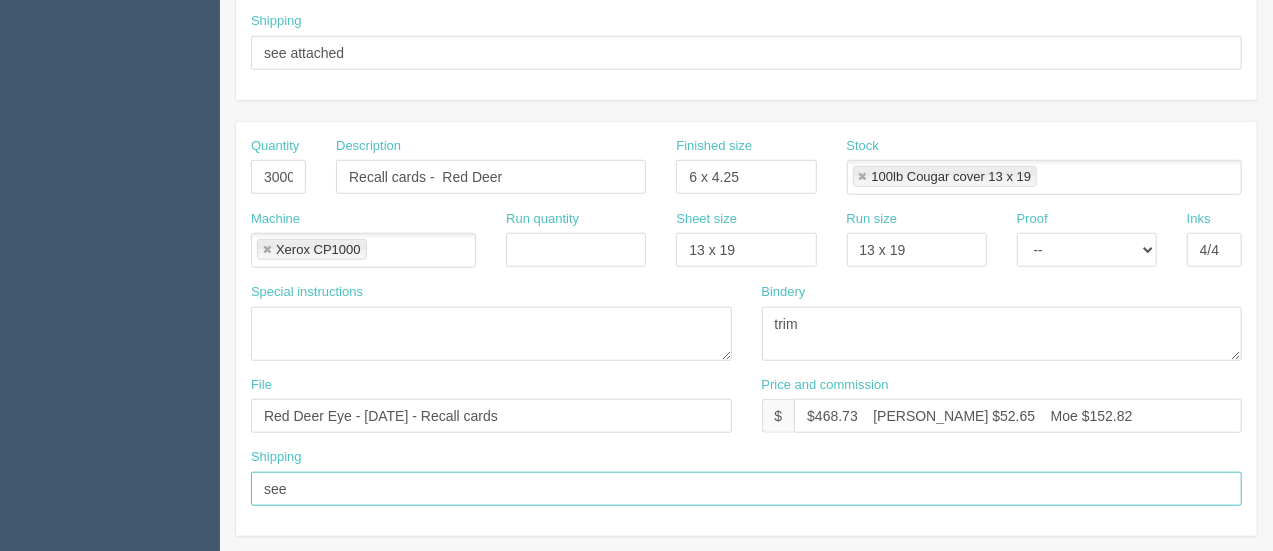 type on "see" 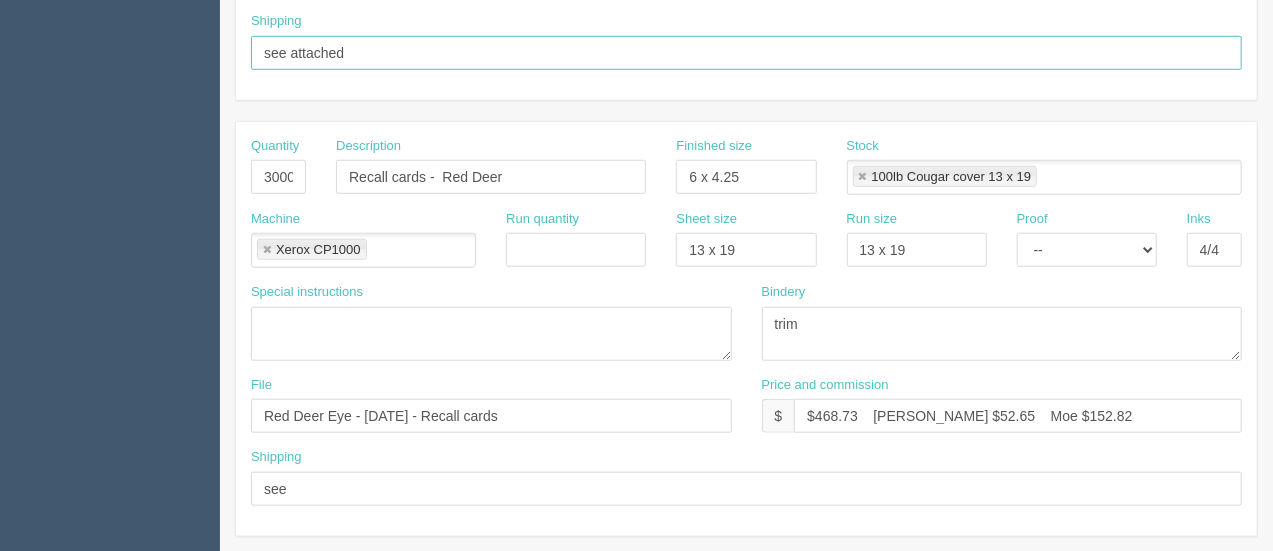 click on "see attached" at bounding box center (746, 53) 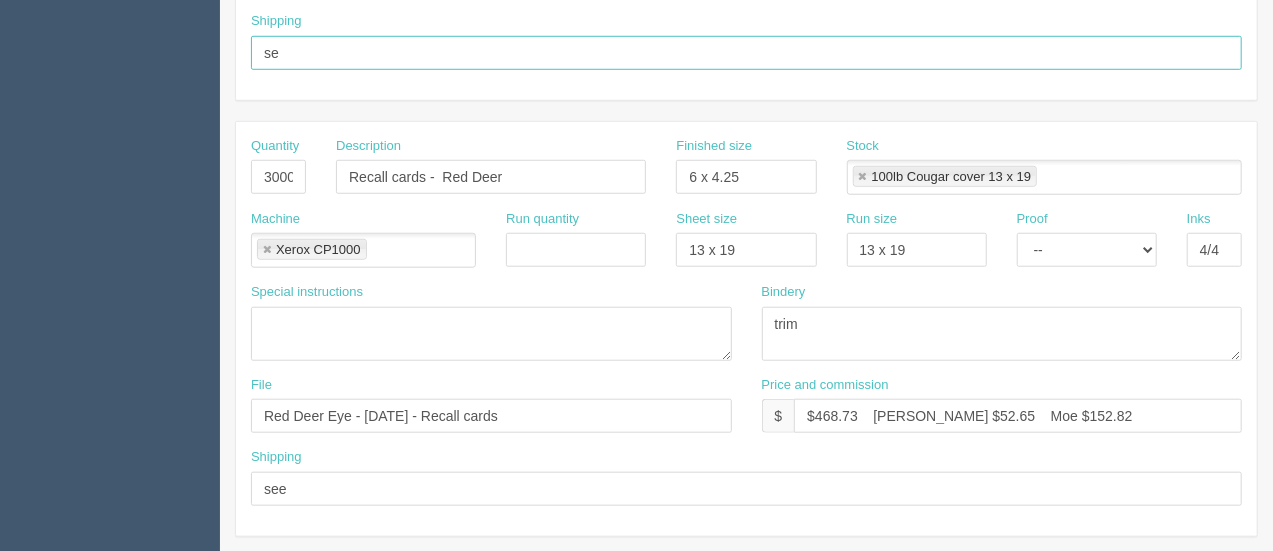 type on "s" 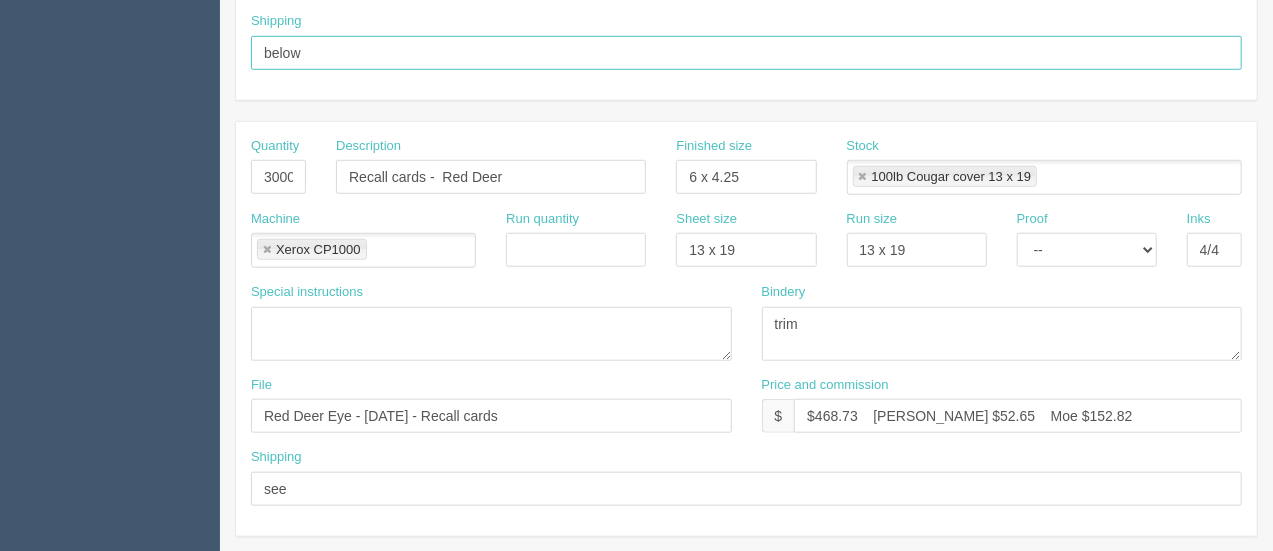type on "below" 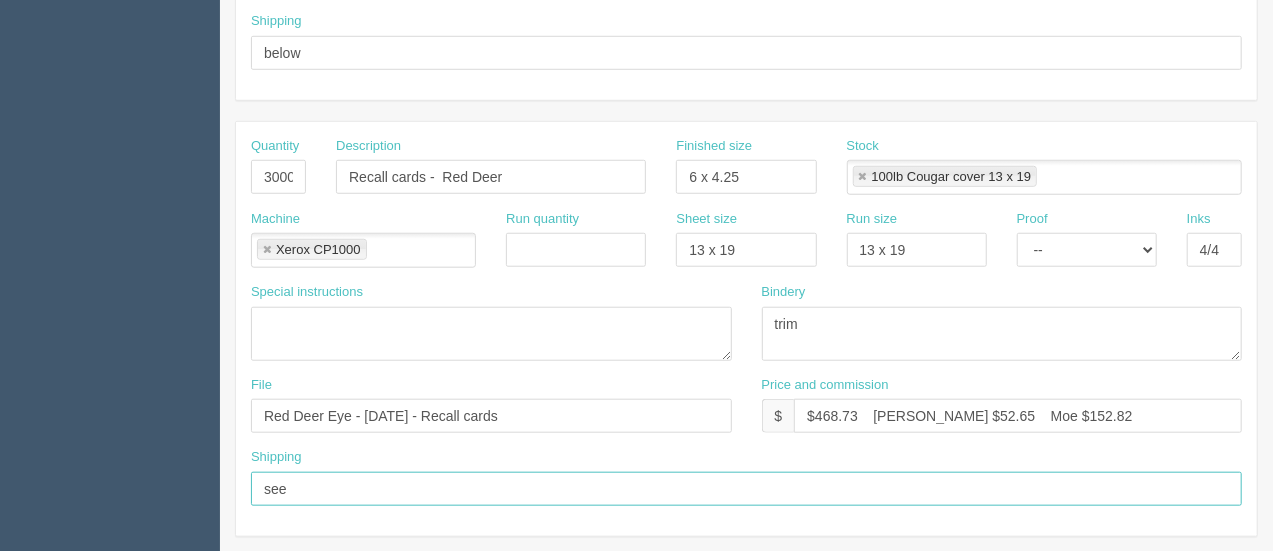 click on "see" at bounding box center [746, 489] 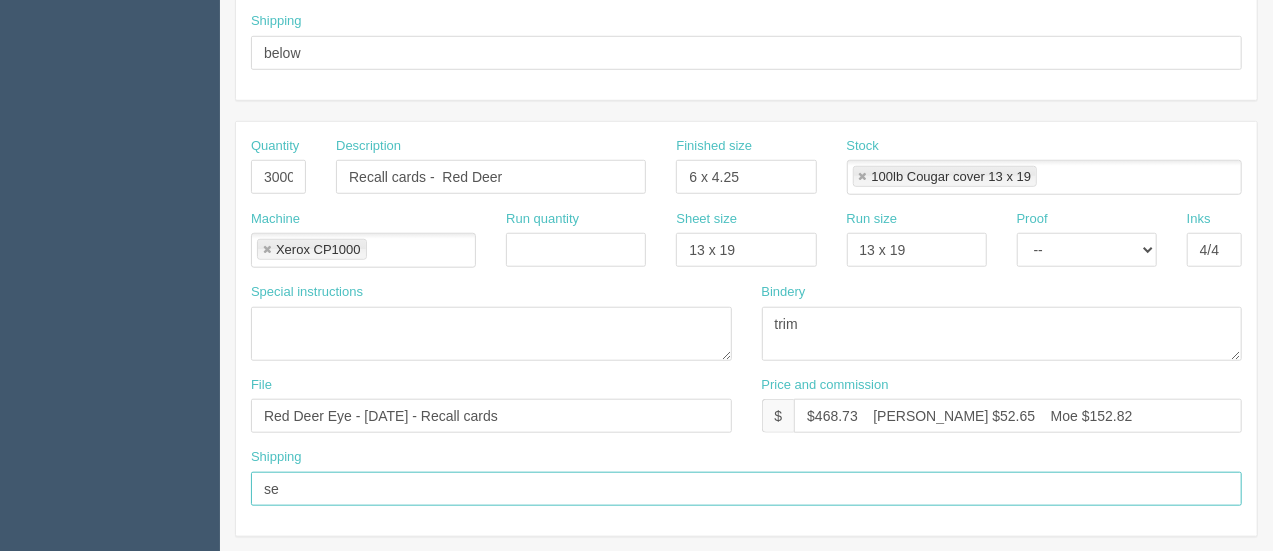 type on "s" 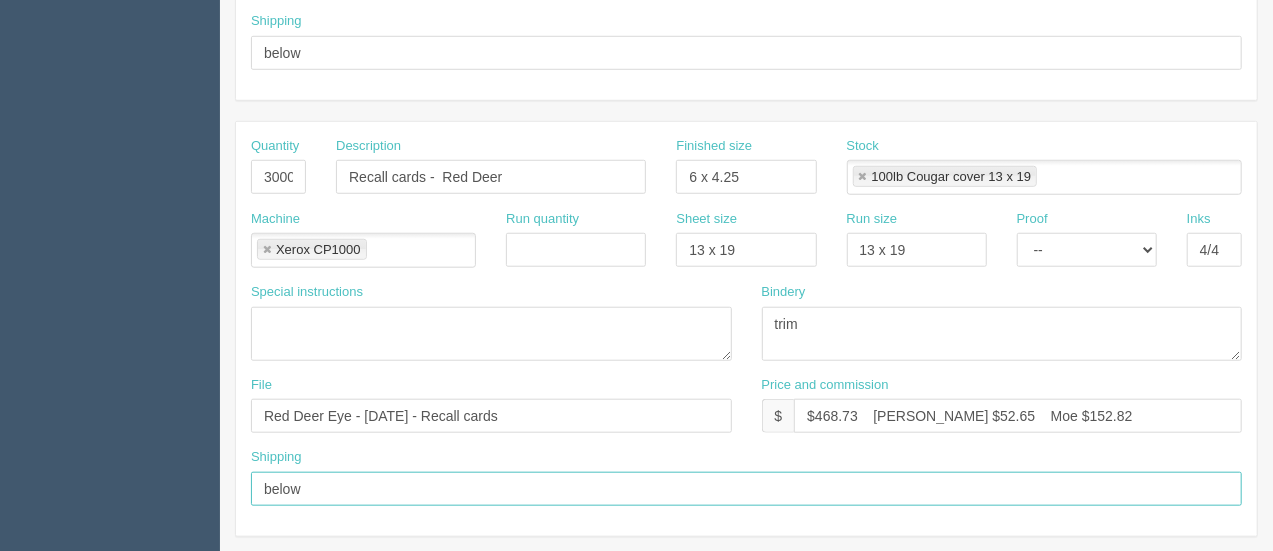 type on "below" 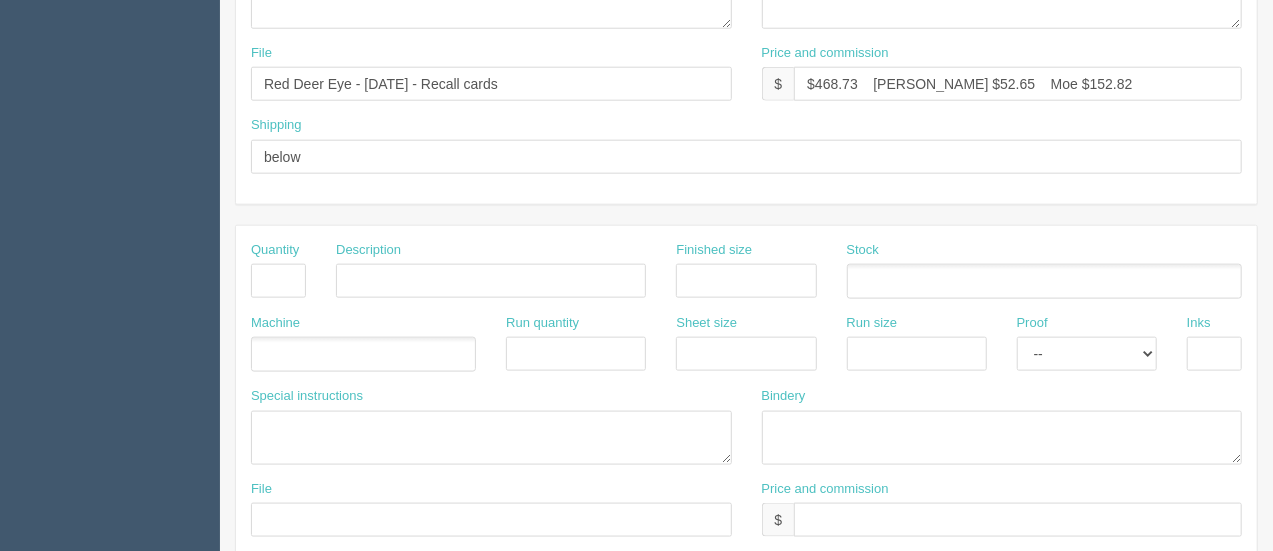 scroll, scrollTop: 1117, scrollLeft: 0, axis: vertical 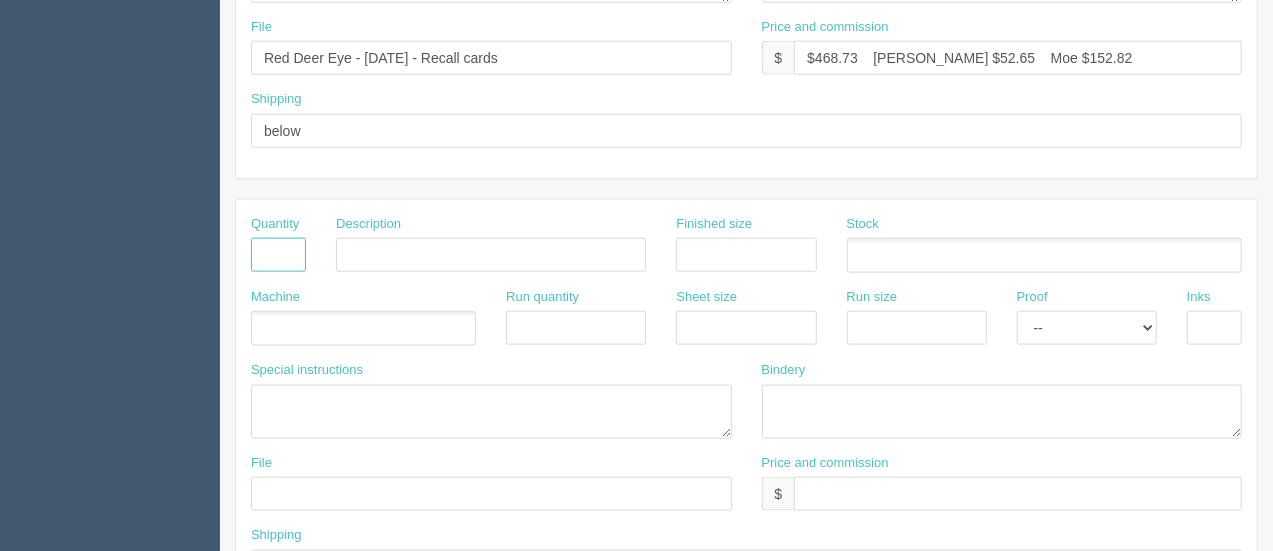 click at bounding box center (278, 255) 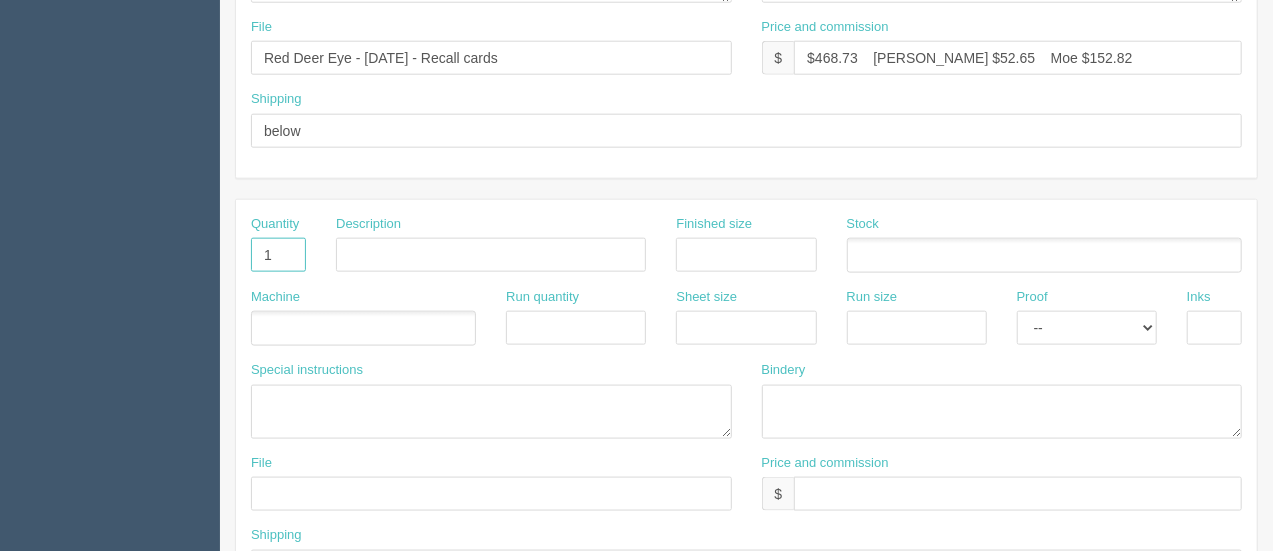 type on "1" 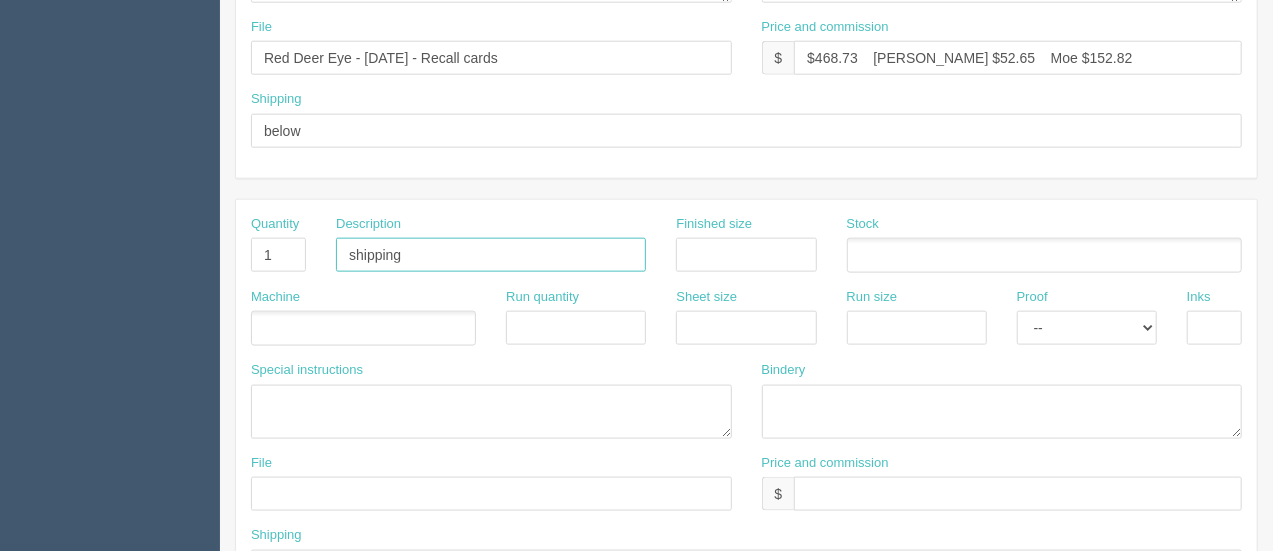 type on "Shipping" 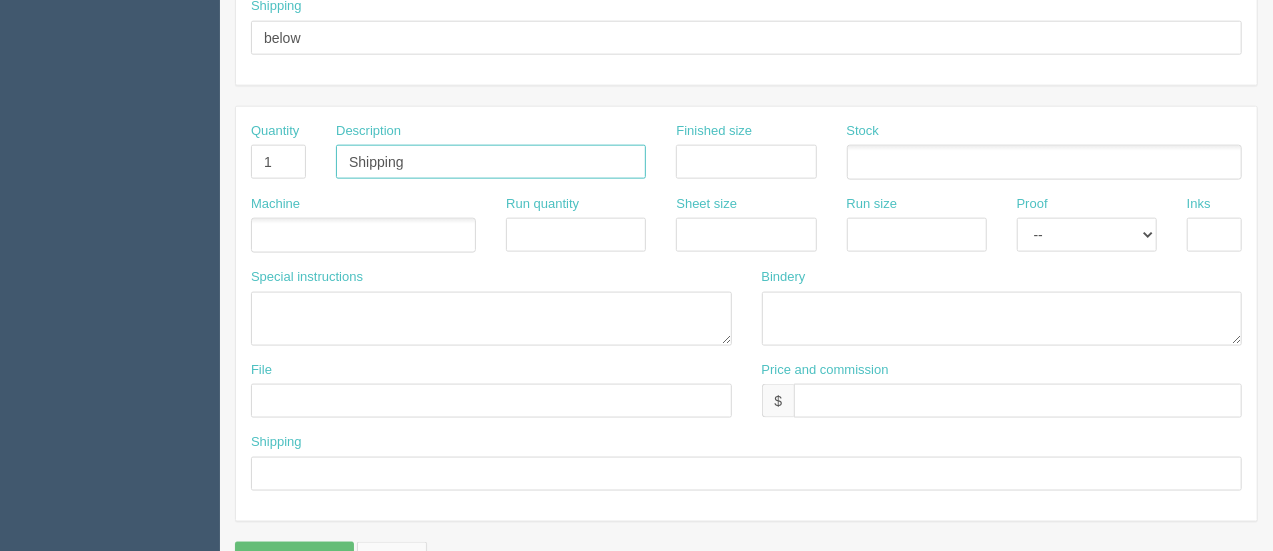 scroll, scrollTop: 1254, scrollLeft: 0, axis: vertical 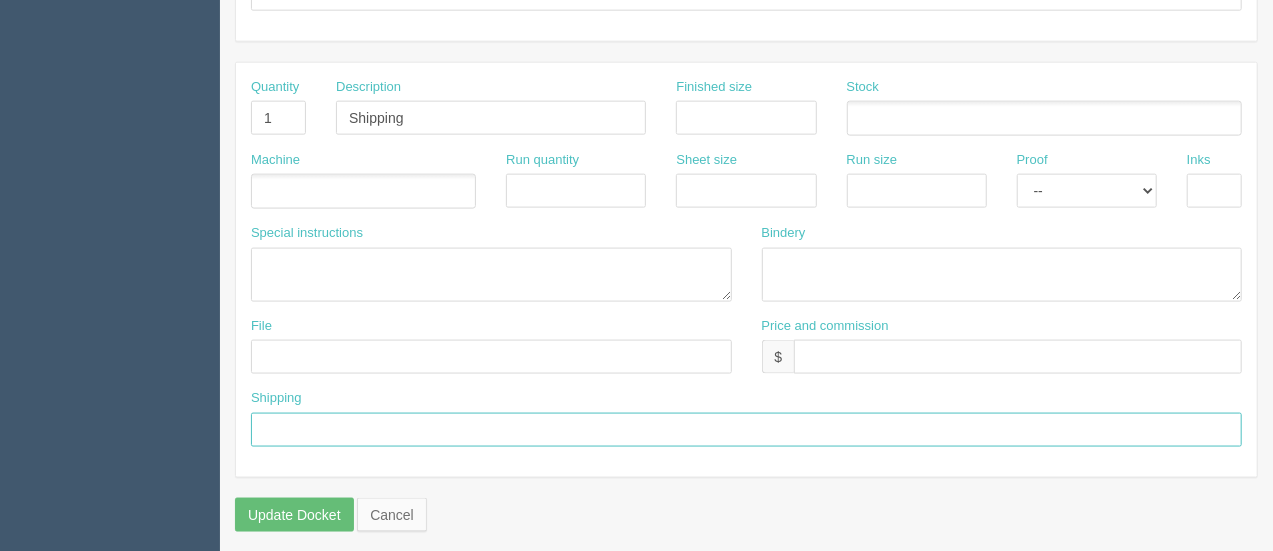click at bounding box center [746, 430] 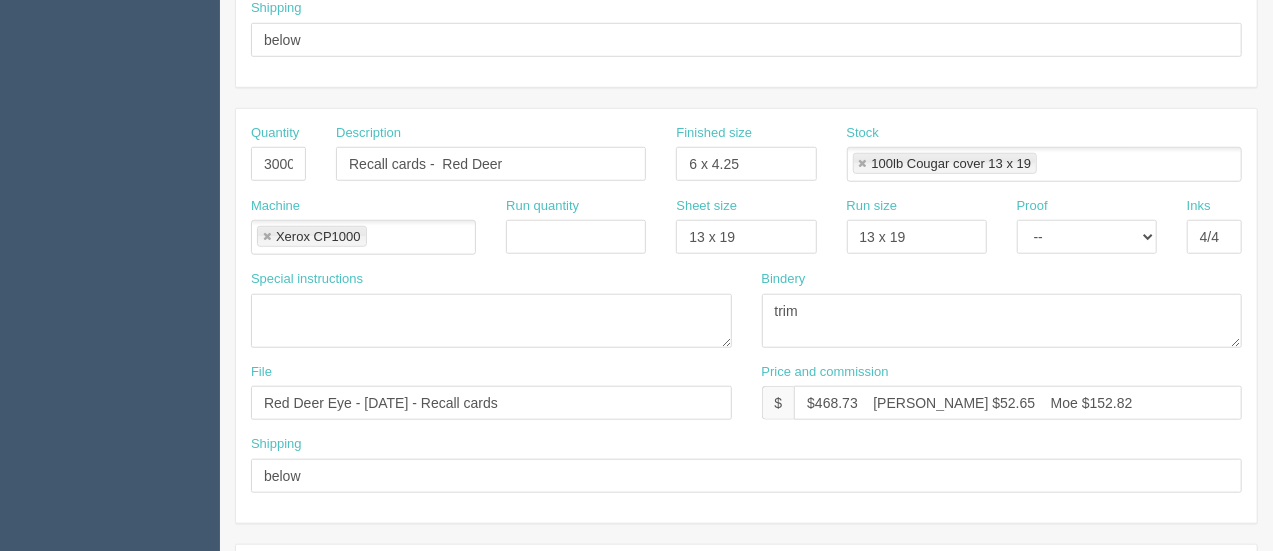 scroll, scrollTop: 290, scrollLeft: 0, axis: vertical 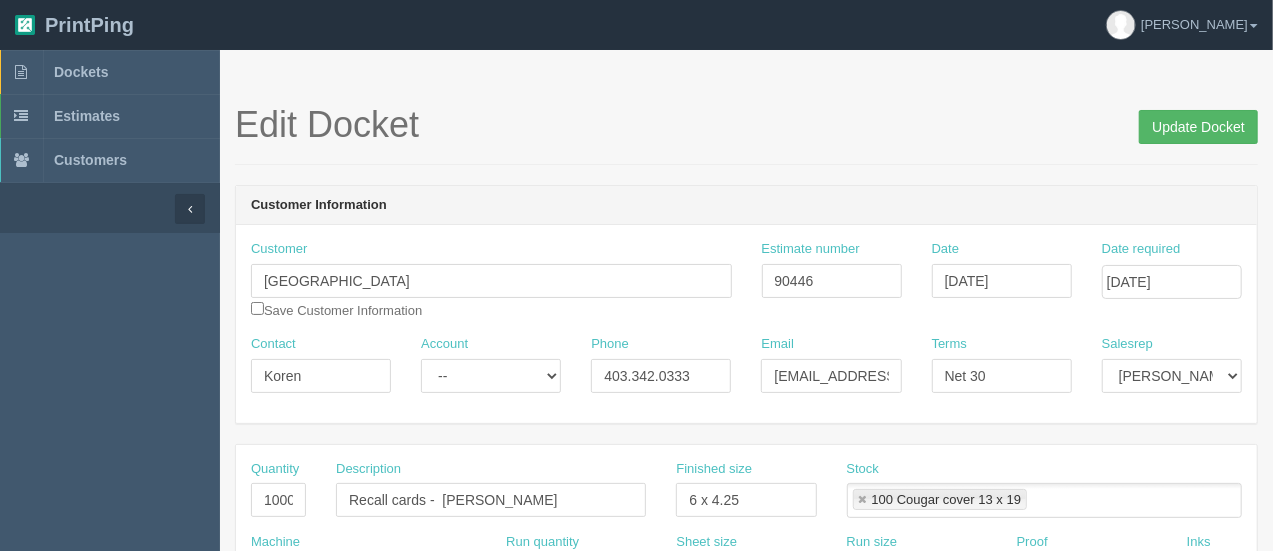 type on "Courier to client. Do not ship on Fridays as client is closed Saturday." 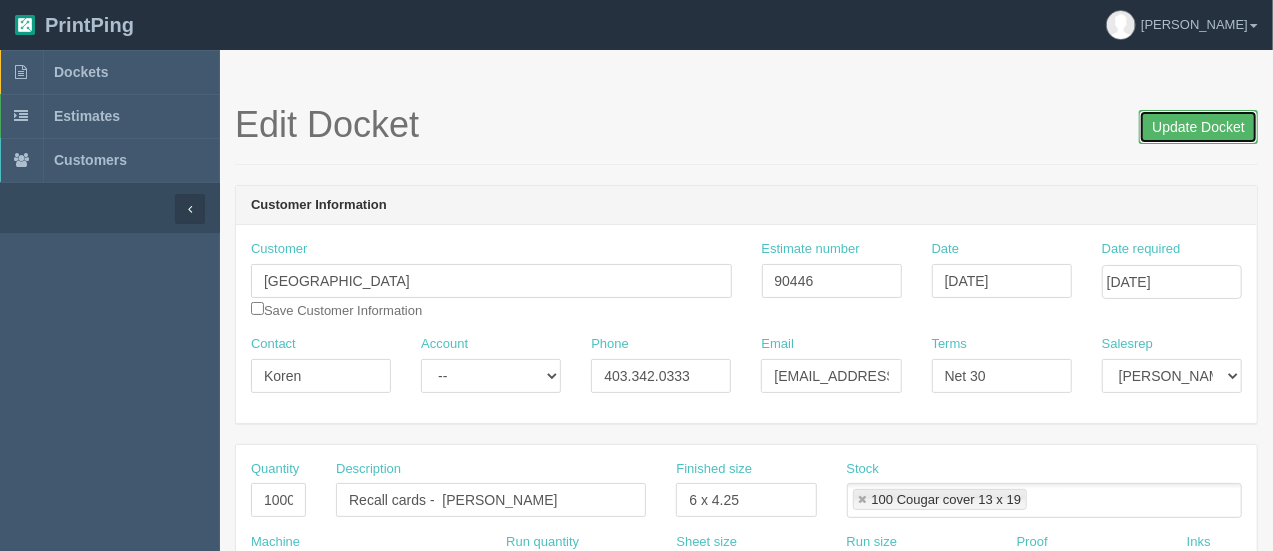 click on "Update Docket" at bounding box center (1198, 127) 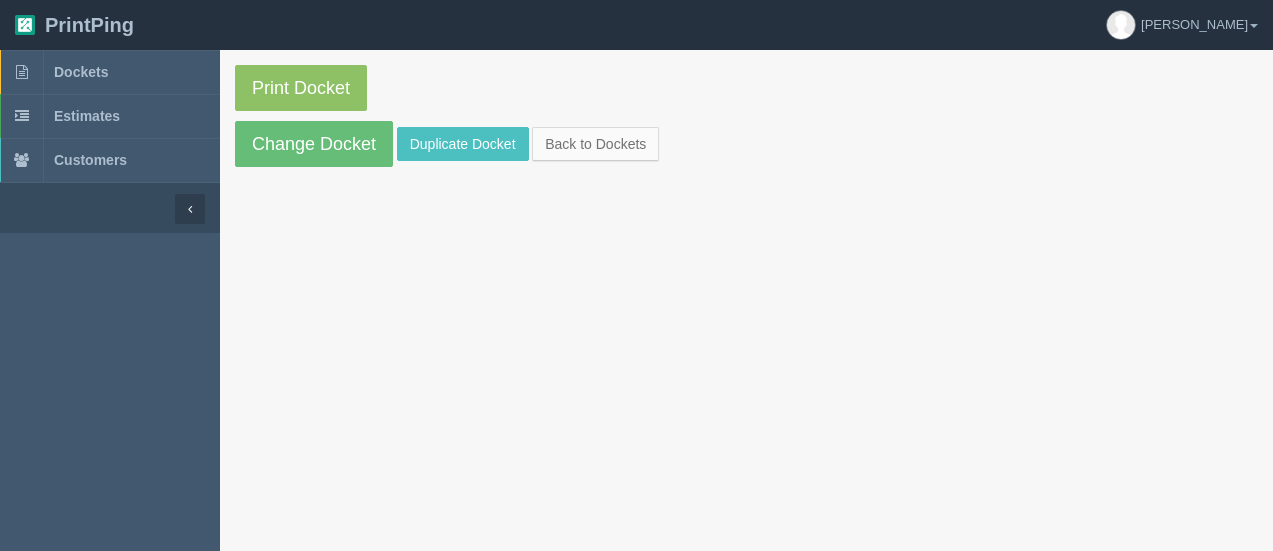 scroll, scrollTop: 0, scrollLeft: 0, axis: both 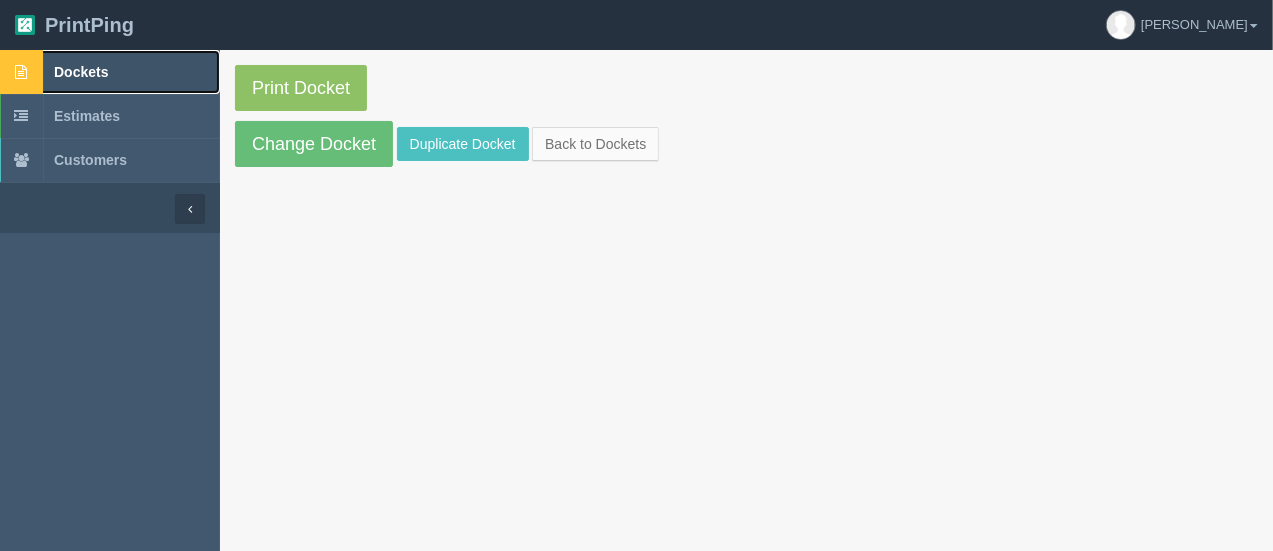 click on "Dockets" at bounding box center [81, 72] 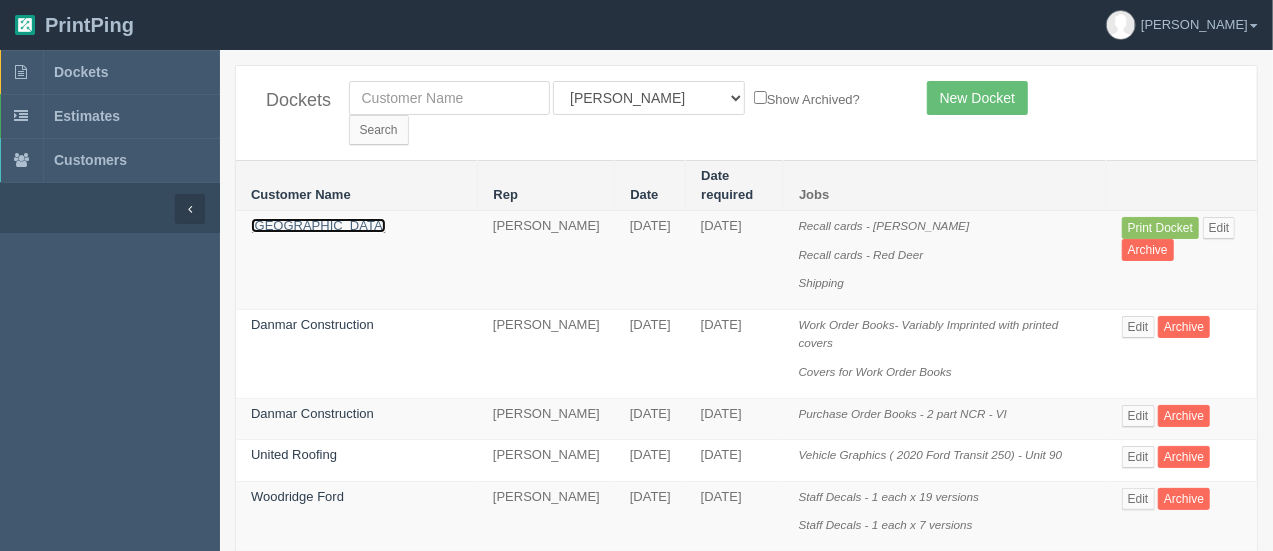 click on "[GEOGRAPHIC_DATA]" at bounding box center [318, 225] 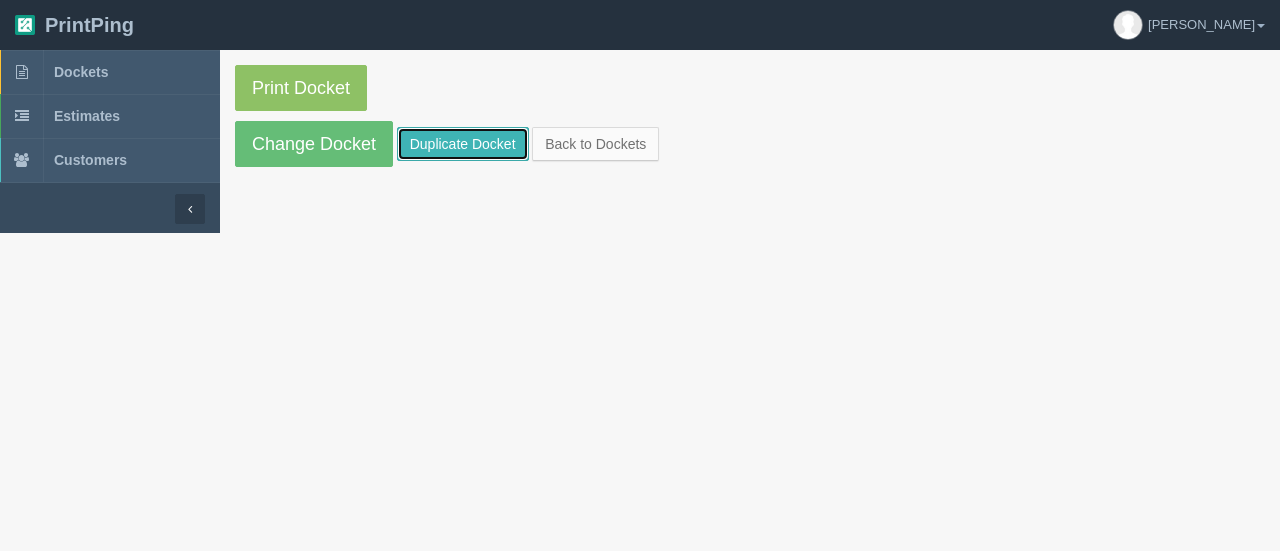 click on "Duplicate Docket" at bounding box center (463, 144) 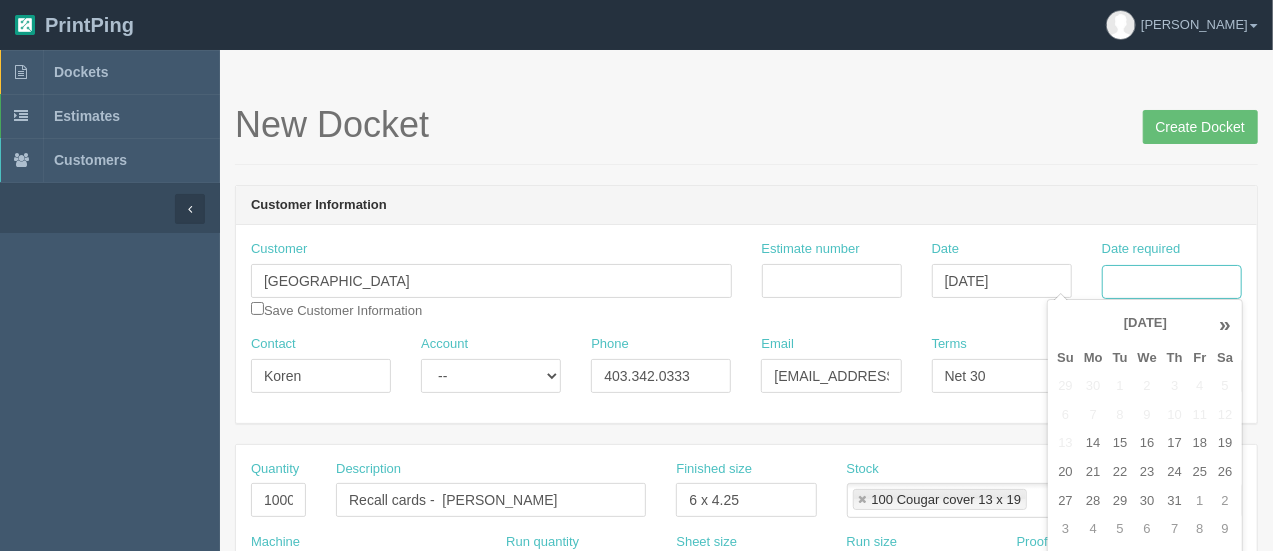 click on "Date required" at bounding box center [1172, 282] 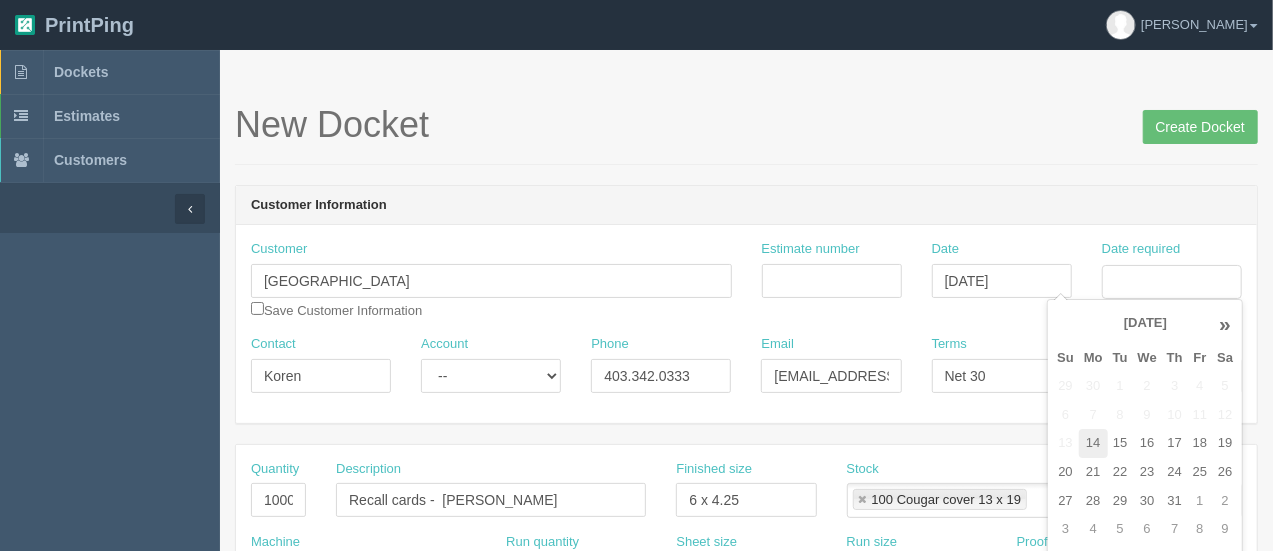 click on "14" at bounding box center (1093, 443) 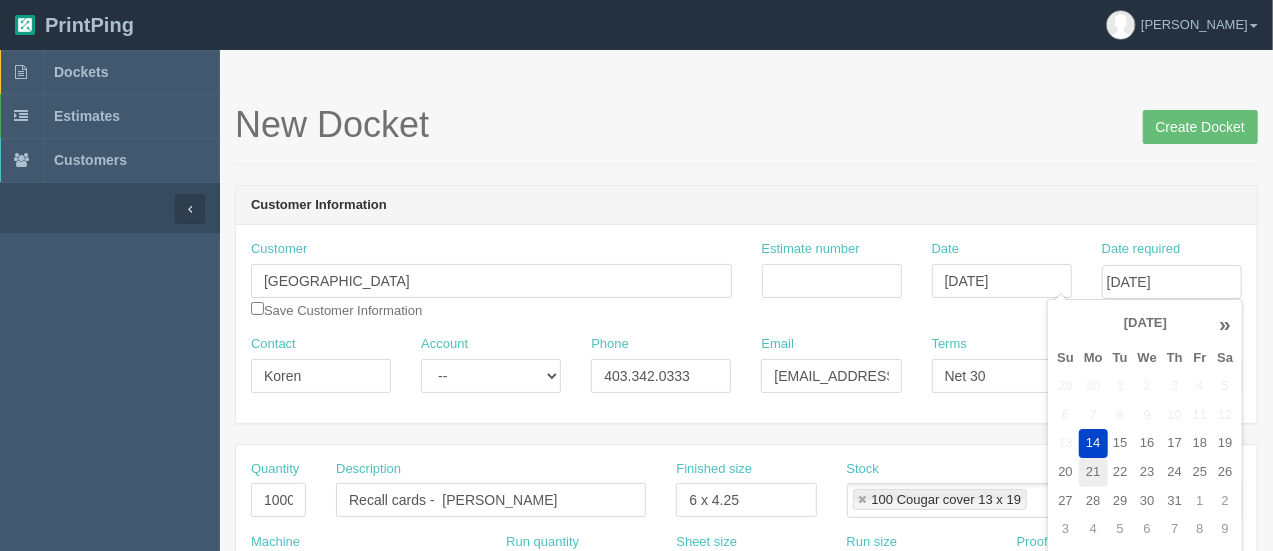 click on "21" at bounding box center [1093, 472] 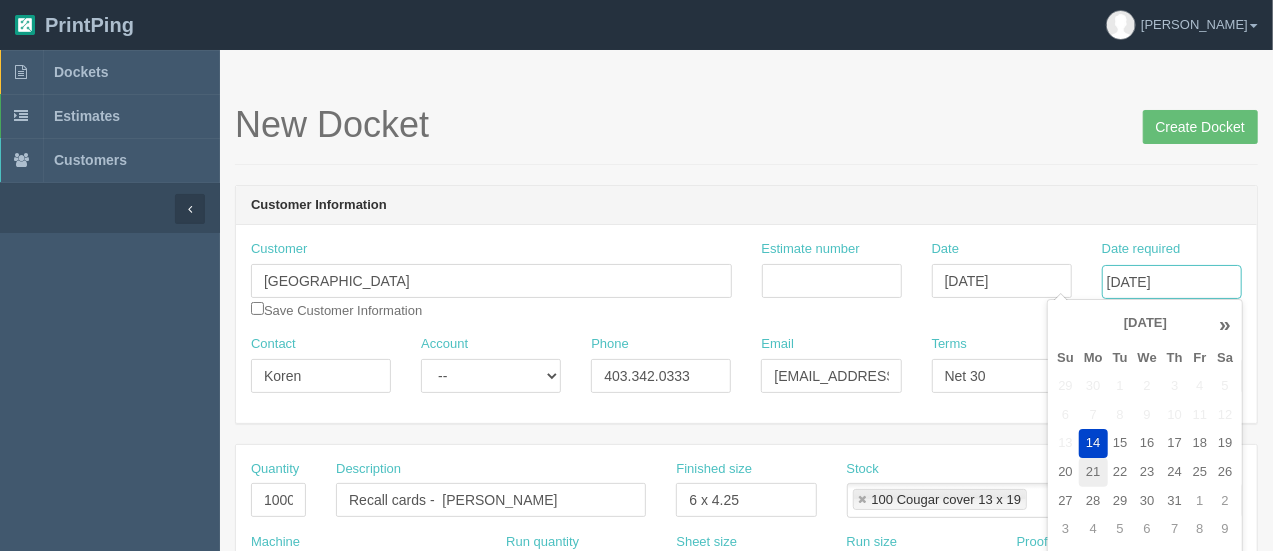 type on "[DATE]" 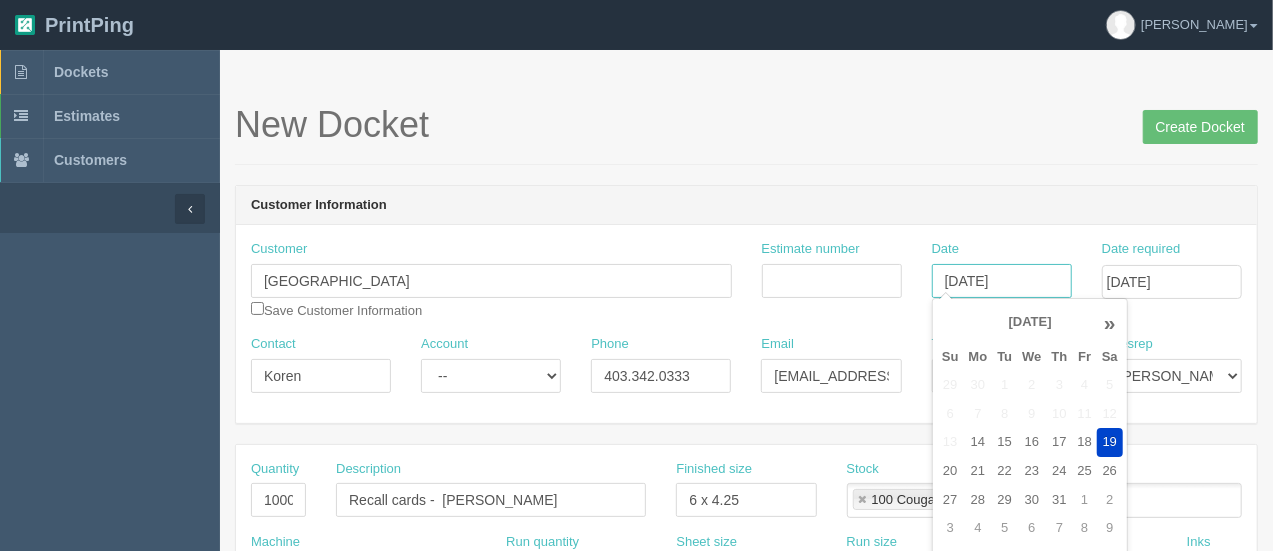 click on "[DATE]" at bounding box center (1002, 281) 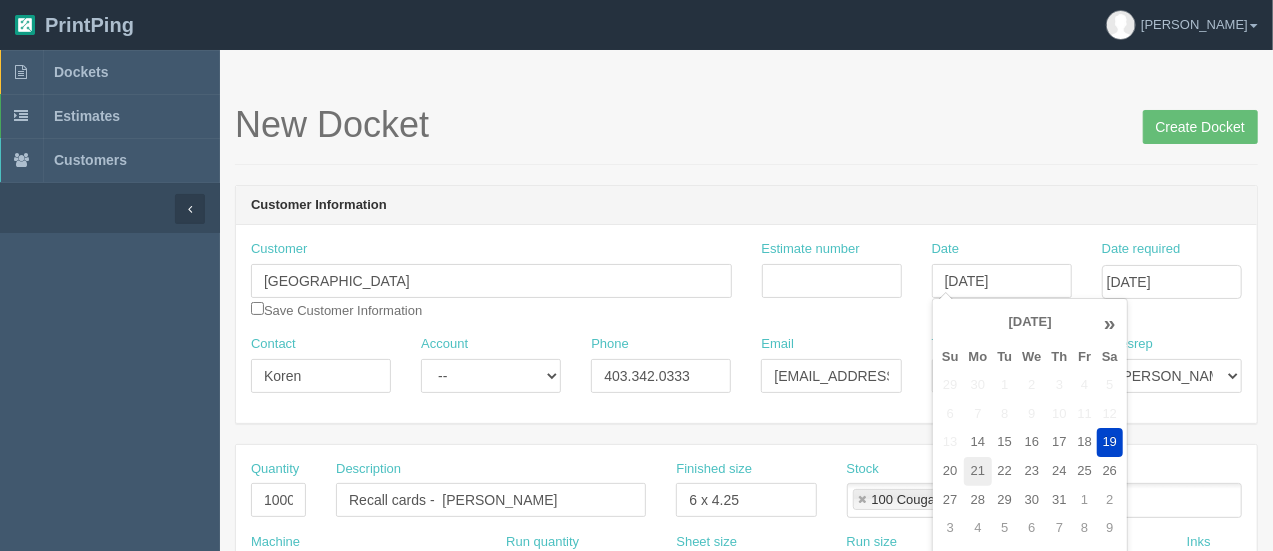 click on "21" at bounding box center (978, 471) 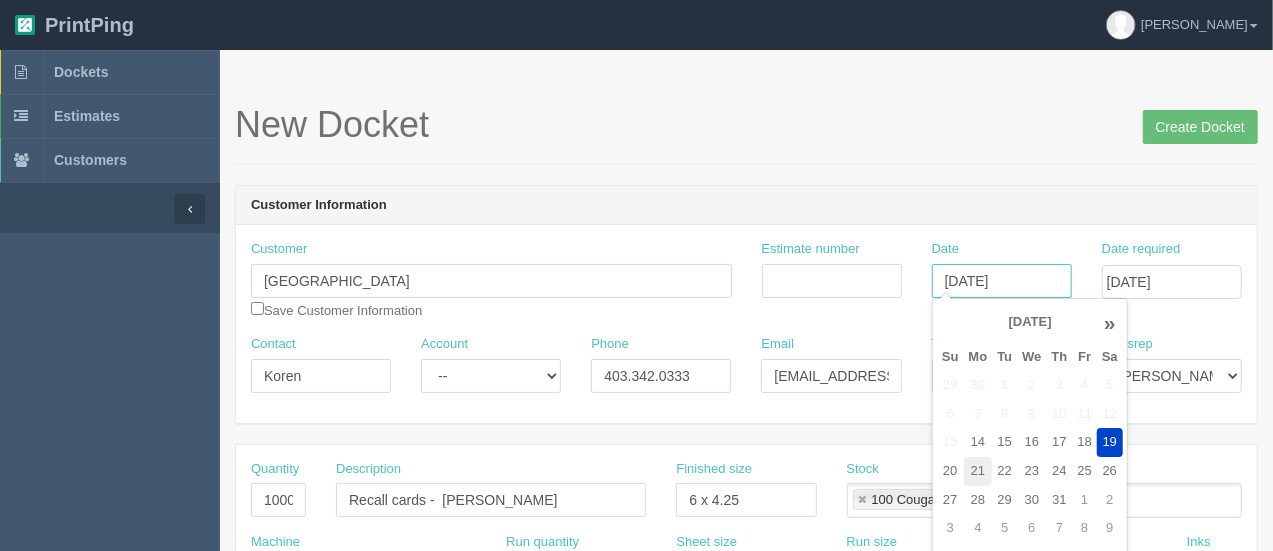 type on "[DATE]" 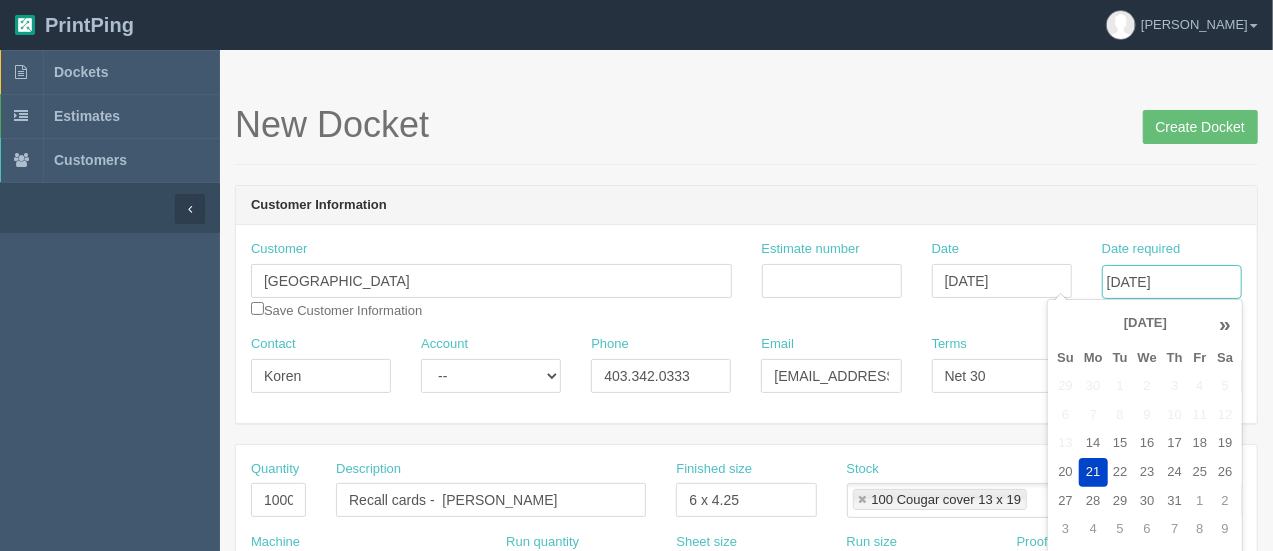 click on "[DATE]" at bounding box center (1172, 282) 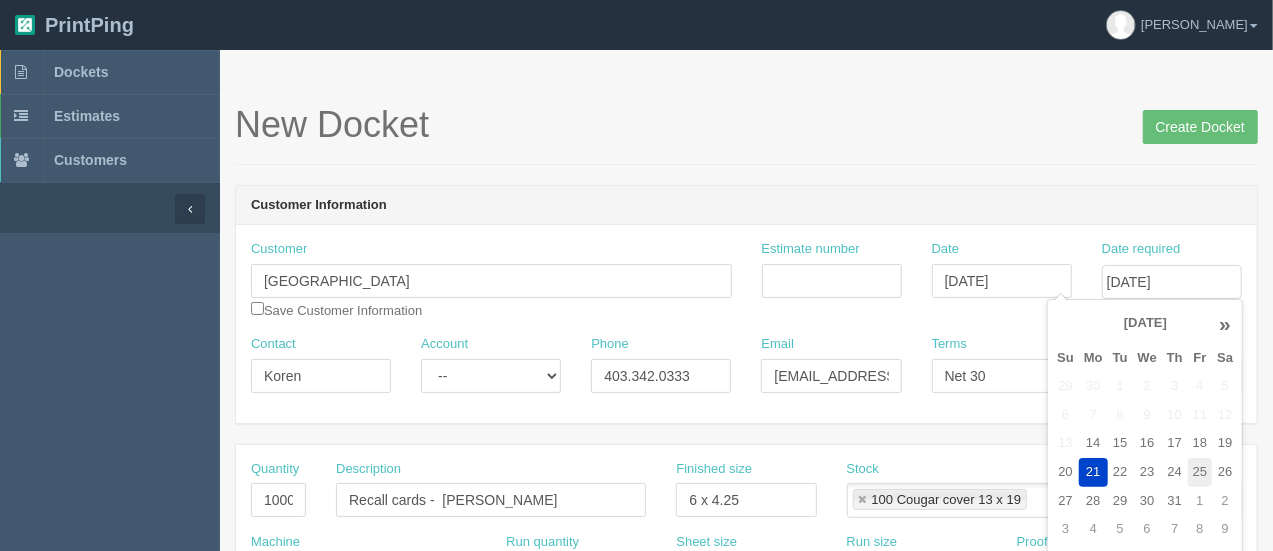 click on "25" at bounding box center (1200, 472) 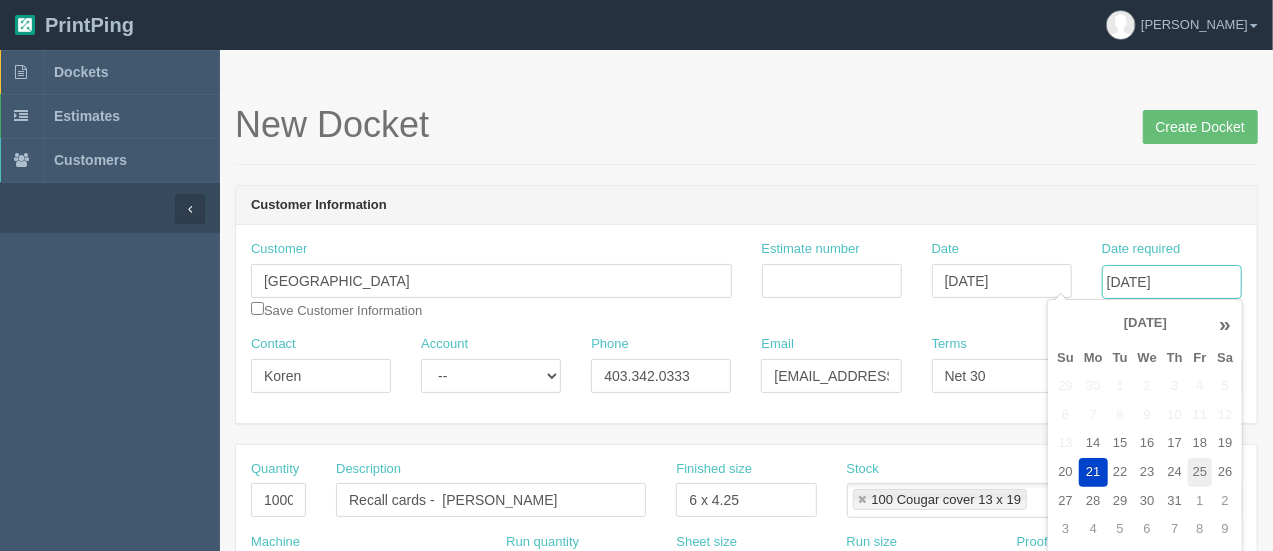 type on "[DATE]" 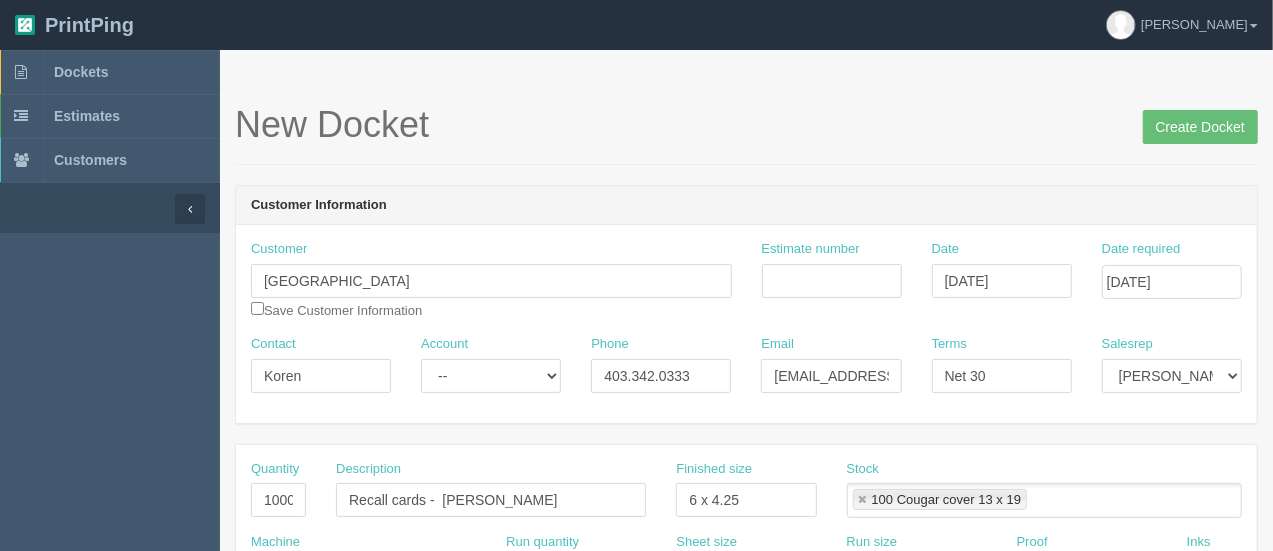 click on "New Docket
Create Docket
Customer Information
Customer
Red Deer Eye Center
Save Customer Information
Estimate number
Date
July 21, 2025
Date required
July 25, 2025
Contact
Koren
Account
--
Existing Client
Allrush Client
Rep Client
Phone
403.342.0333
Email
Info@reddeereyecare.com
Terms
Net 30
Salesrep
Mark
Mikayla
Aly
France" at bounding box center (746, 933) 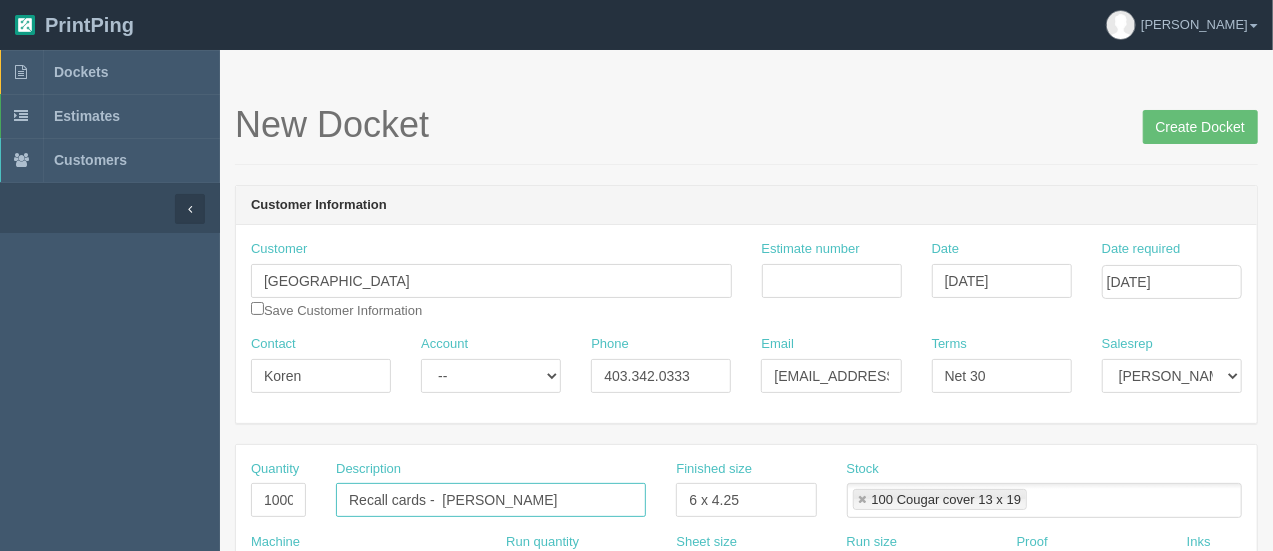 drag, startPoint x: 502, startPoint y: 505, endPoint x: 298, endPoint y: 494, distance: 204.29636 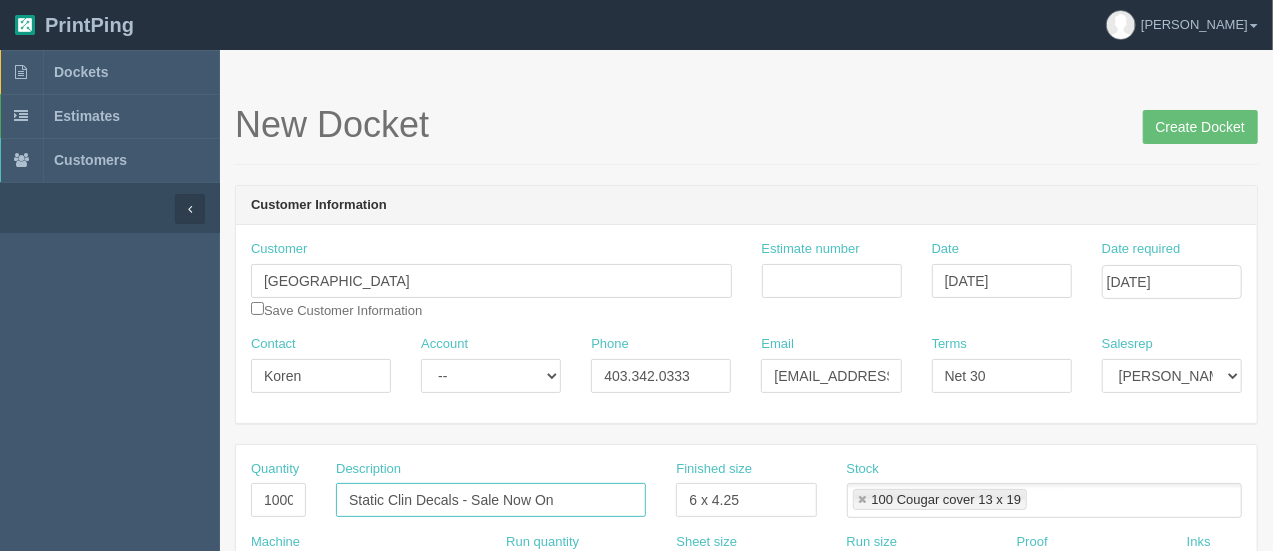 type on "Static Clin Decals - Sale Now On" 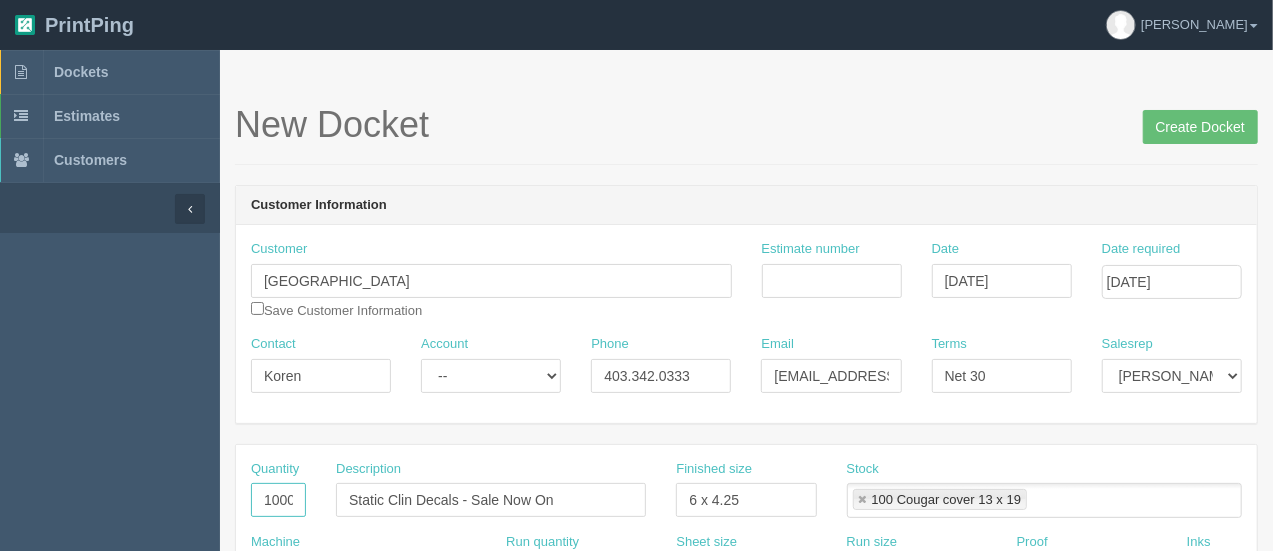 click on "1000" at bounding box center [278, 500] 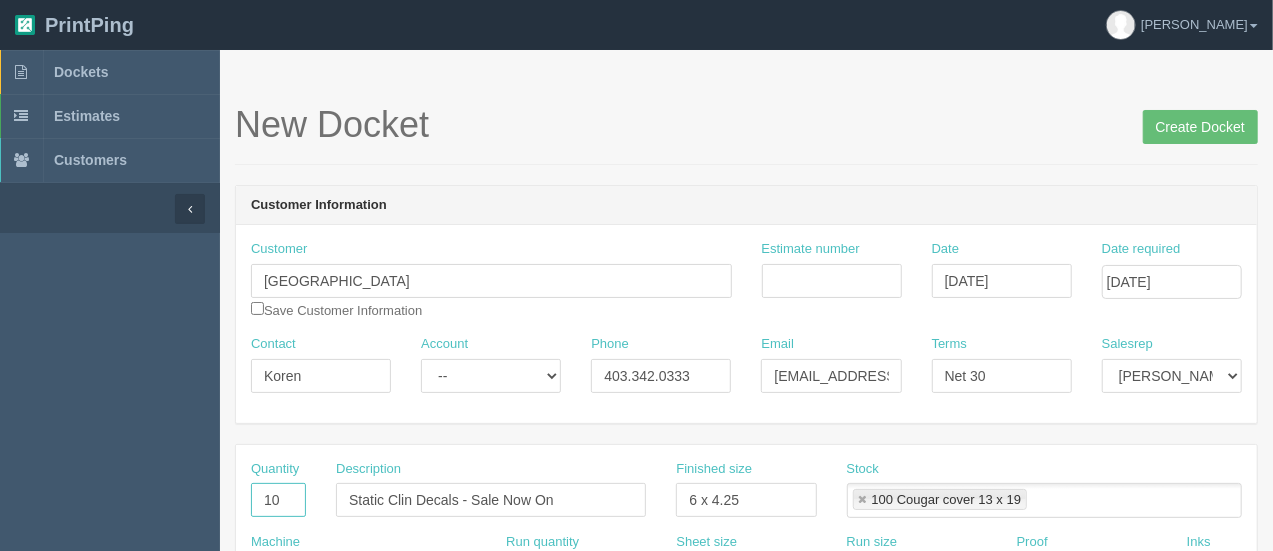 type on "1" 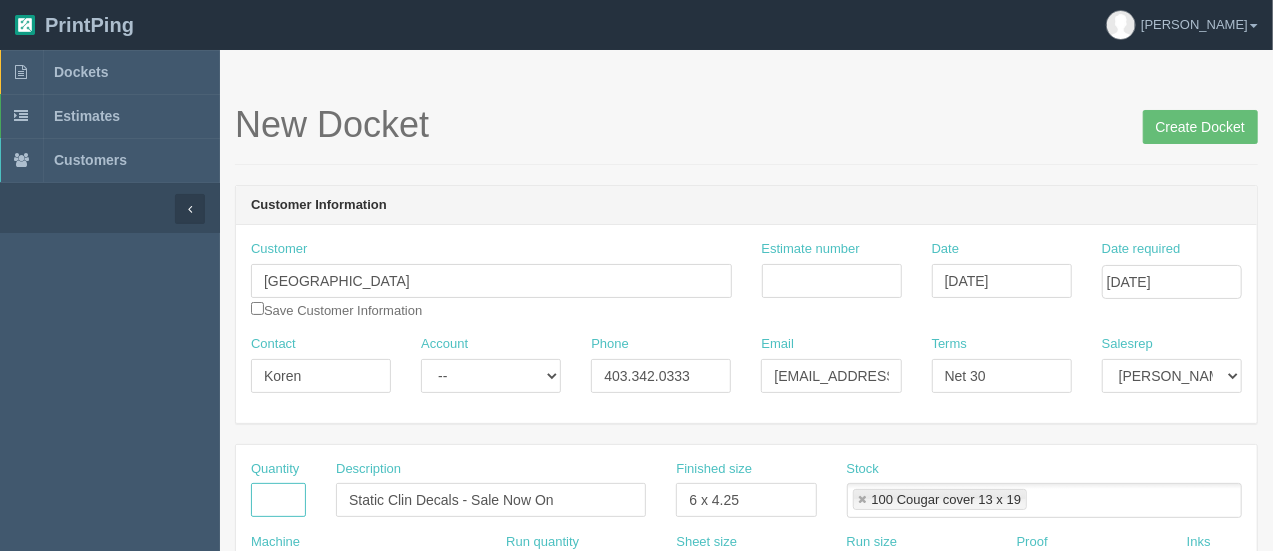 type 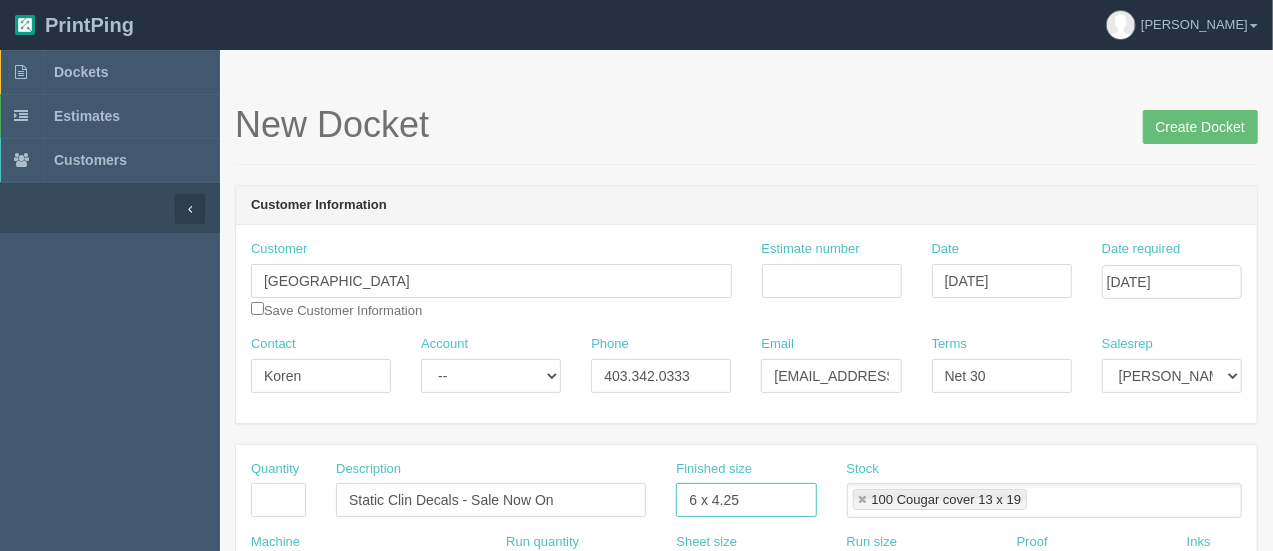 drag, startPoint x: 748, startPoint y: 504, endPoint x: 660, endPoint y: 498, distance: 88.20431 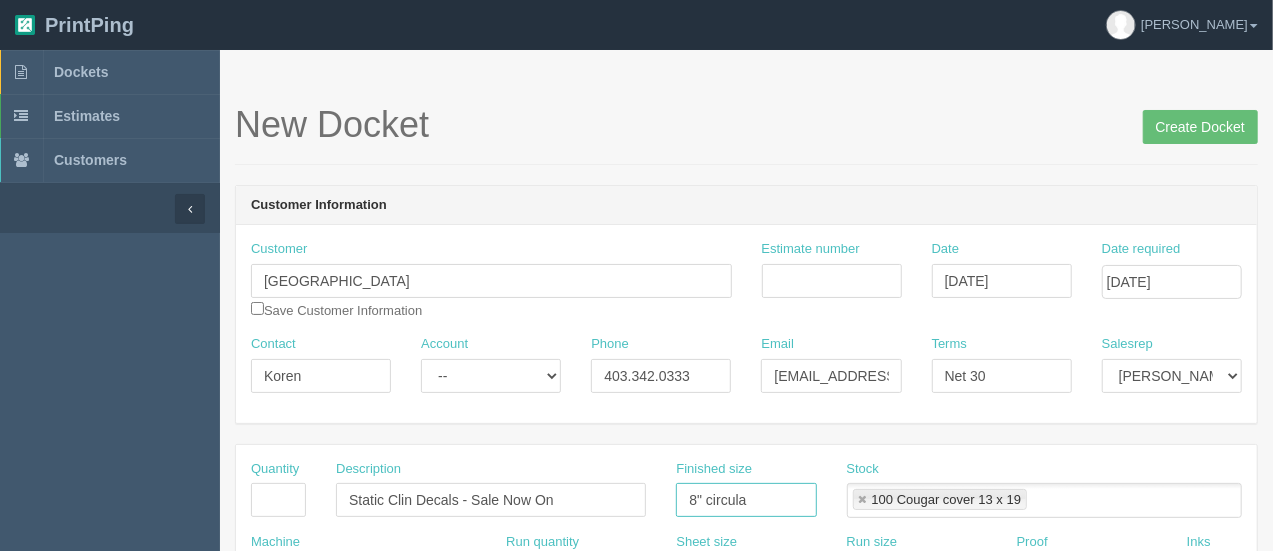 type on "8" circular" 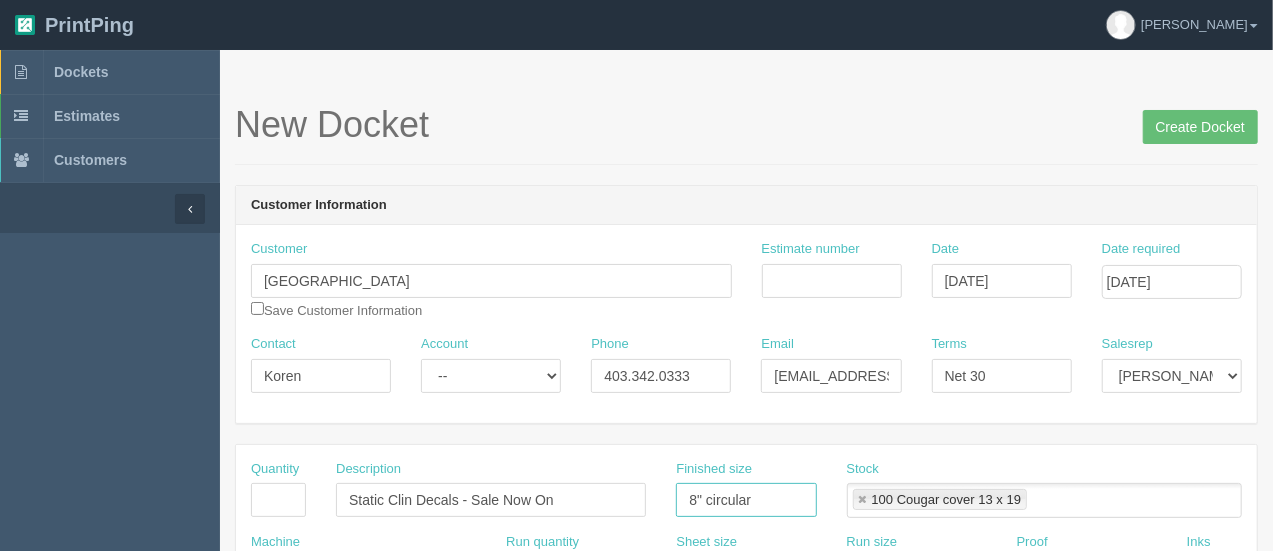 click at bounding box center [863, 500] 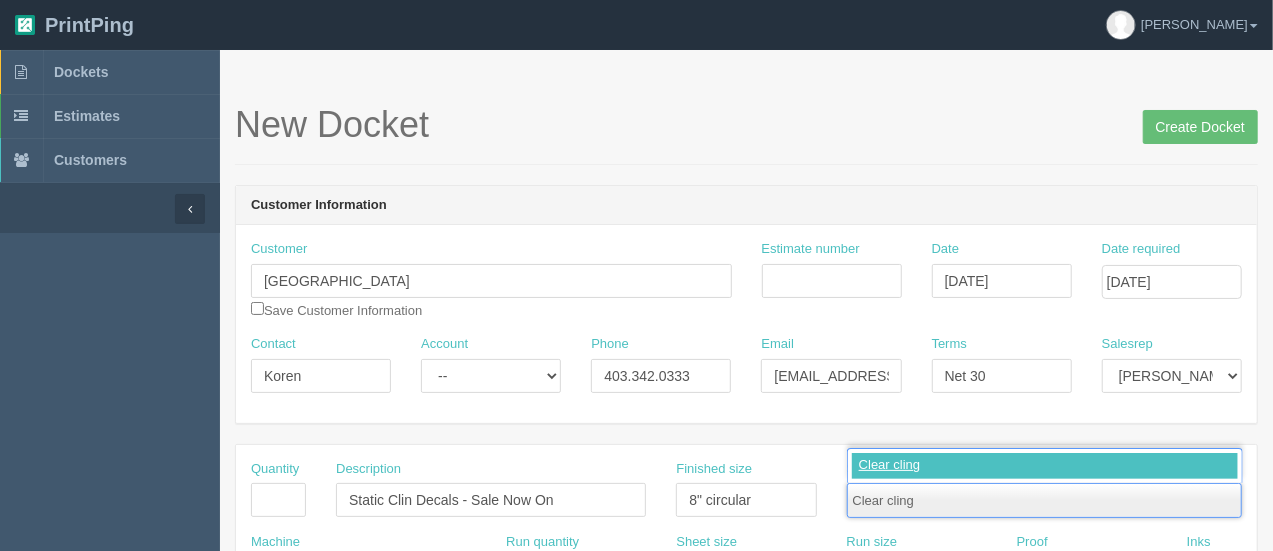 type on "Clear cling" 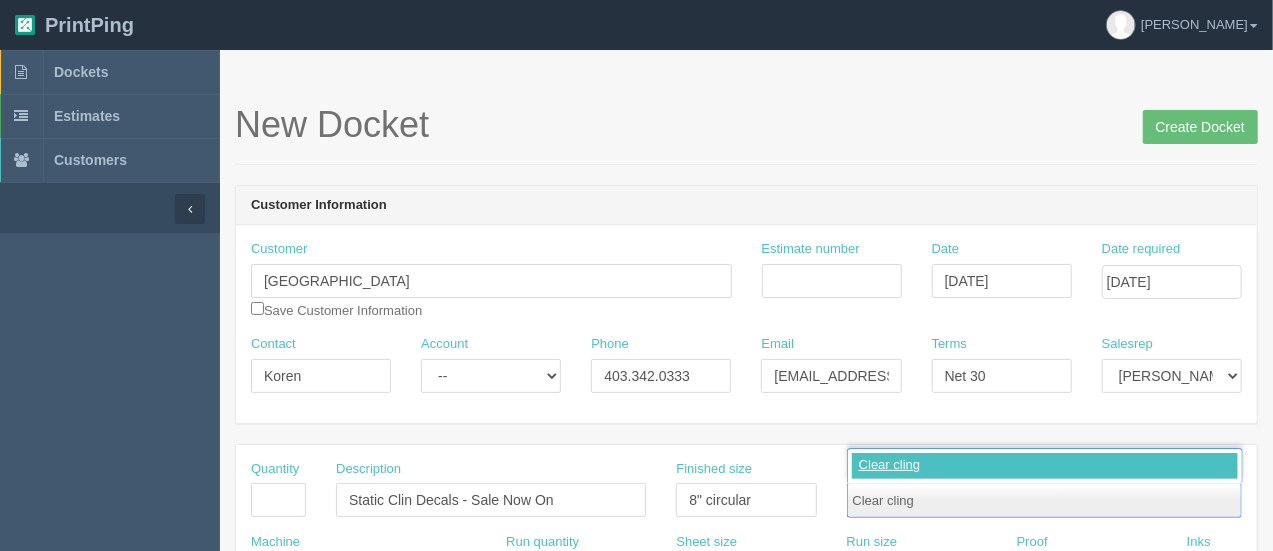 type 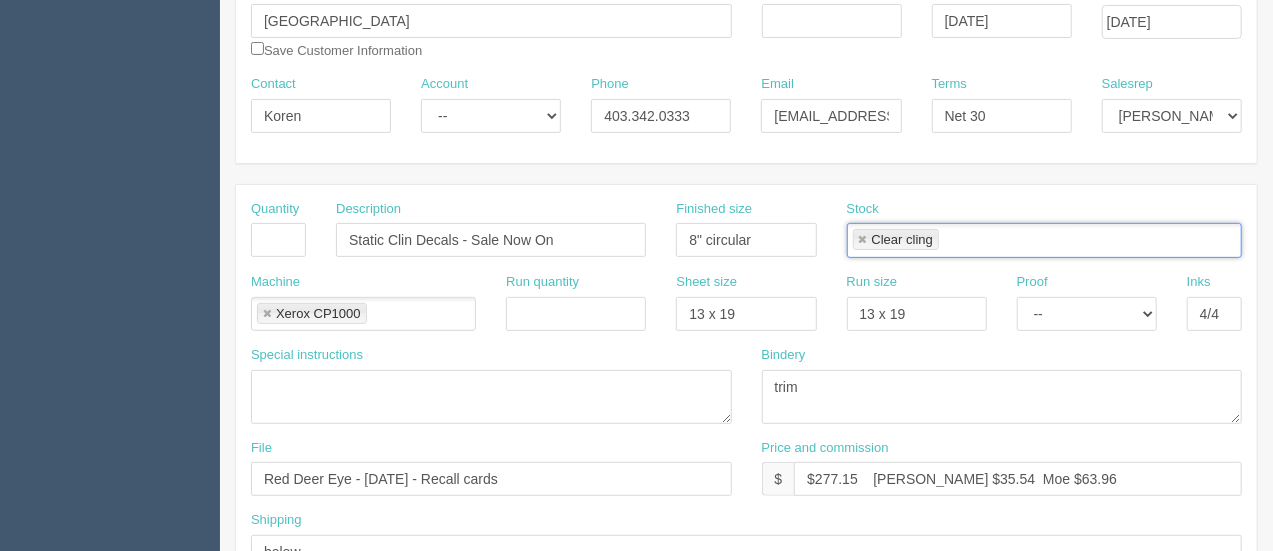 scroll, scrollTop: 279, scrollLeft: 0, axis: vertical 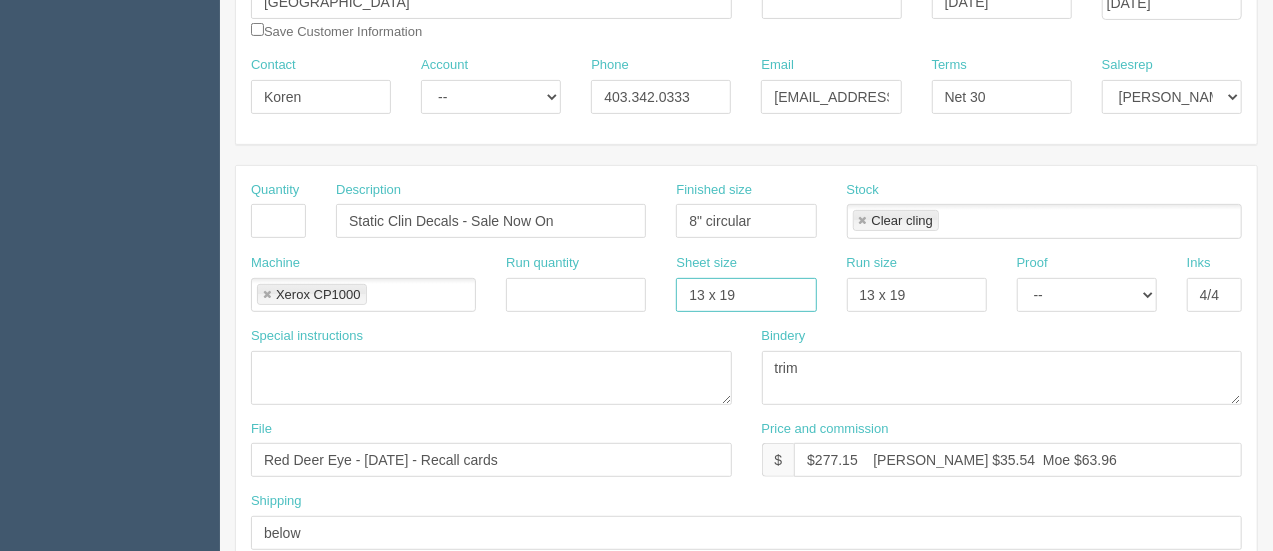 drag, startPoint x: 745, startPoint y: 300, endPoint x: 656, endPoint y: 284, distance: 90.426765 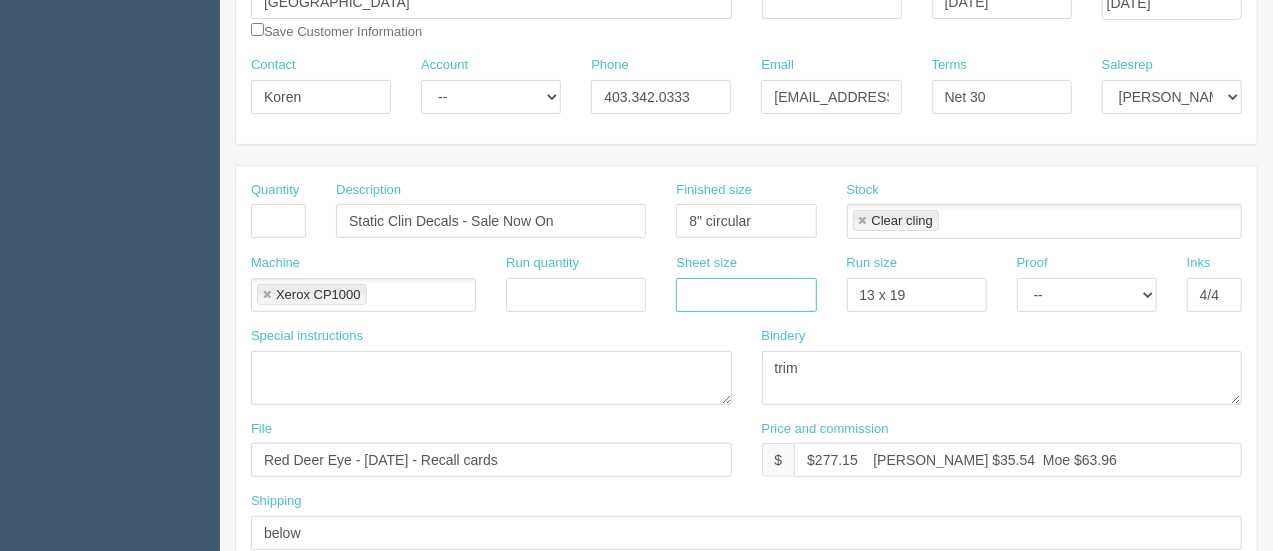 type 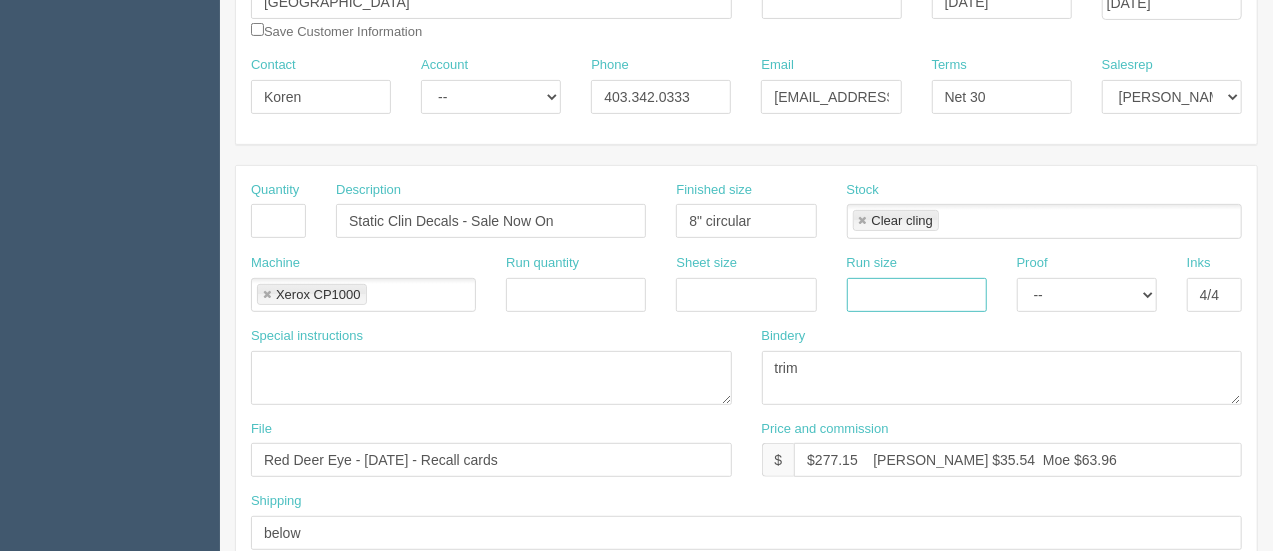 type 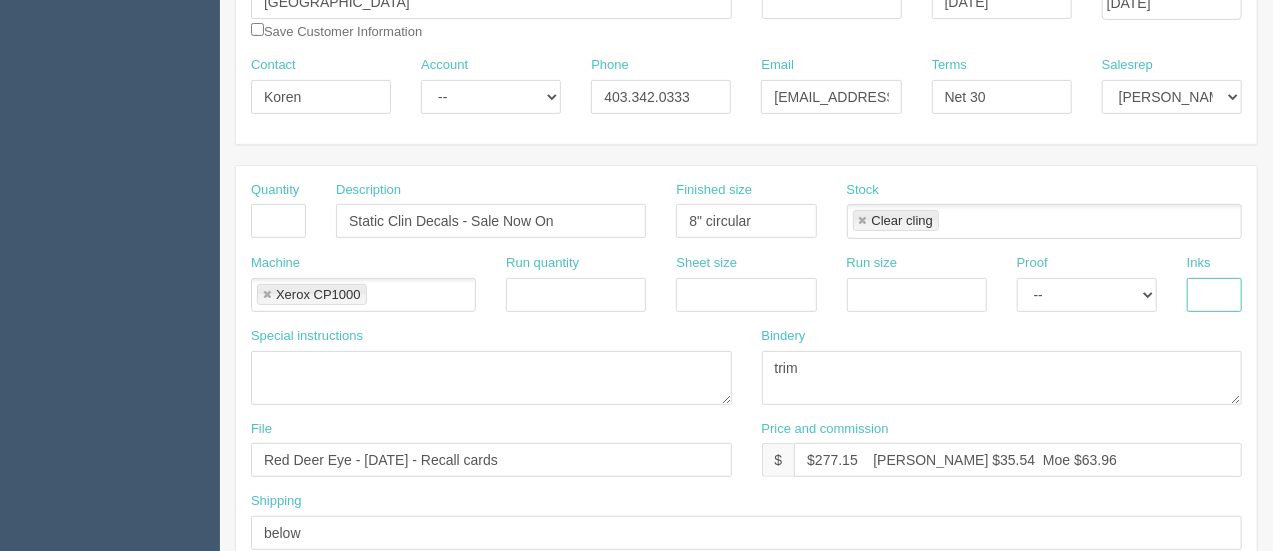 type on "4" 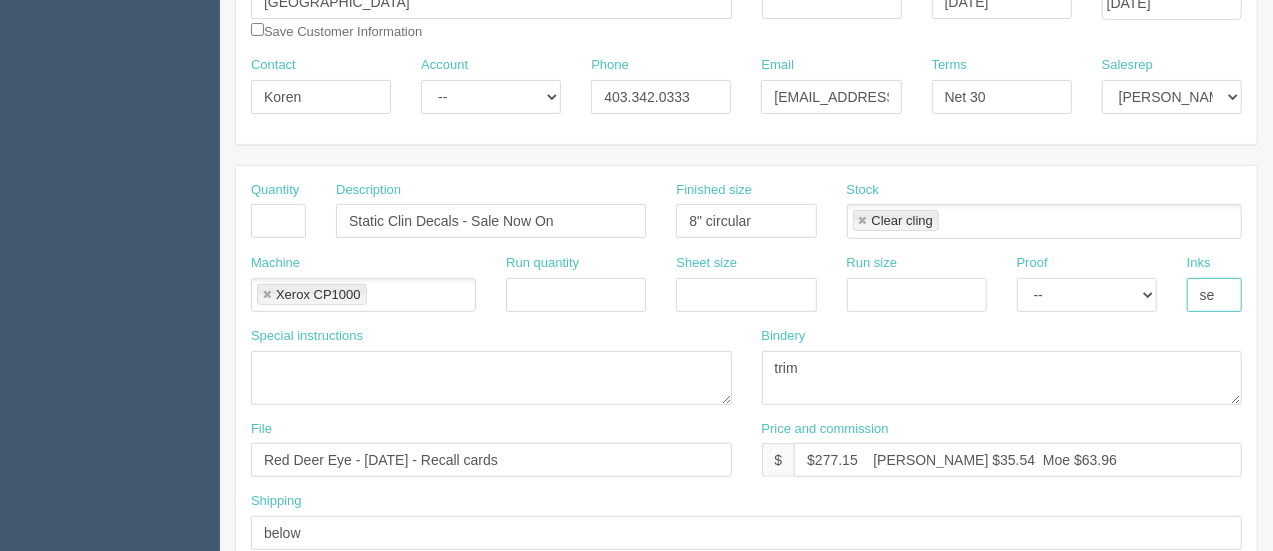 type on "see instruc" 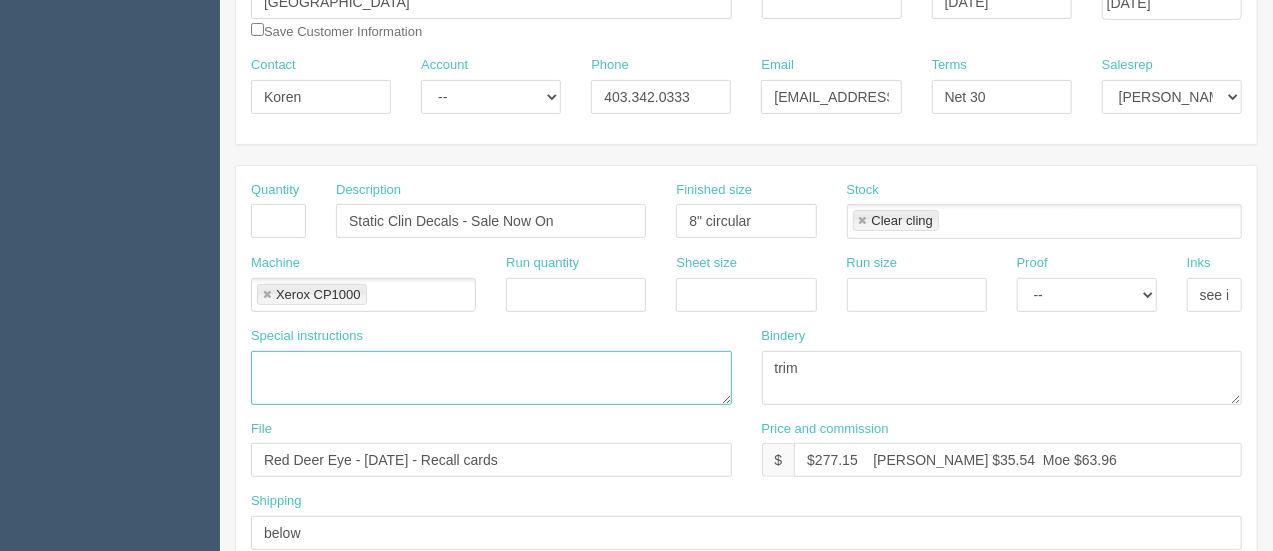 click at bounding box center (491, 378) 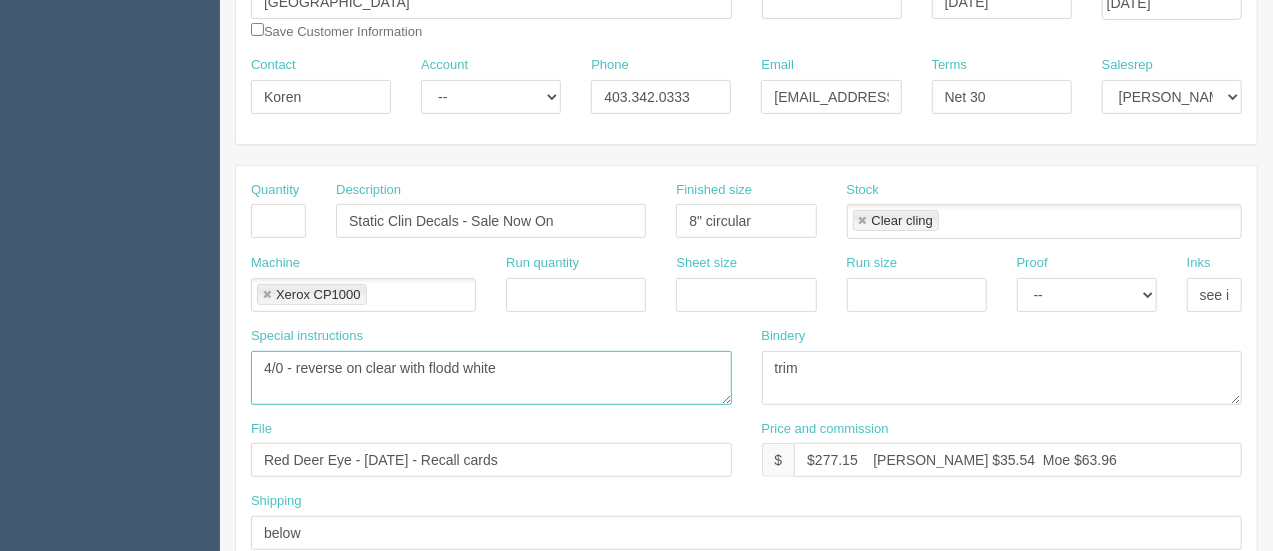 click on "4/0 - reverse on clear with flodd white" at bounding box center (491, 378) 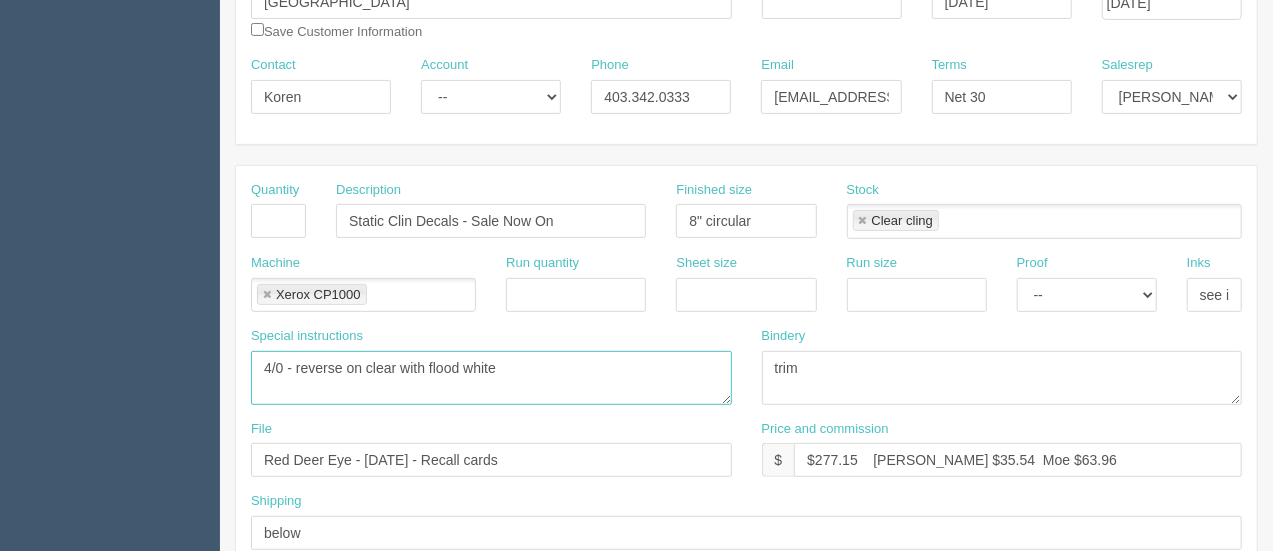 type on "4/0 - reverse on clear with flood white" 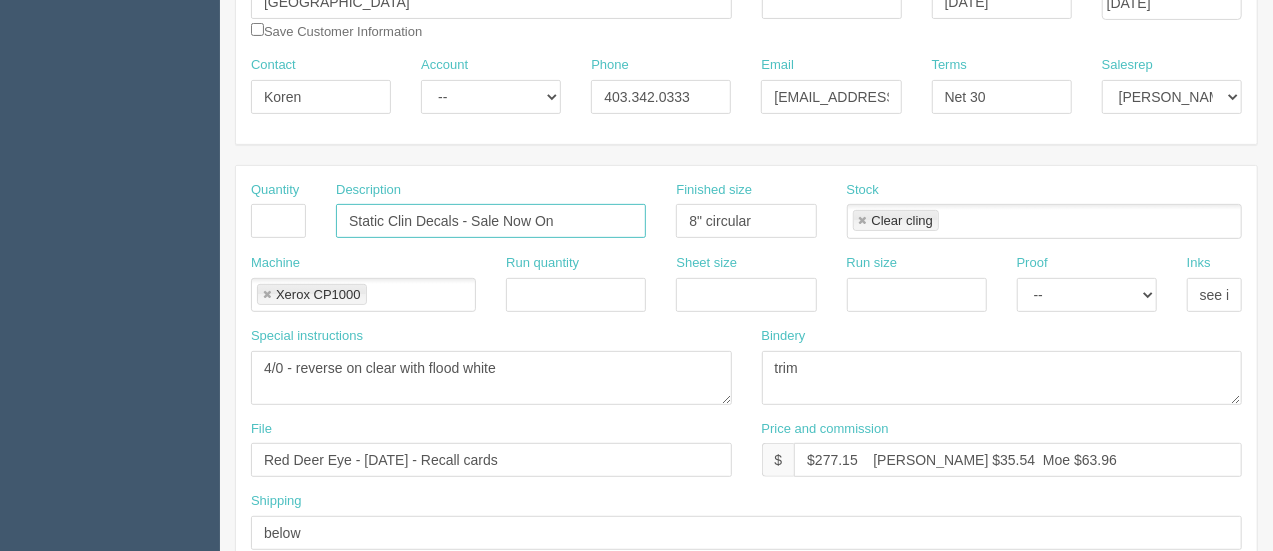 click on "Static Clin Decals - Sale Now On" at bounding box center [491, 221] 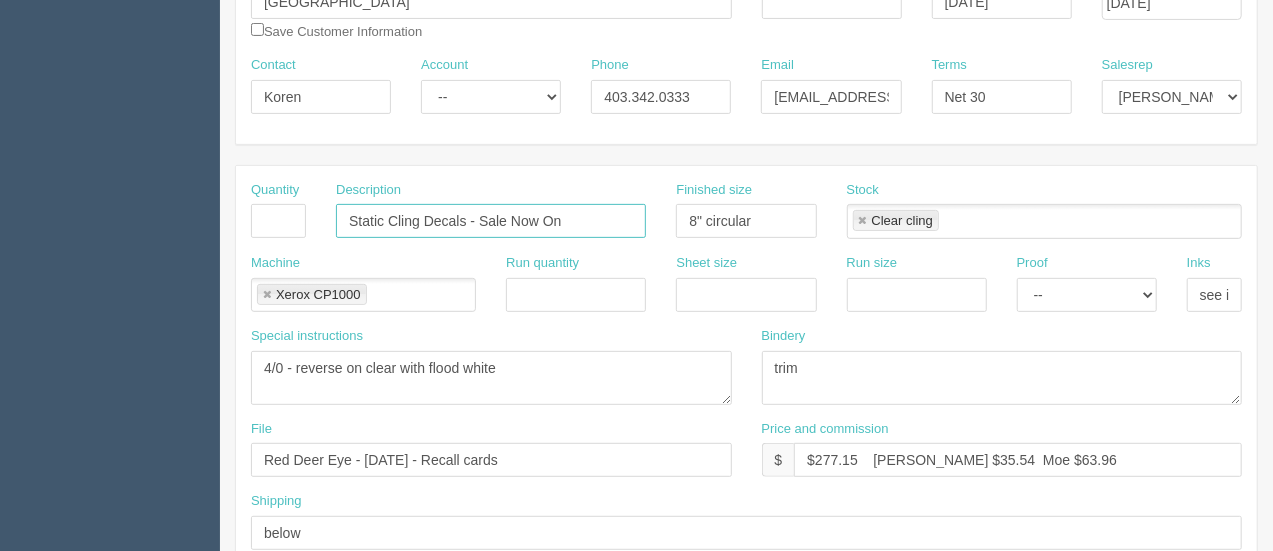 click at bounding box center (267, 295) 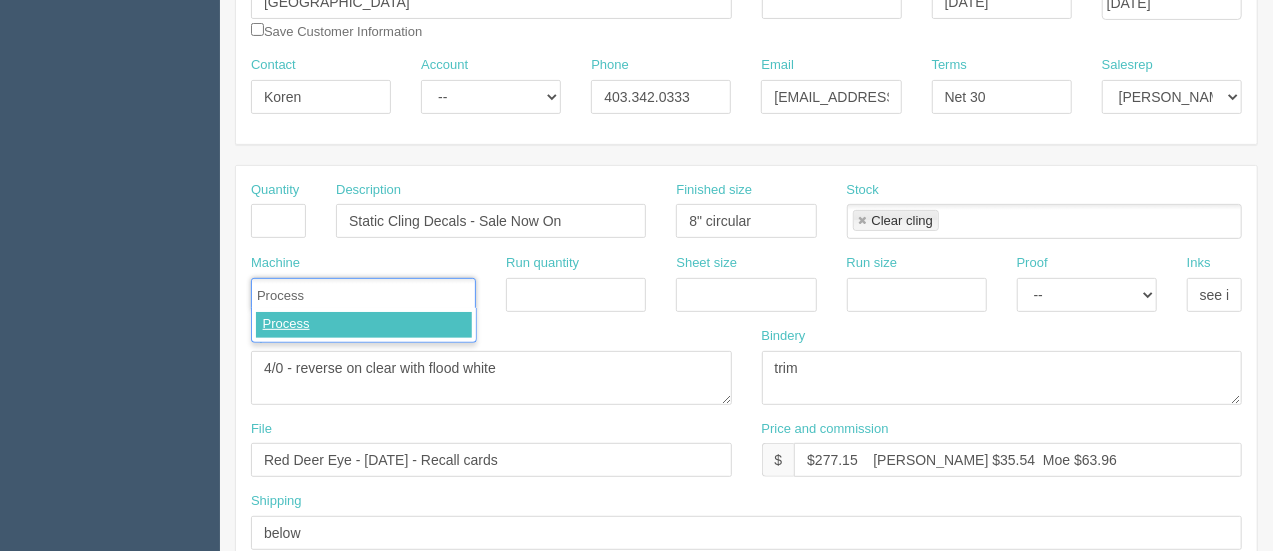 type on "Process" 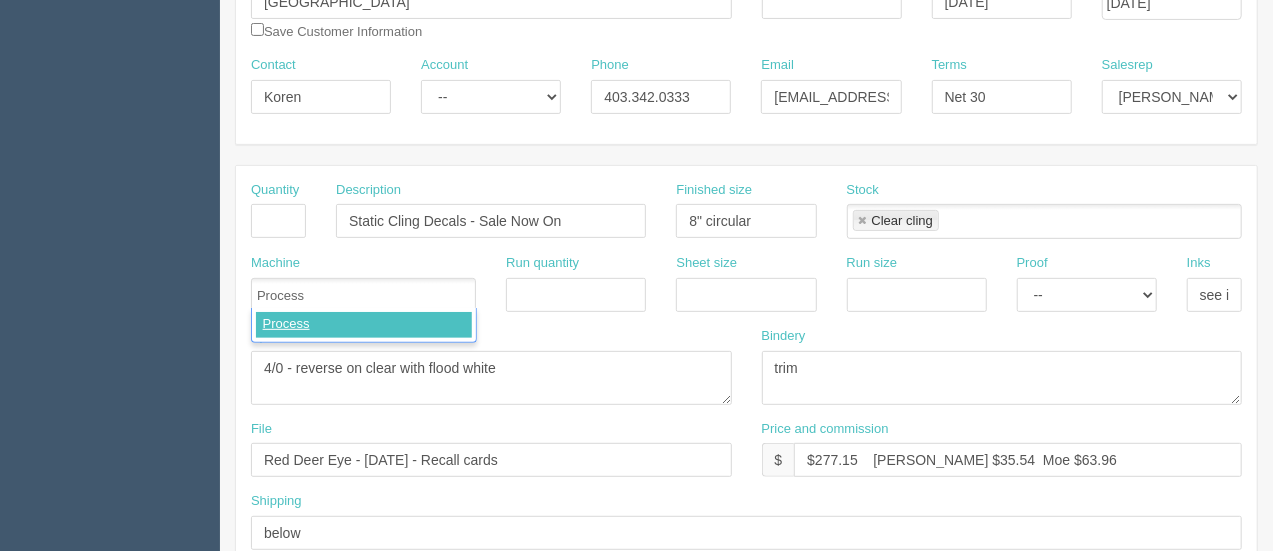 type 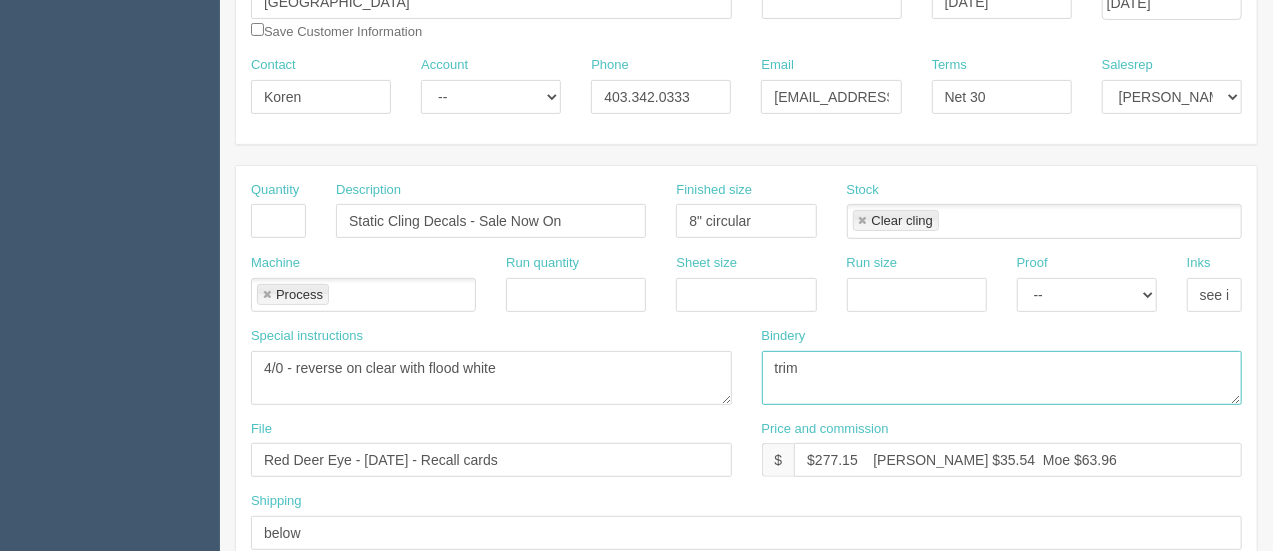 drag, startPoint x: 814, startPoint y: 373, endPoint x: 718, endPoint y: 376, distance: 96.04687 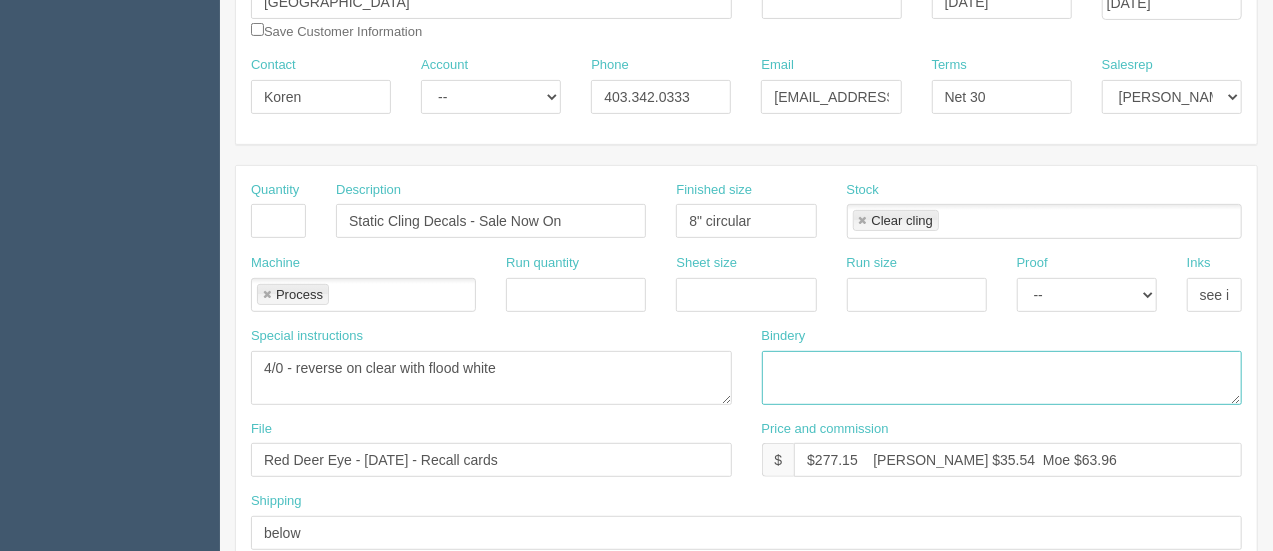 type 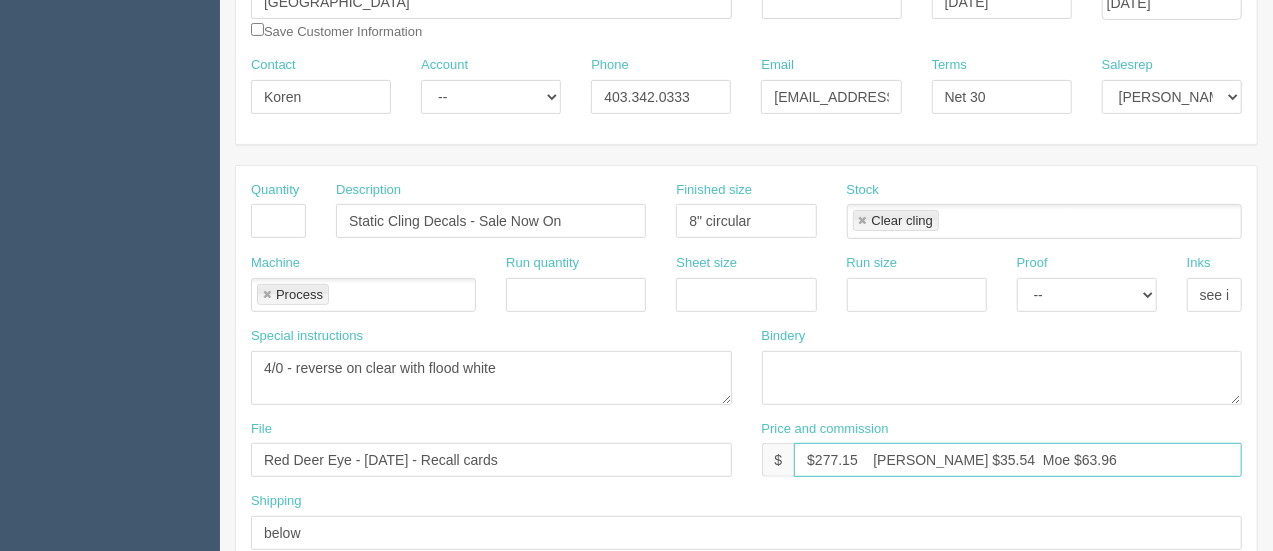 click on "$277.15    Arif $35.54  Moe $63.96" at bounding box center [1018, 460] 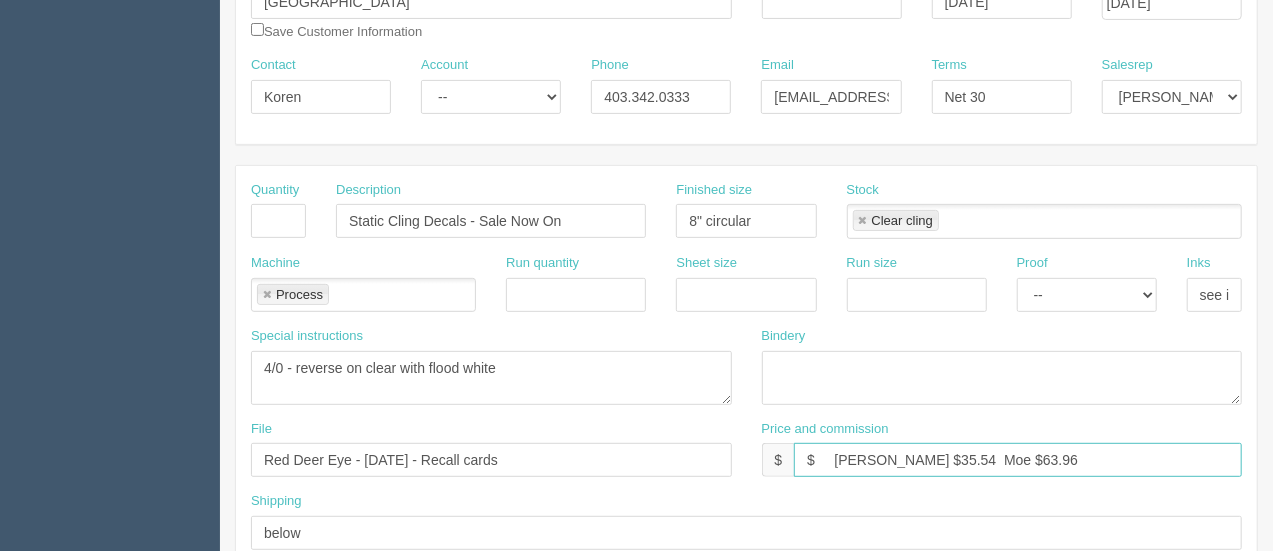 click on "$     Arif $35.54  Moe $63.96" at bounding box center [1018, 460] 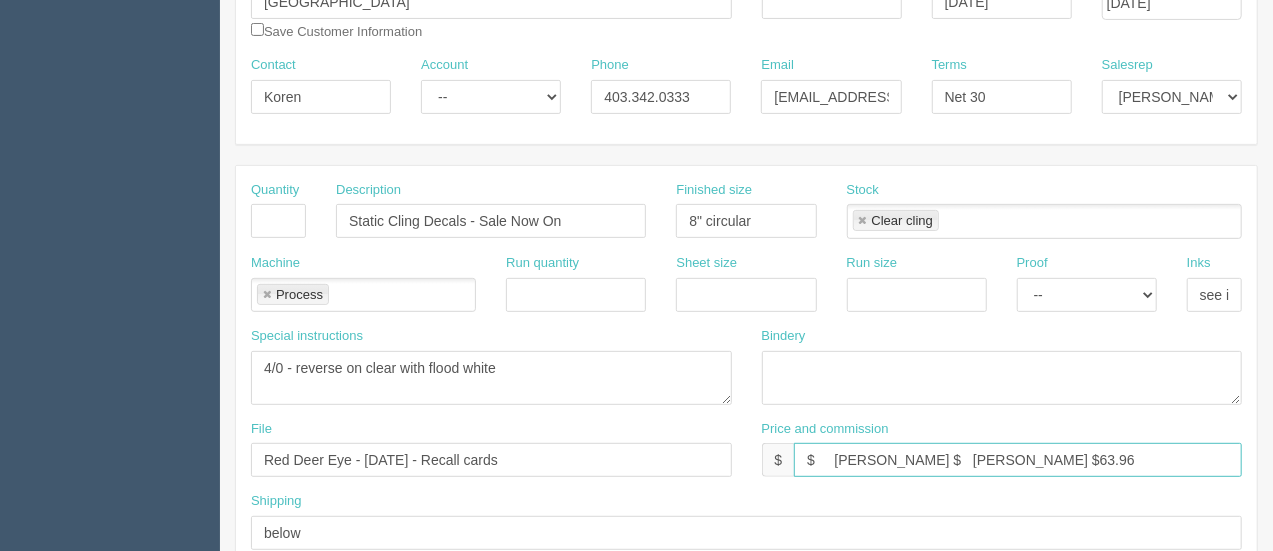 click on "$     Arif $   Moe $63.96" at bounding box center (1018, 460) 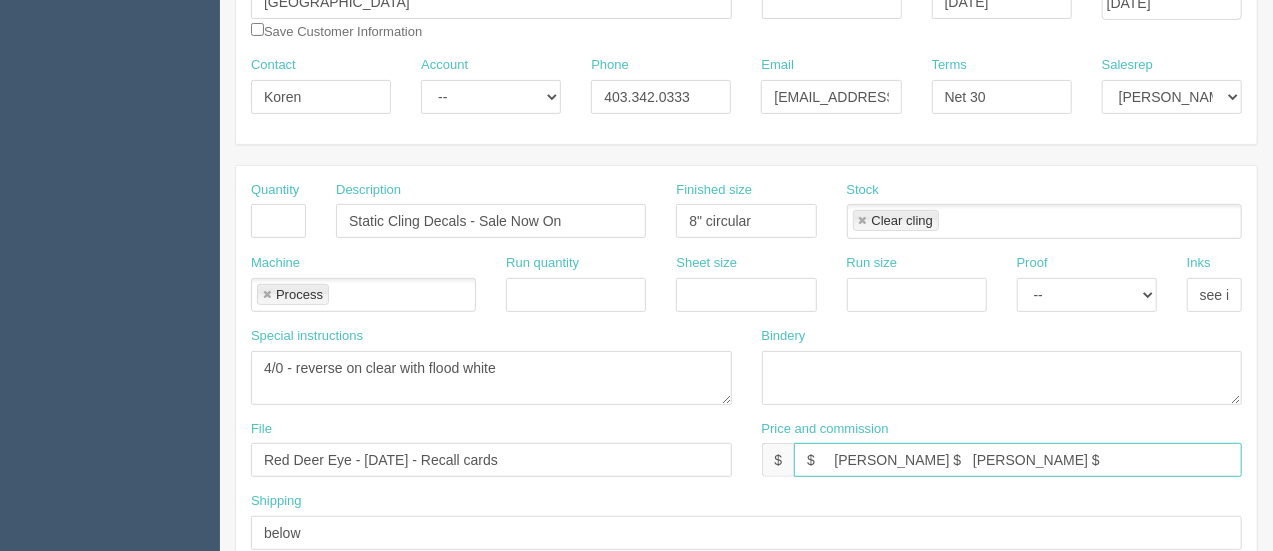 type on "$     Arif $   Moe $" 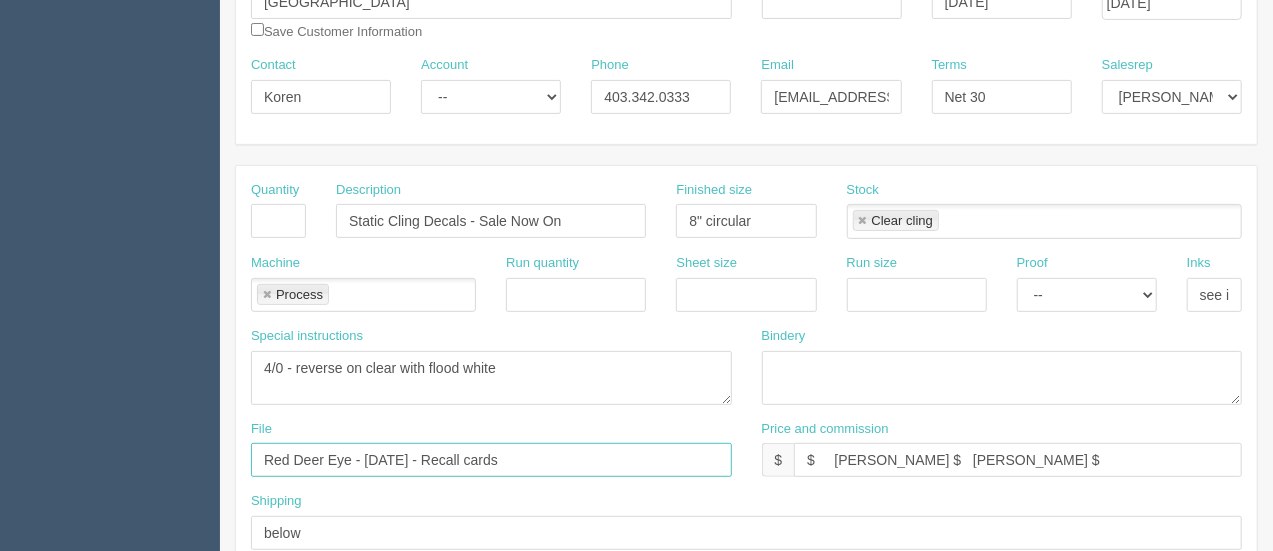 drag, startPoint x: 558, startPoint y: 452, endPoint x: 368, endPoint y: 455, distance: 190.02368 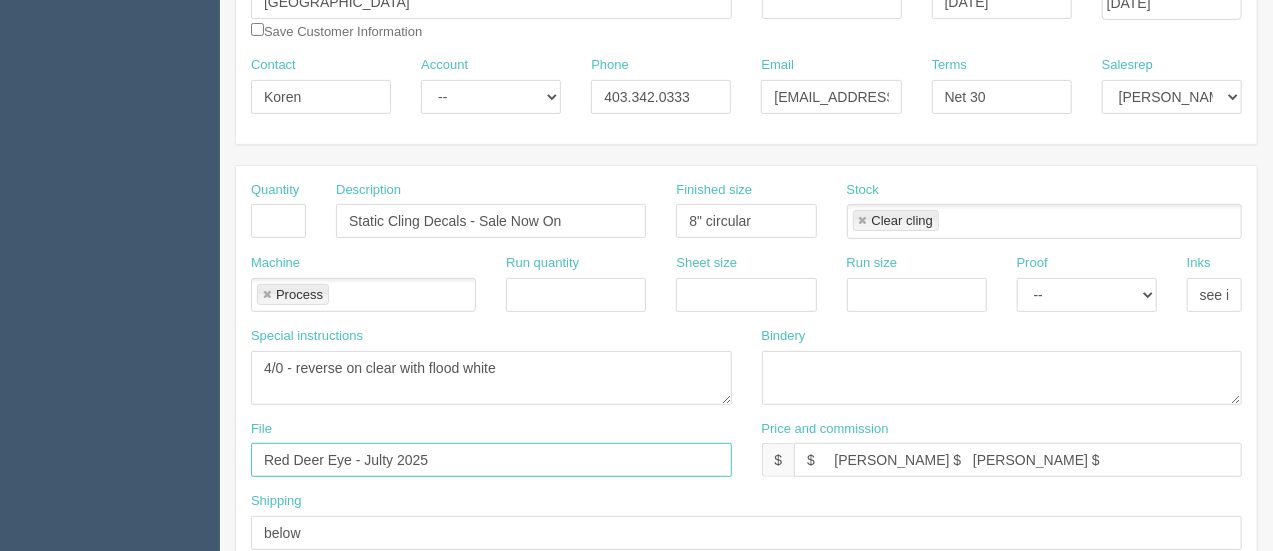 click on "Red Deer Eye - Julty 2025" at bounding box center [491, 460] 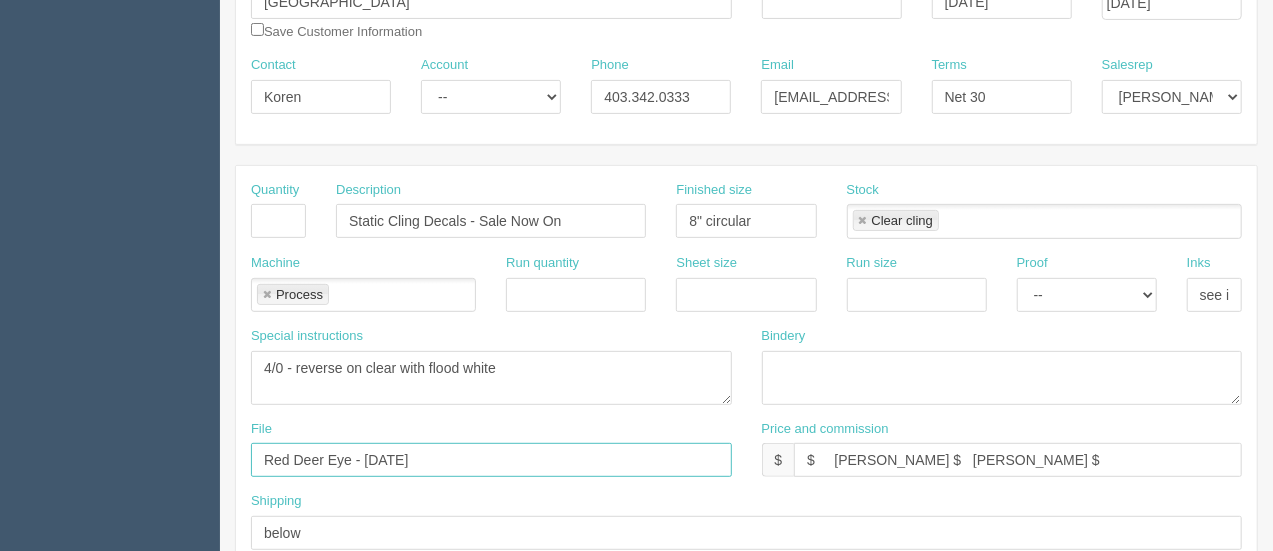 type on "Red Deer Eye - July 2025" 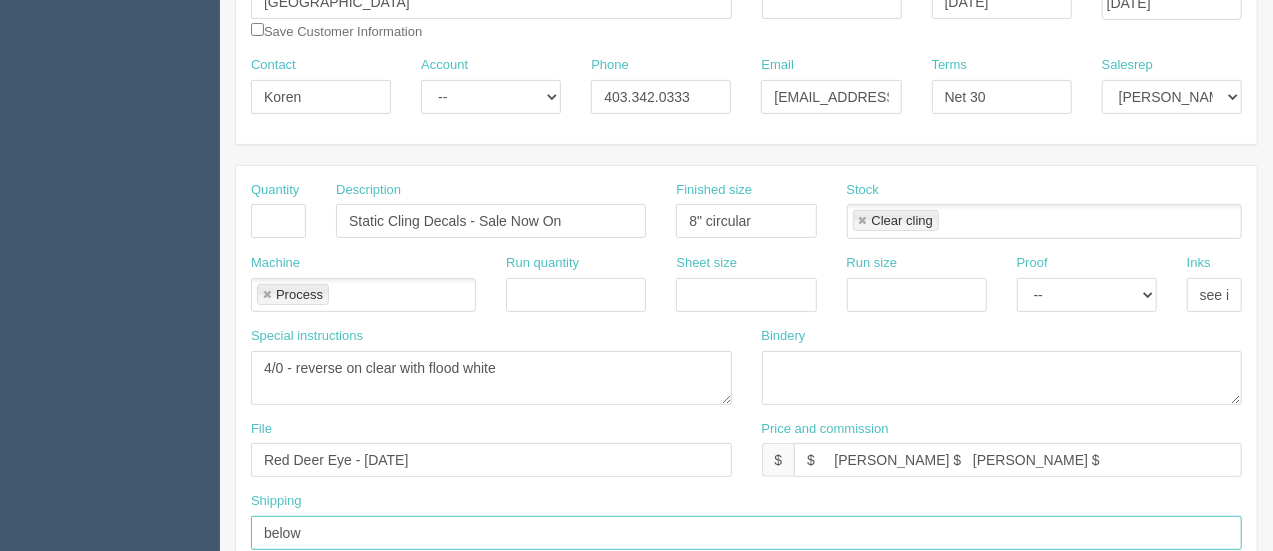 drag, startPoint x: 336, startPoint y: 527, endPoint x: 220, endPoint y: 516, distance: 116.520386 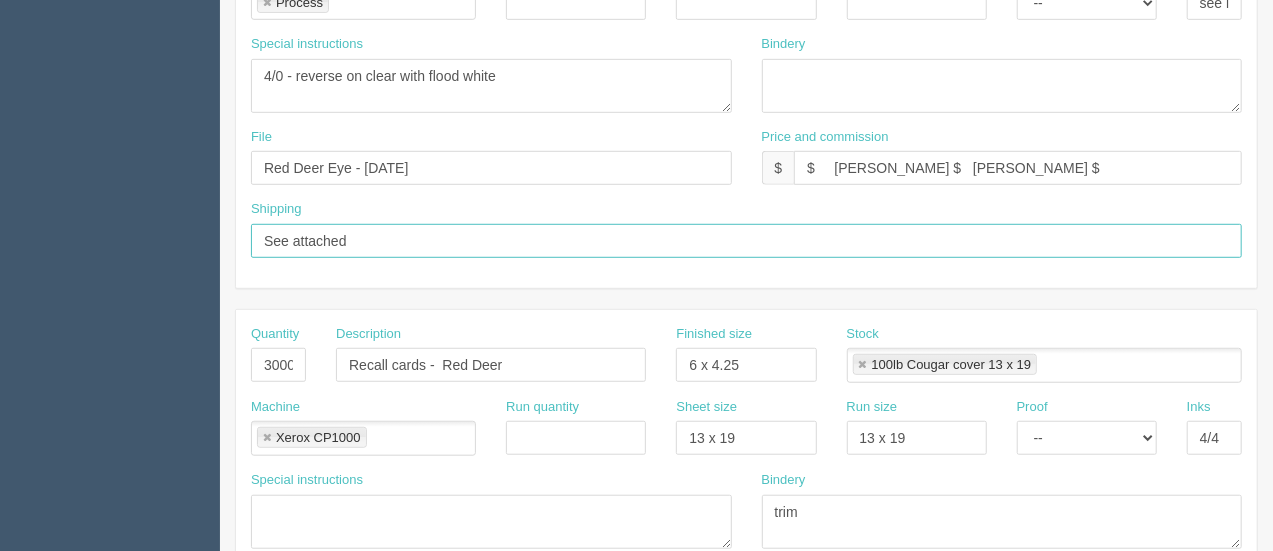 scroll, scrollTop: 567, scrollLeft: 0, axis: vertical 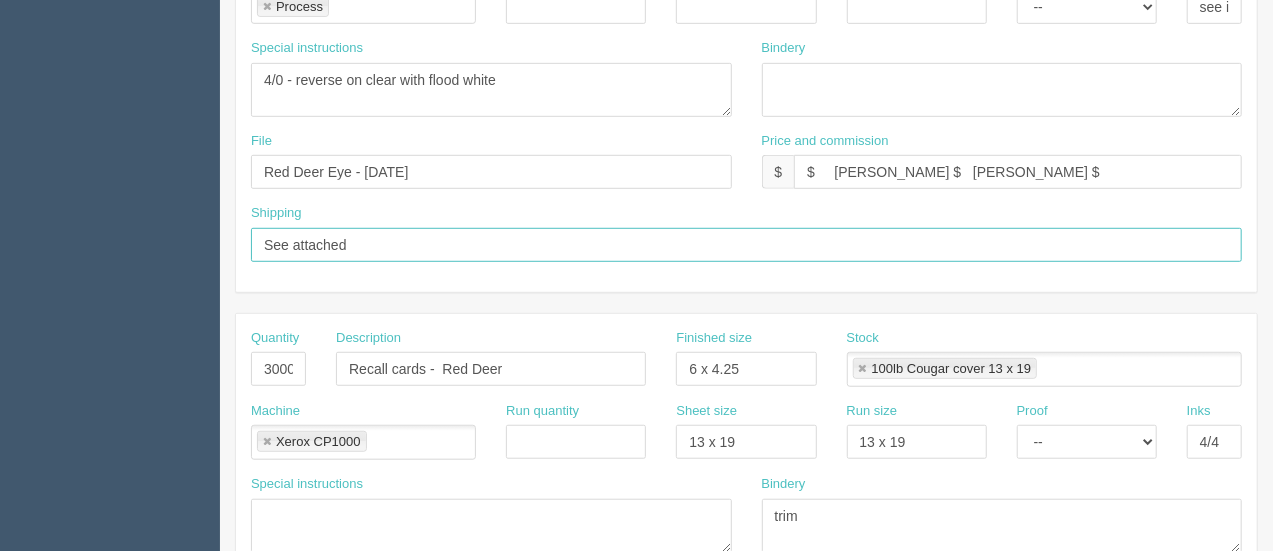type on "See attached" 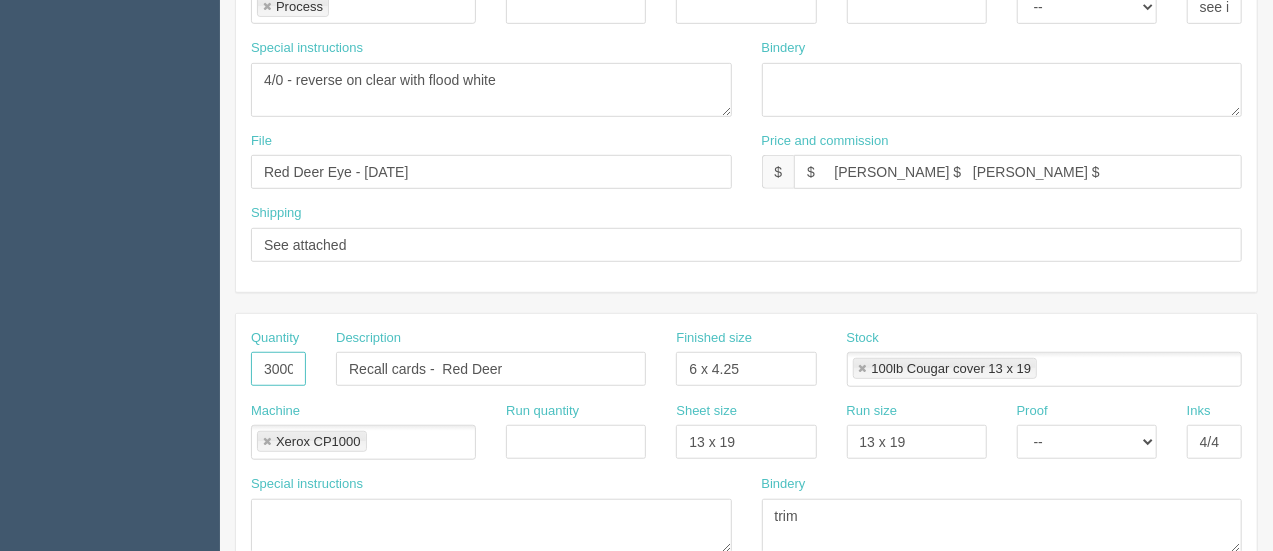 scroll, scrollTop: 0, scrollLeft: 0, axis: both 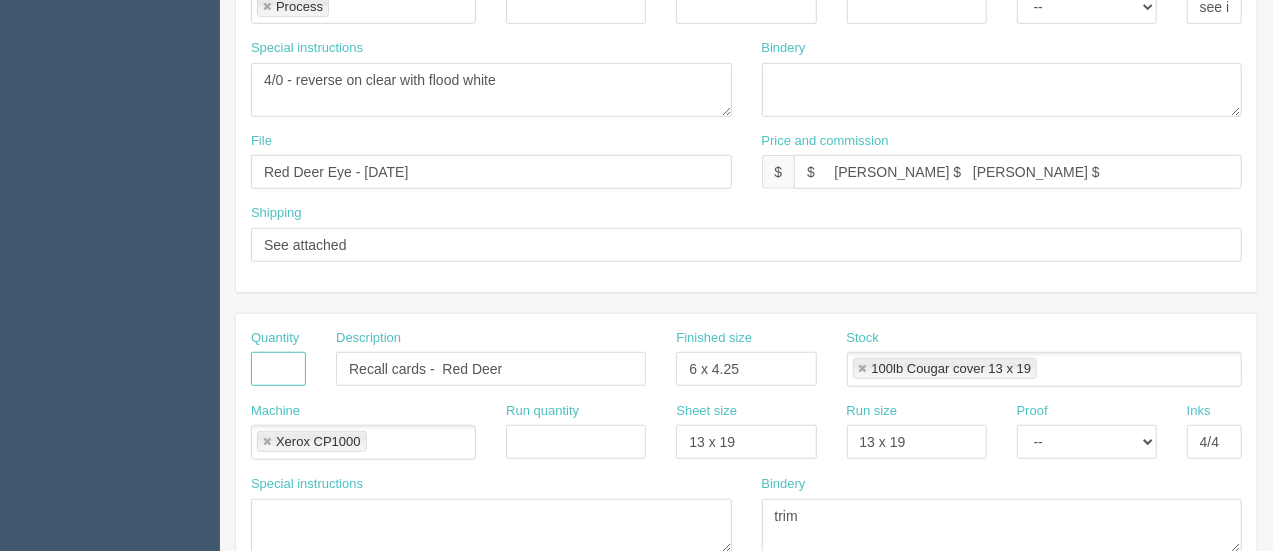 type 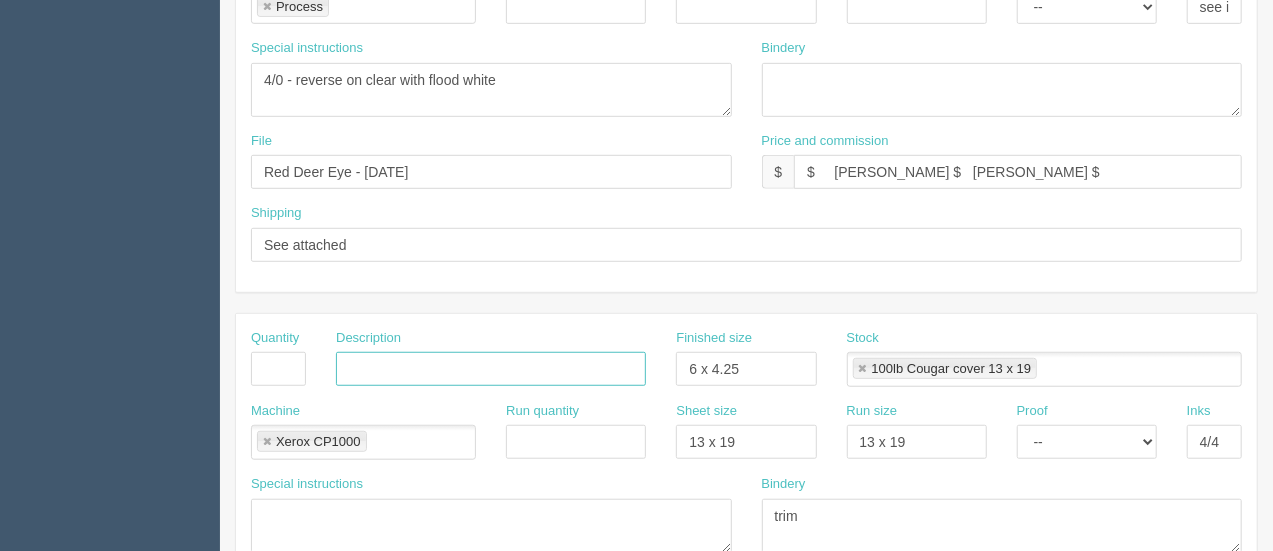 type 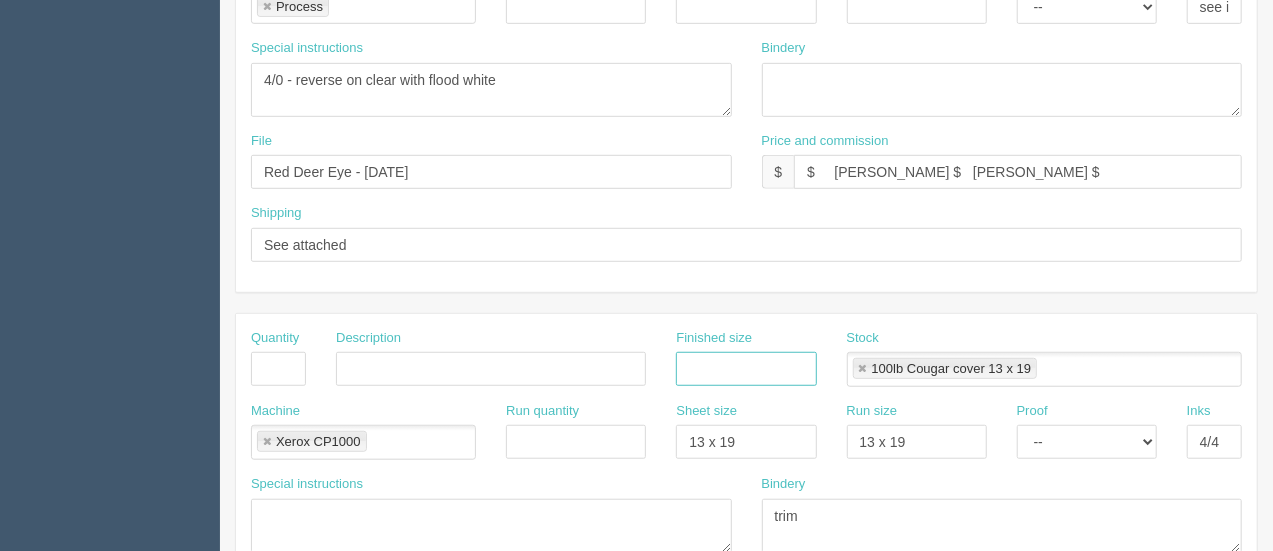 type 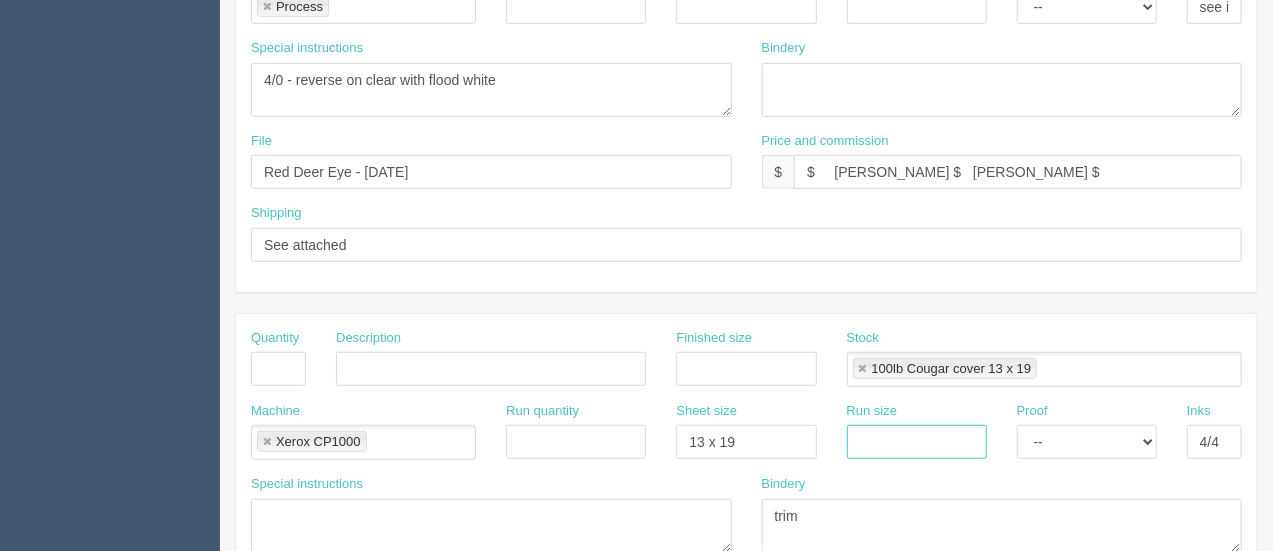 type 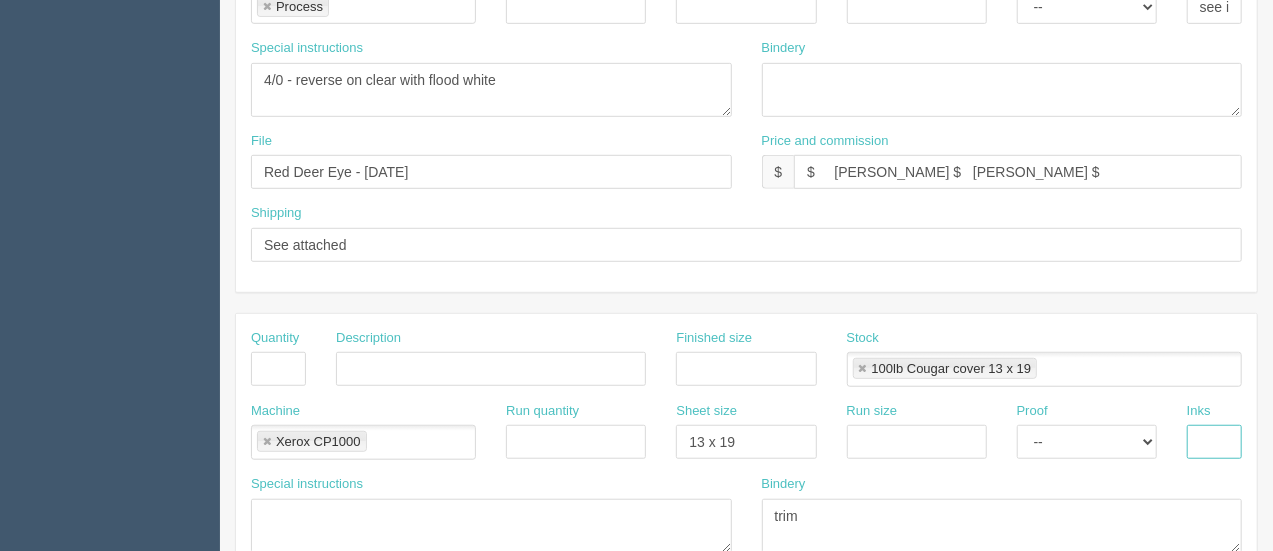 type 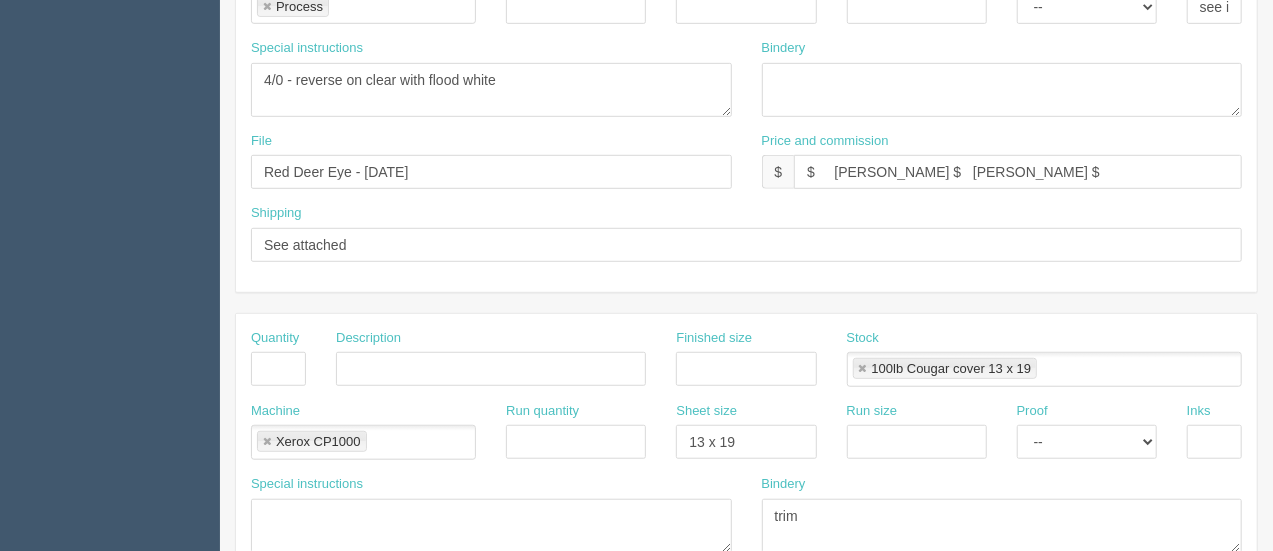 scroll, scrollTop: 893, scrollLeft: 0, axis: vertical 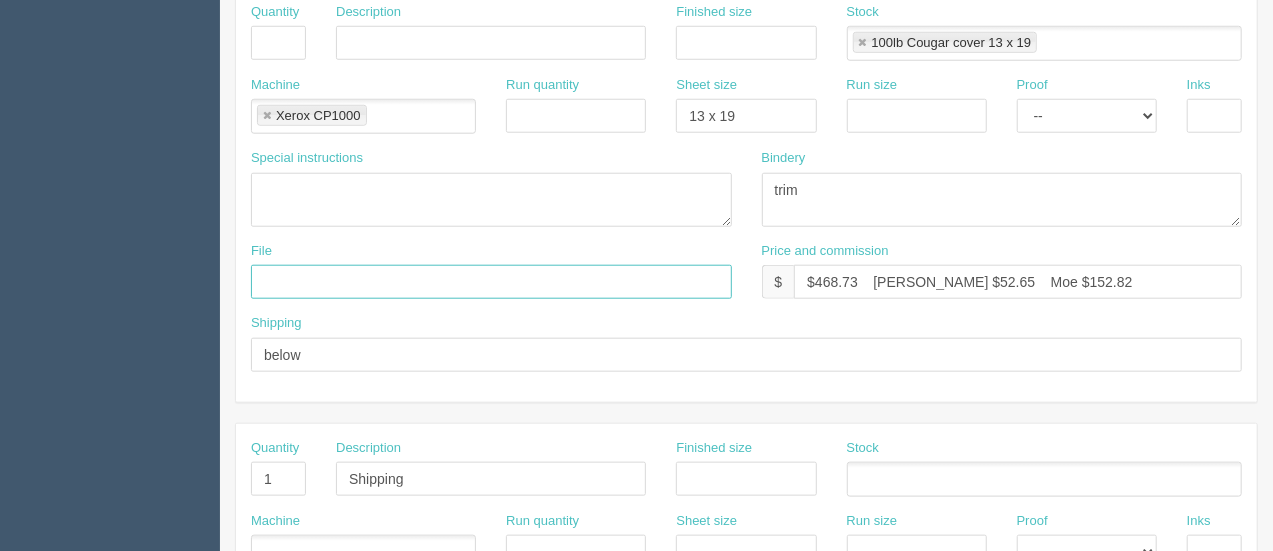 type 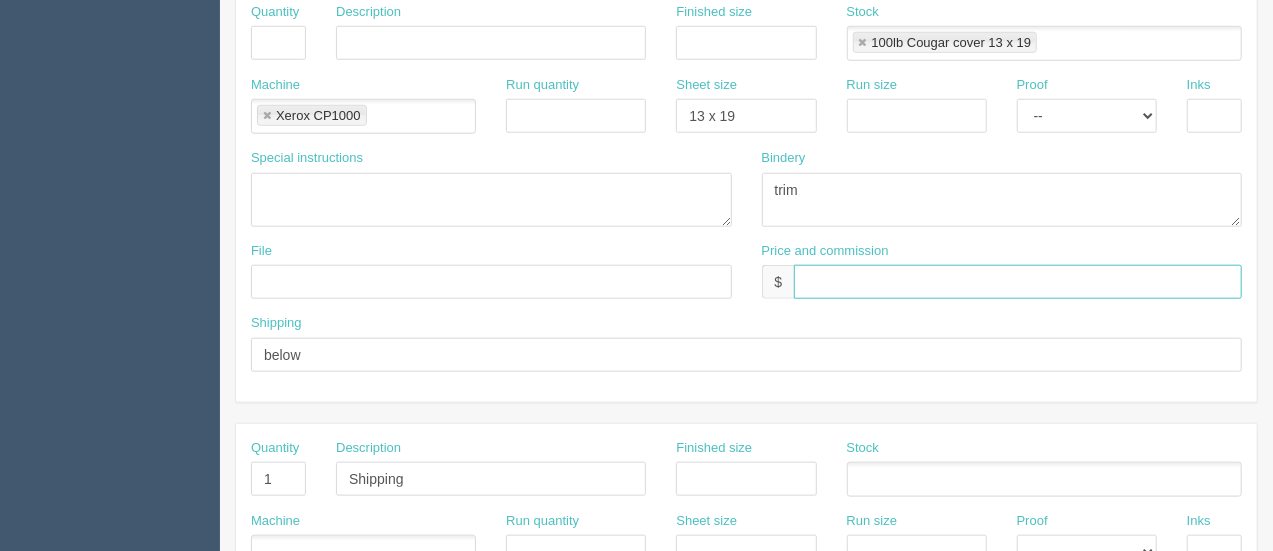 type 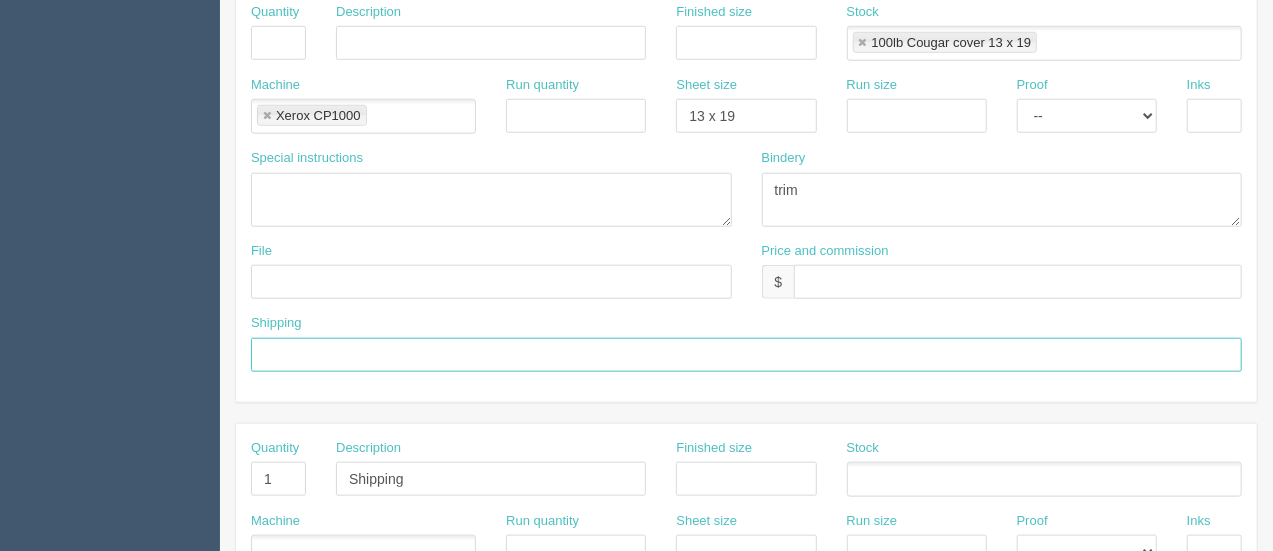type 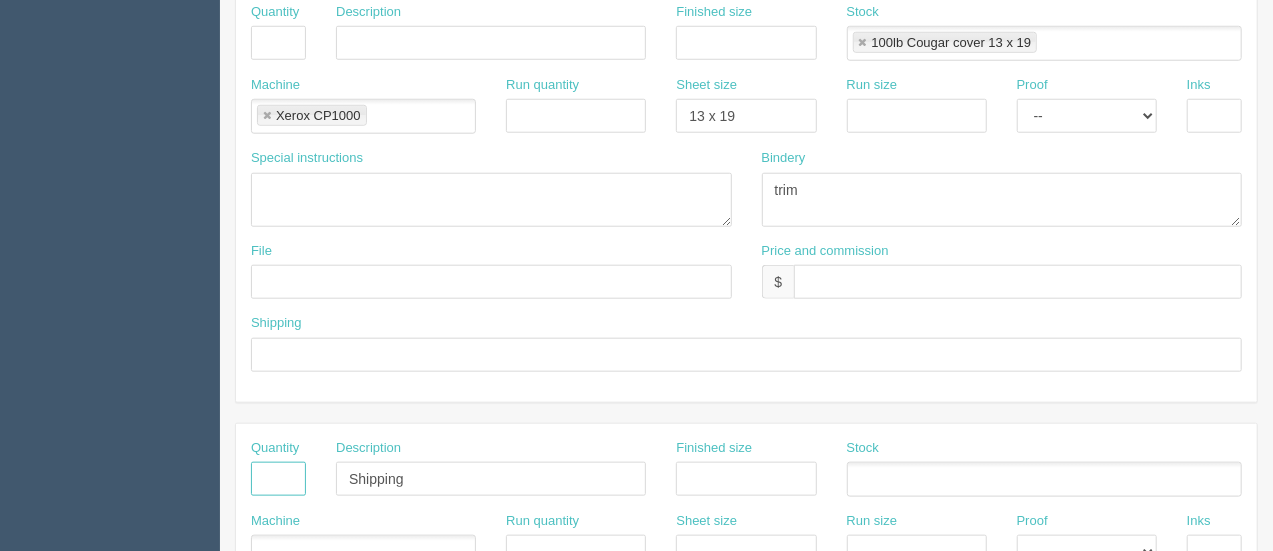 type 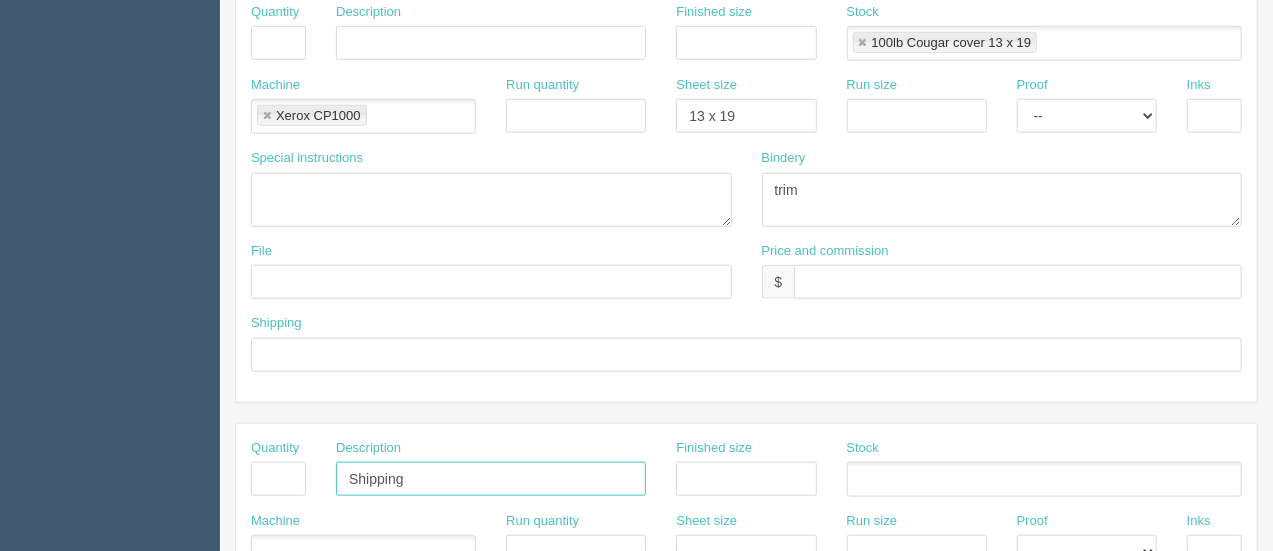 type 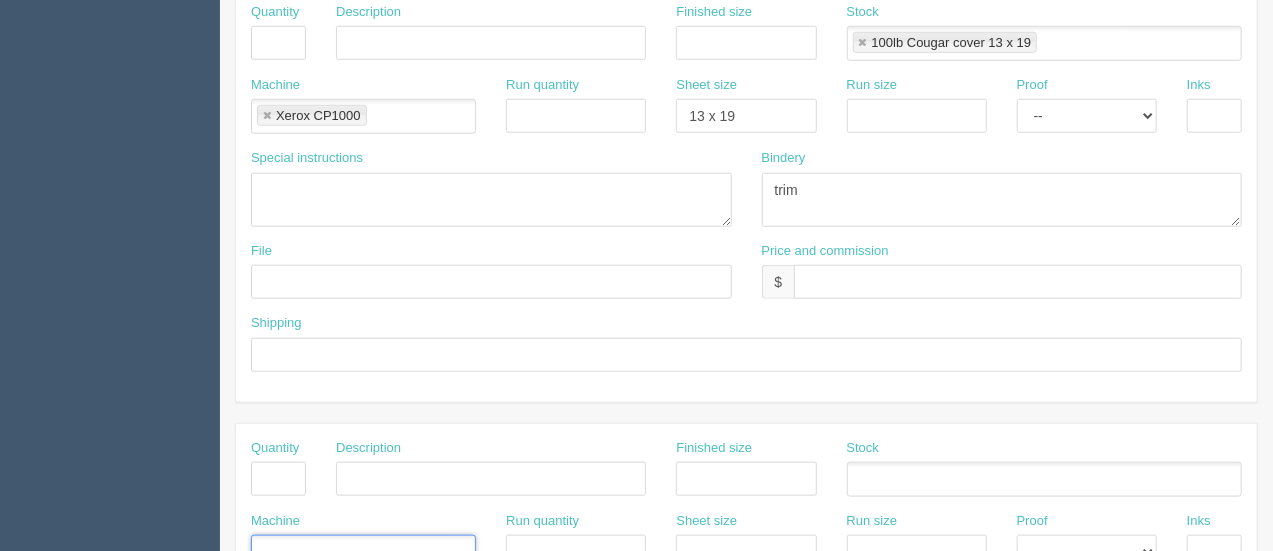 scroll, scrollTop: 903, scrollLeft: 0, axis: vertical 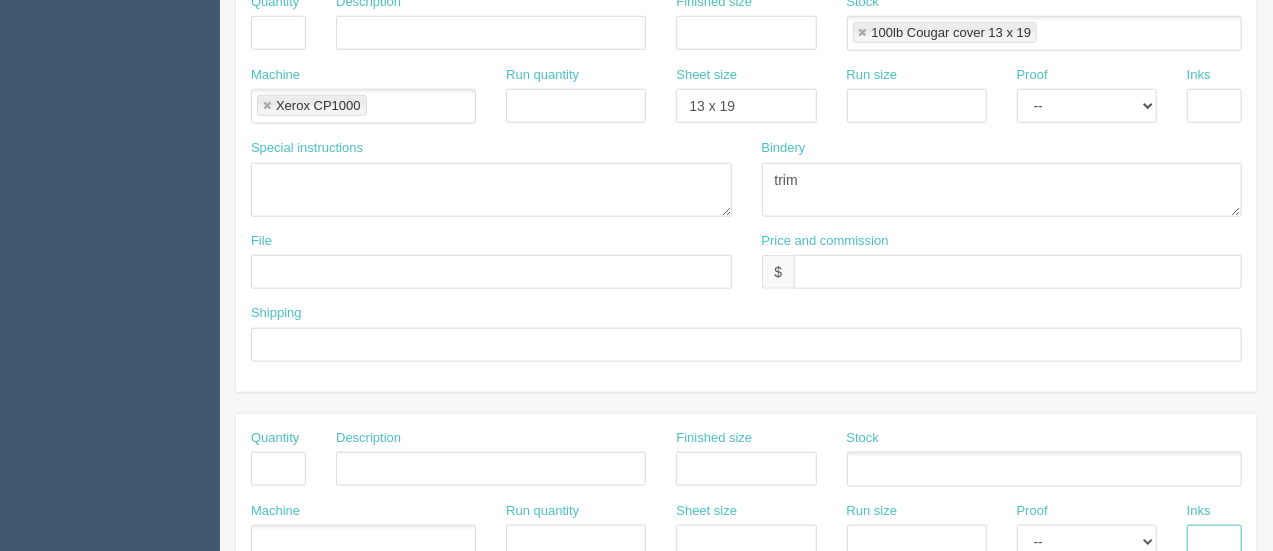 click at bounding box center [267, 106] 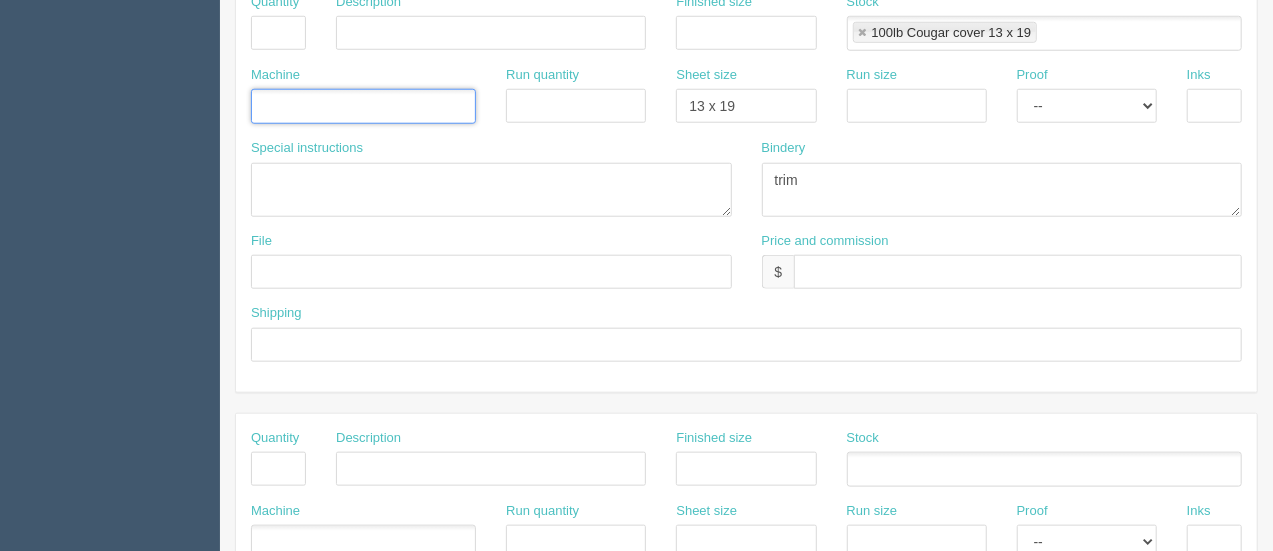 click at bounding box center [863, 33] 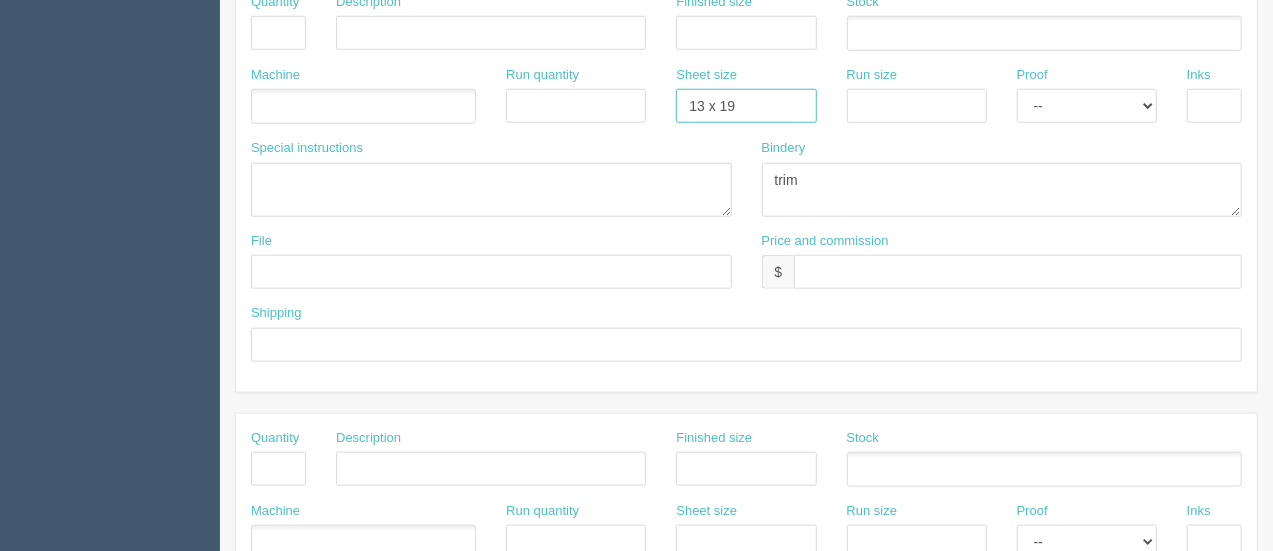 drag, startPoint x: 767, startPoint y: 90, endPoint x: 637, endPoint y: 104, distance: 130.75168 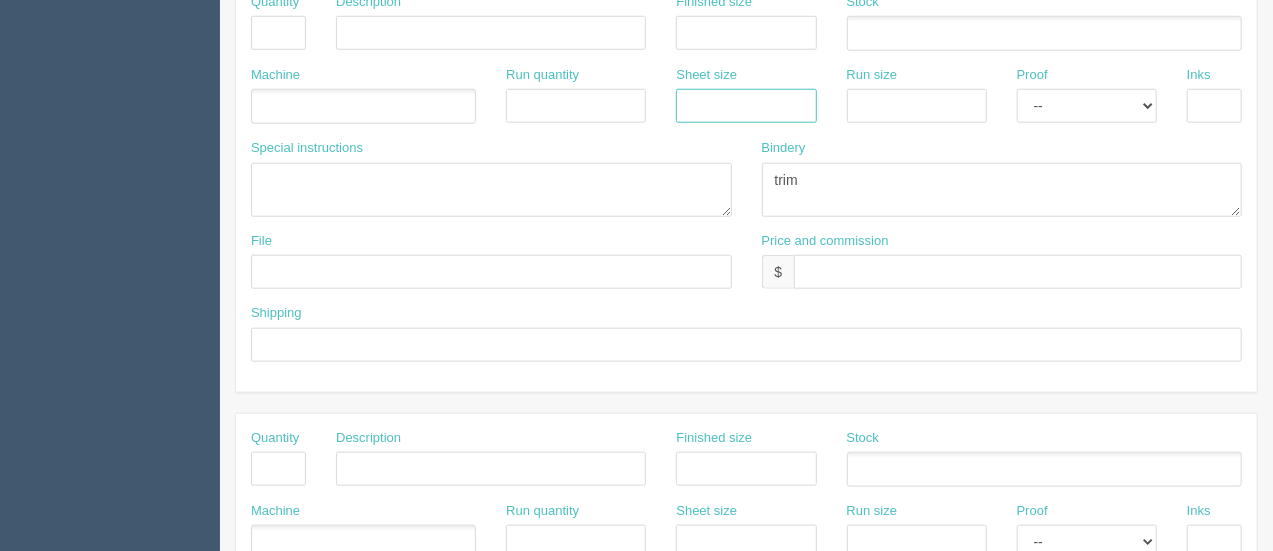 scroll, scrollTop: 1254, scrollLeft: 0, axis: vertical 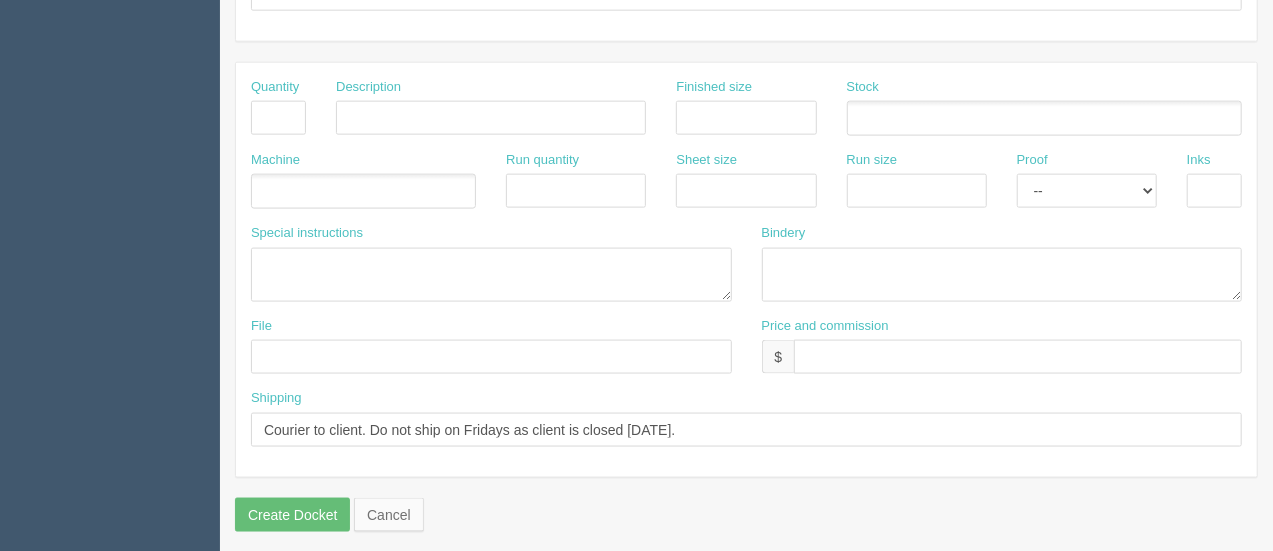 type 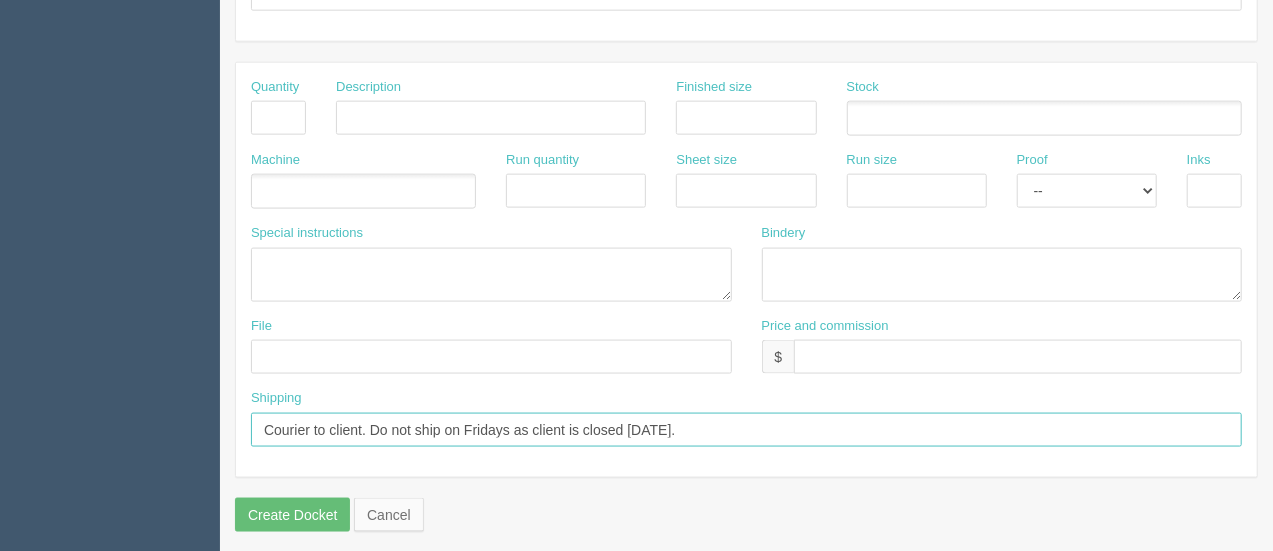 drag, startPoint x: 718, startPoint y: 419, endPoint x: 152, endPoint y: 414, distance: 566.0221 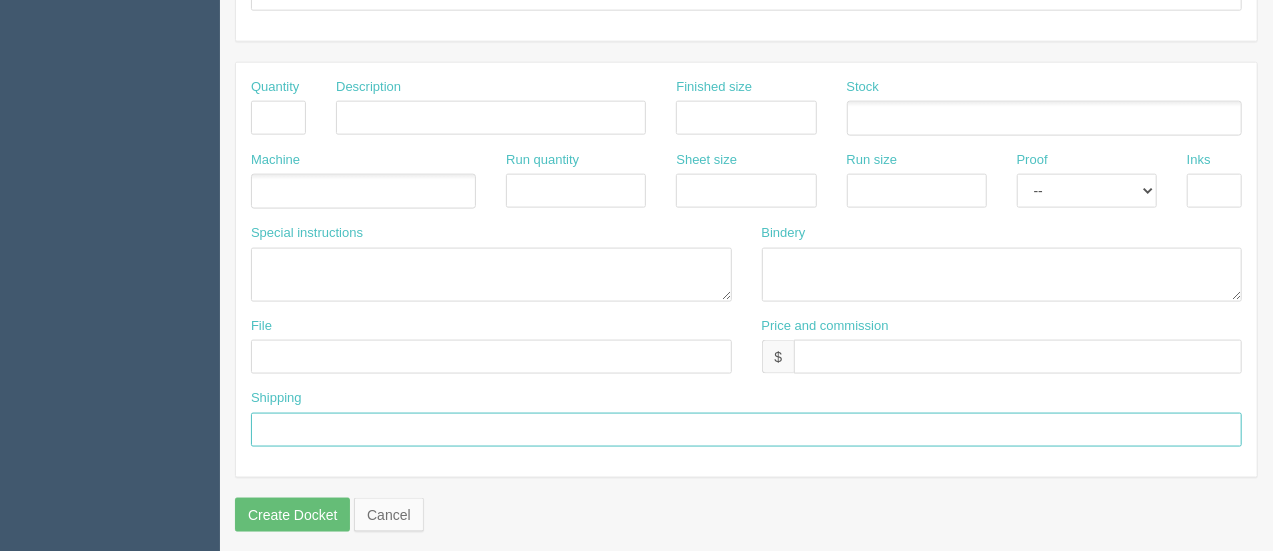 type 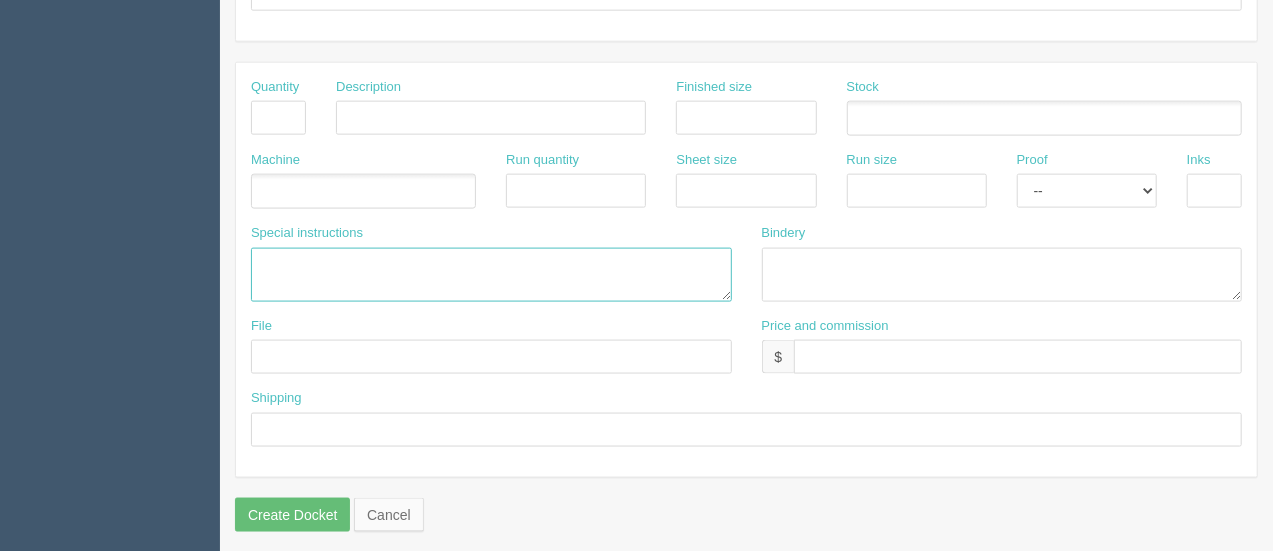 click at bounding box center (491, 275) 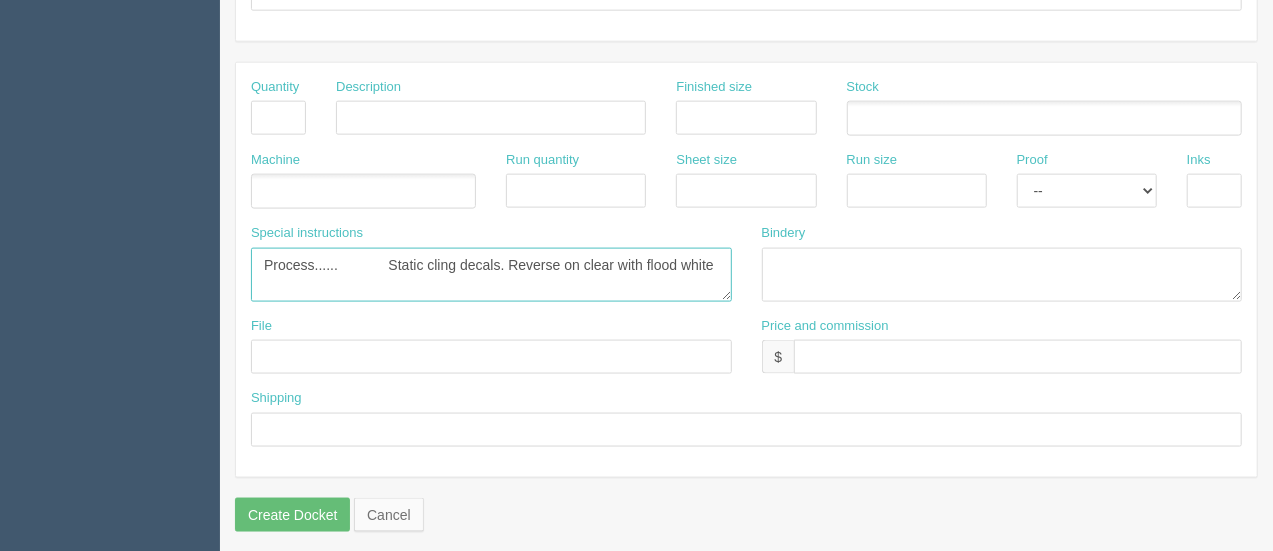 click on "Process......             Static cling decals. Reverse on clear with flood white" at bounding box center [491, 275] 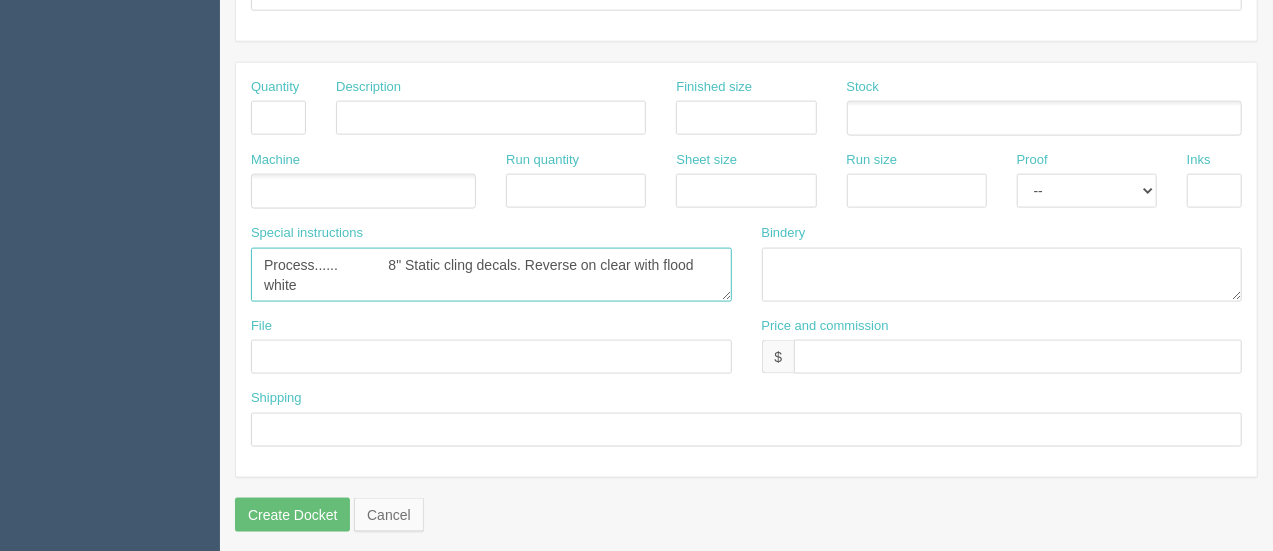 click on "Process......             8" Static cling decals. Reverse on clear with flood white" at bounding box center [491, 275] 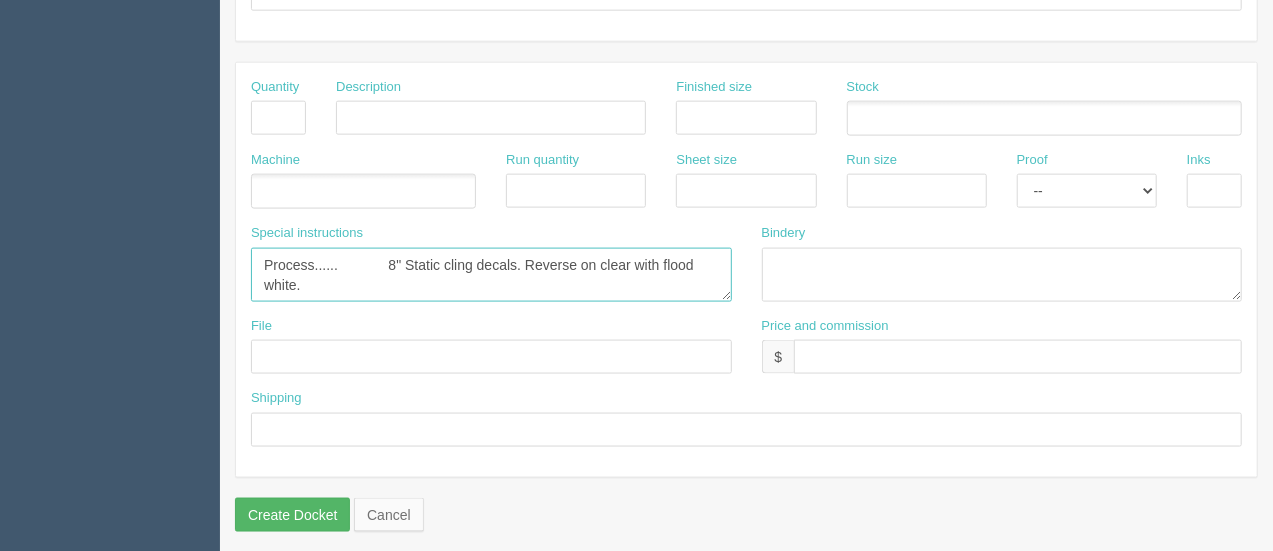 type on "Process......             8" Static cling decals. Reverse on clear with flood white." 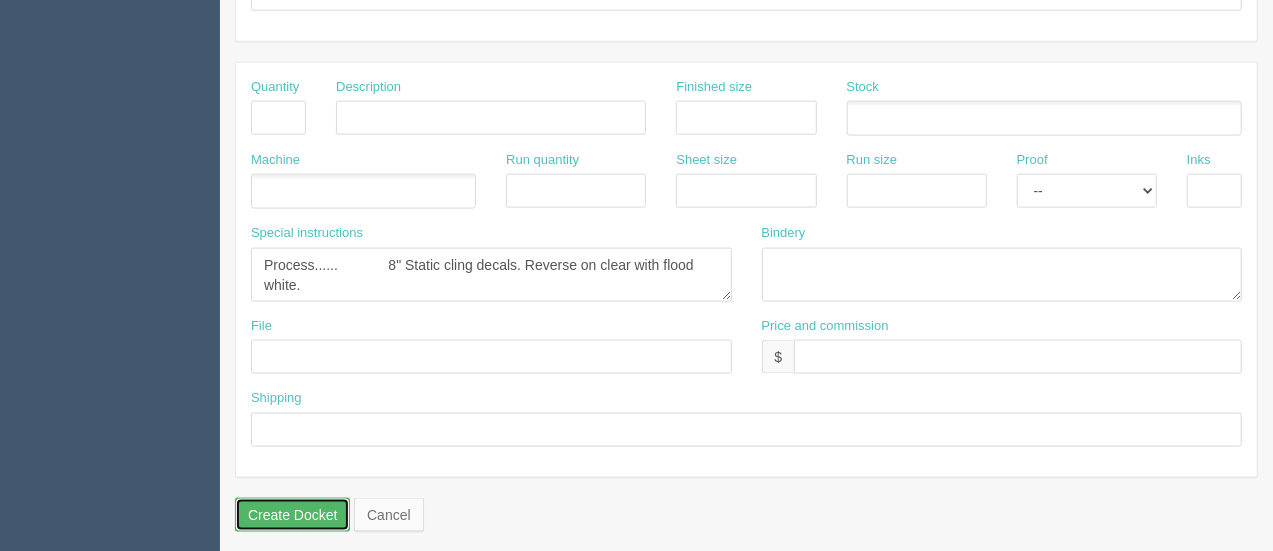 click on "Create Docket" at bounding box center (292, 515) 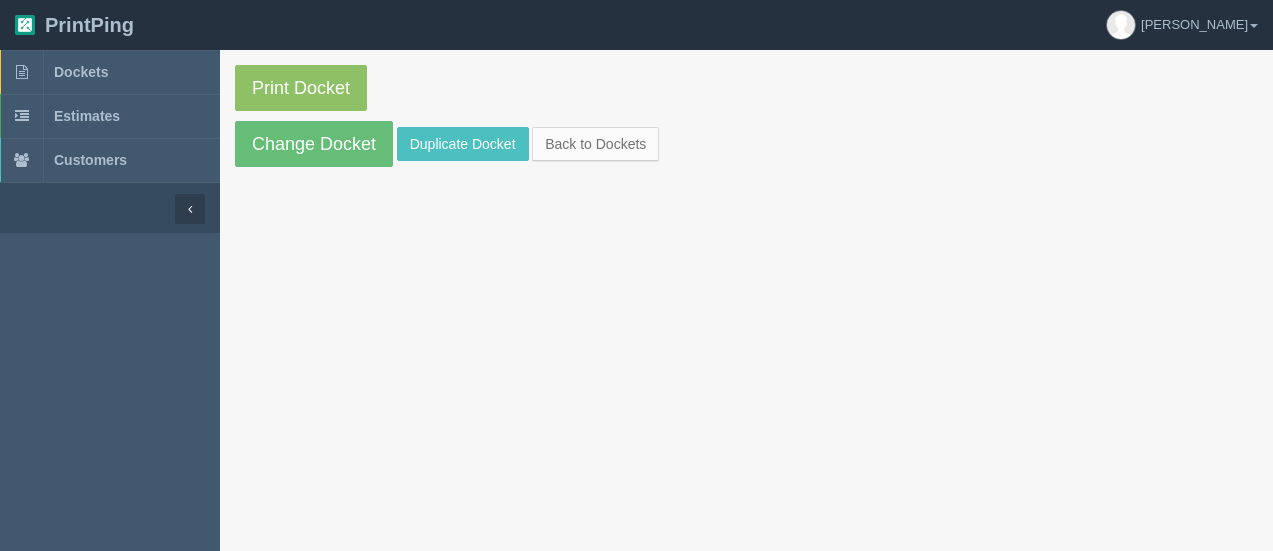 scroll, scrollTop: 0, scrollLeft: 0, axis: both 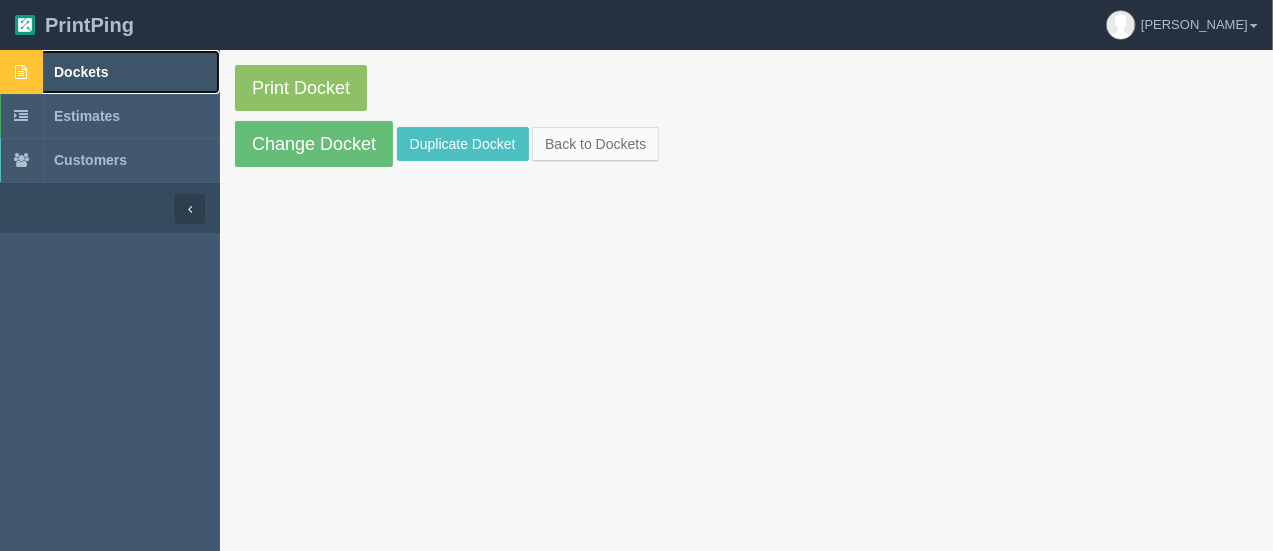 click on "Dockets" at bounding box center (110, 72) 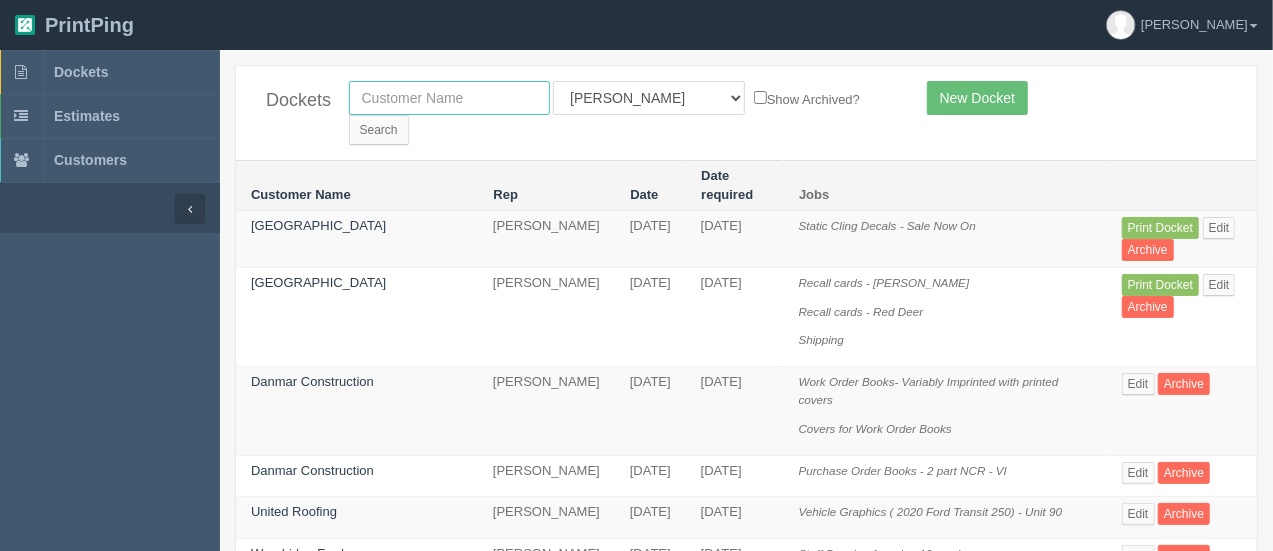 click at bounding box center (449, 98) 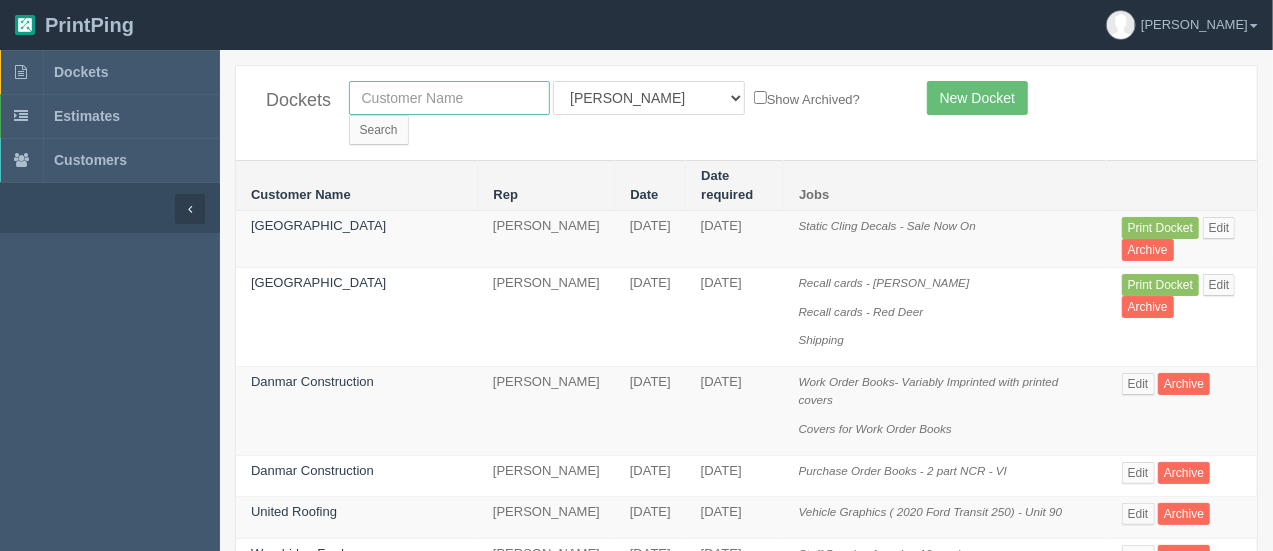 click at bounding box center [449, 98] 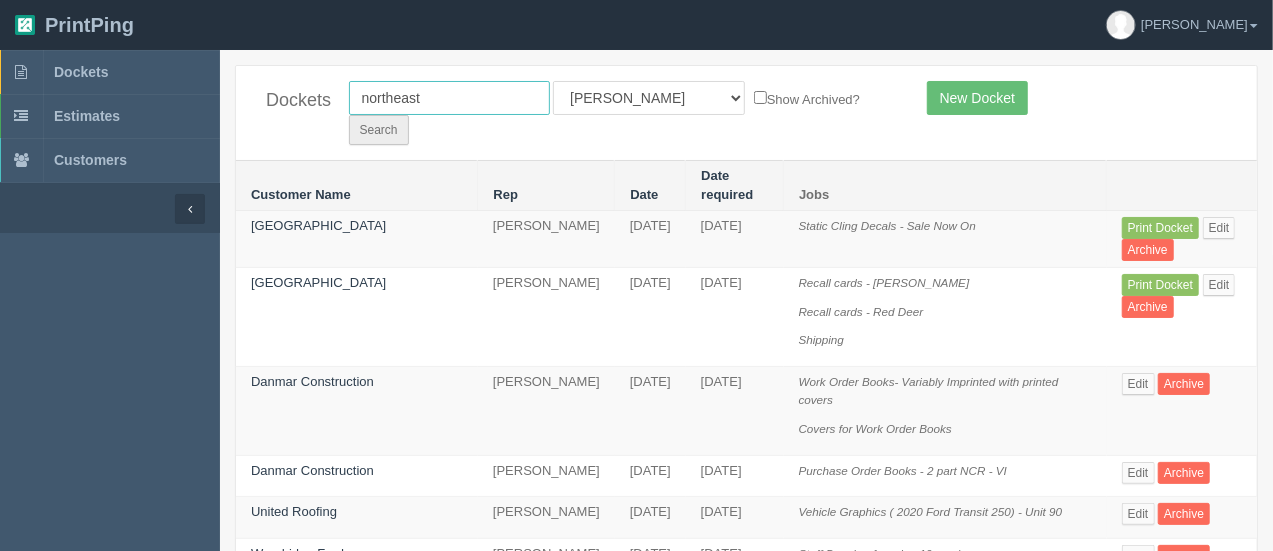 type on "northeast" 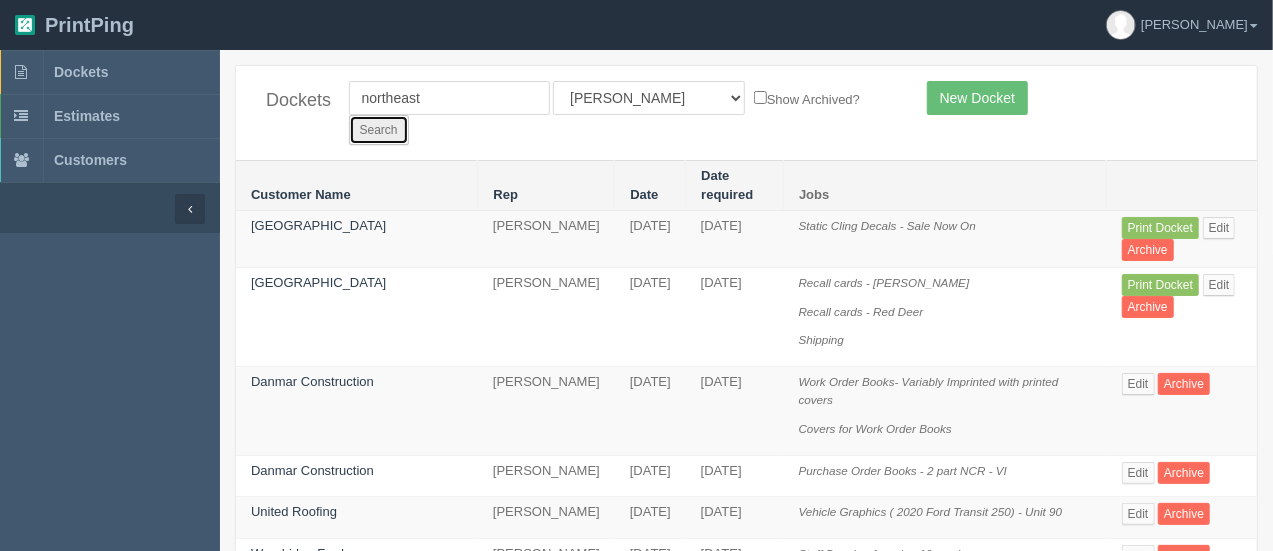 click on "Search" at bounding box center (379, 130) 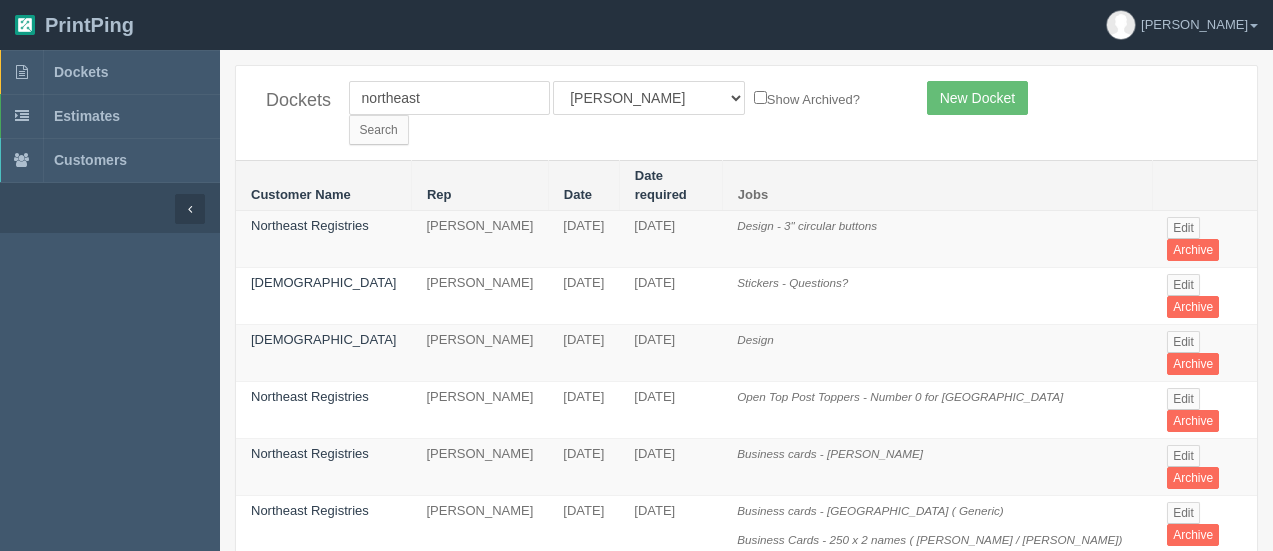 scroll, scrollTop: 0, scrollLeft: 0, axis: both 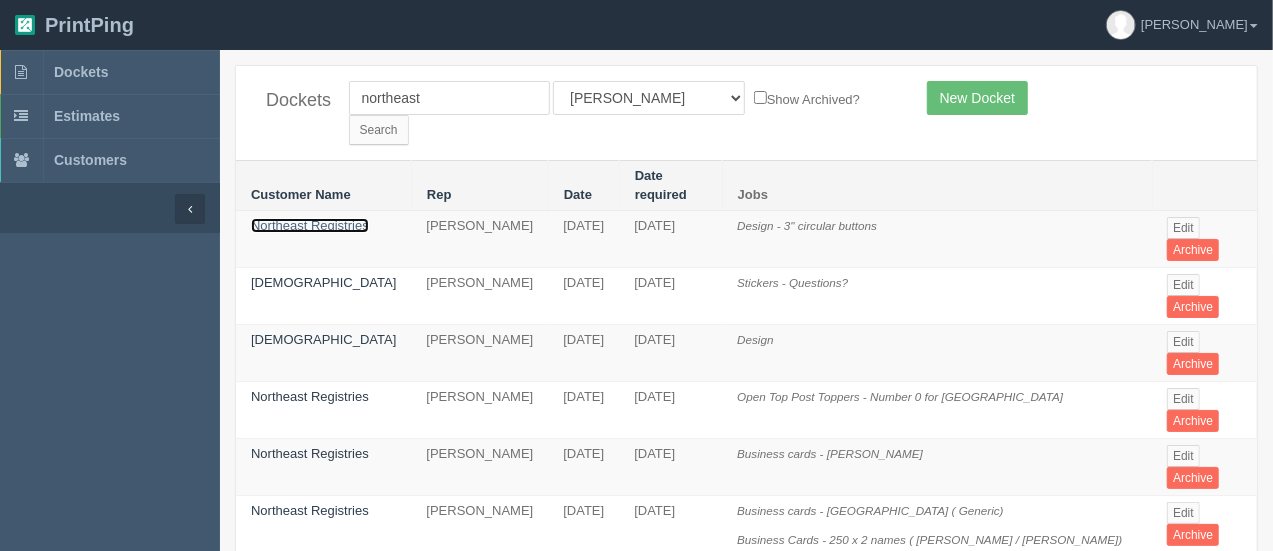click on "Northeast Registries" at bounding box center (310, 225) 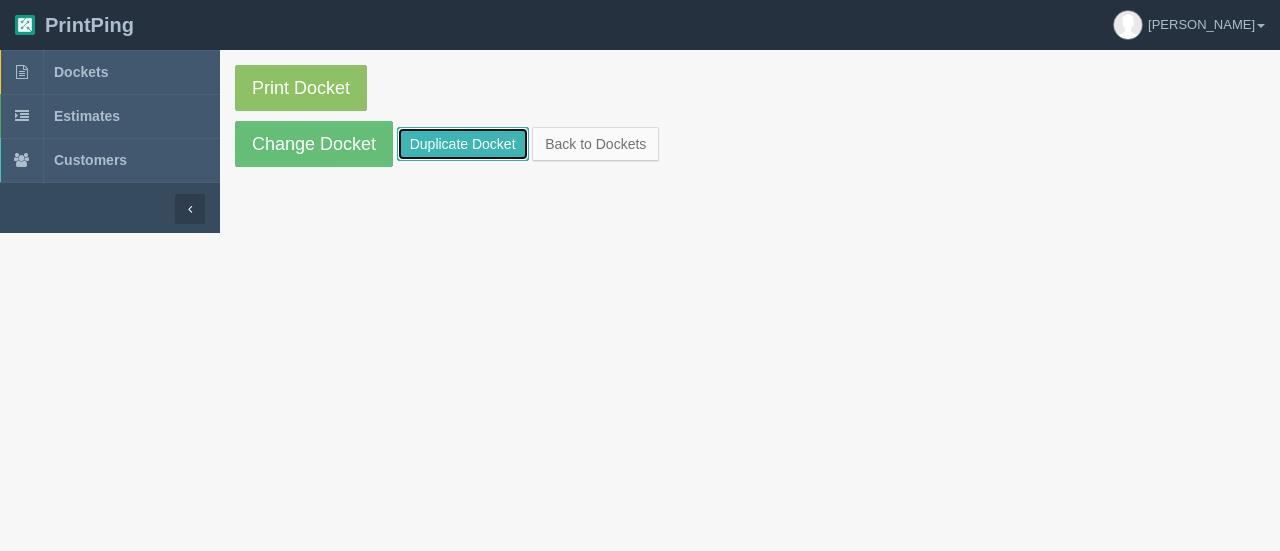 click on "Duplicate Docket" at bounding box center [463, 144] 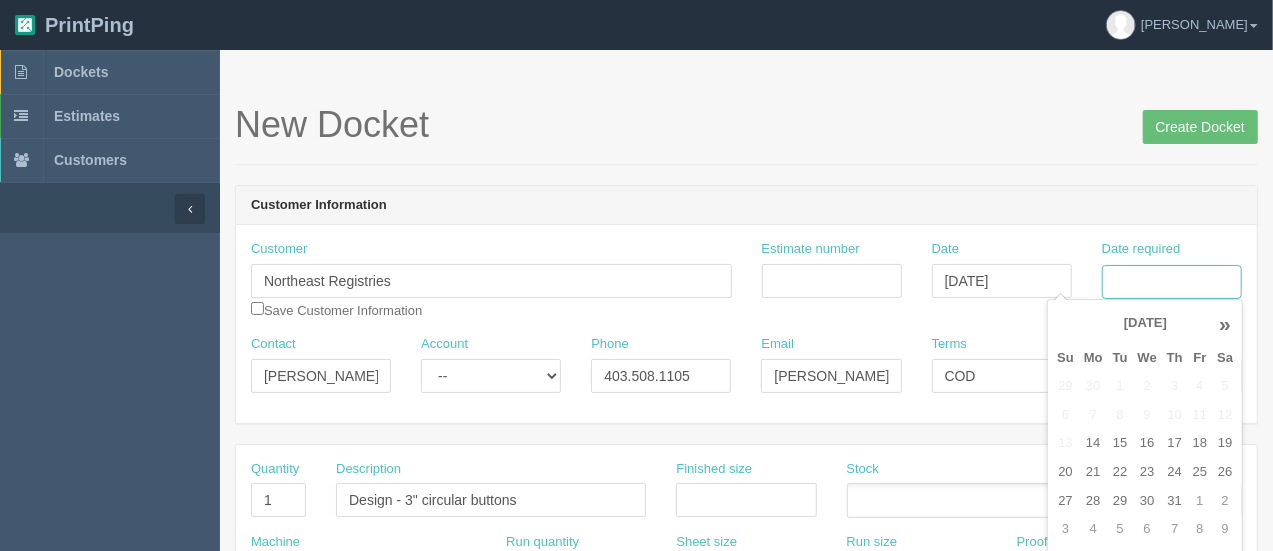 click on "Date required" at bounding box center (1172, 282) 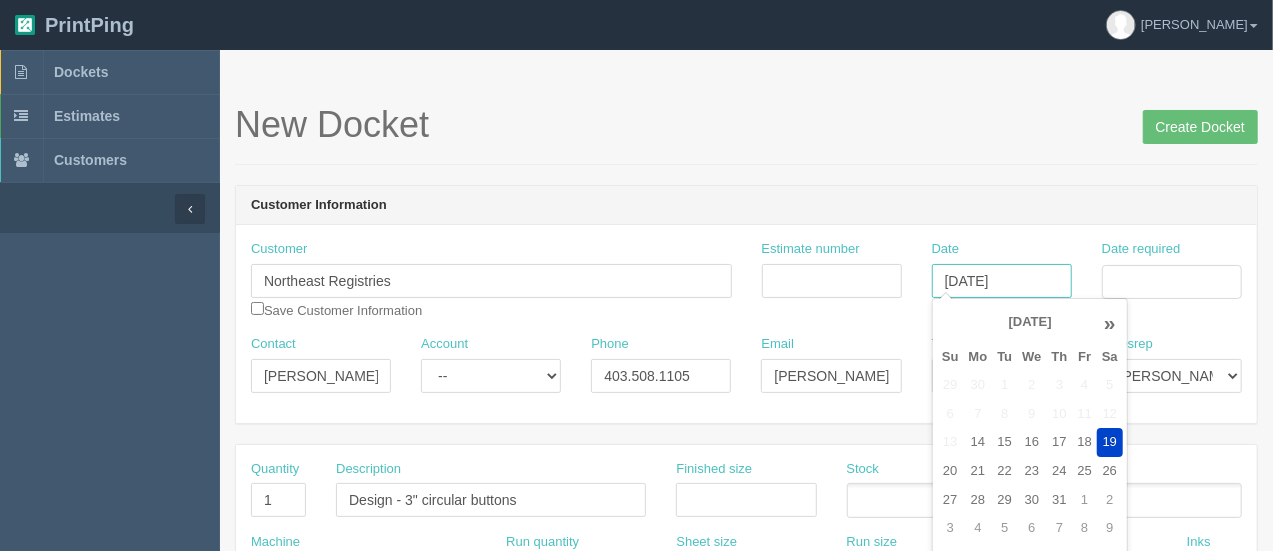 click on "July 19, 2025" at bounding box center (1002, 281) 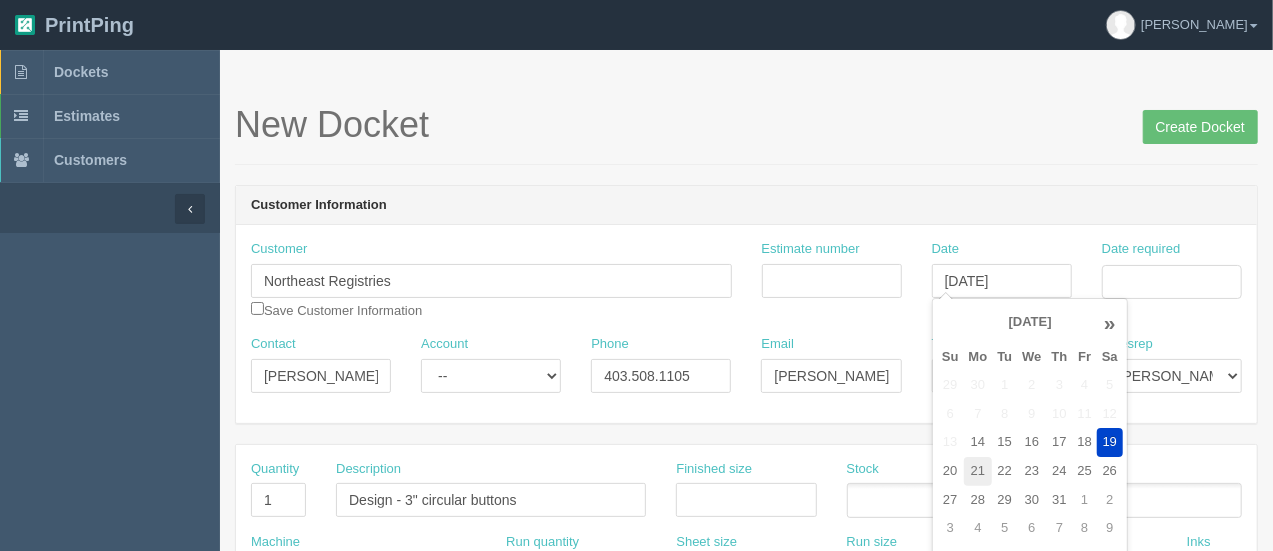 click on "21" at bounding box center (978, 471) 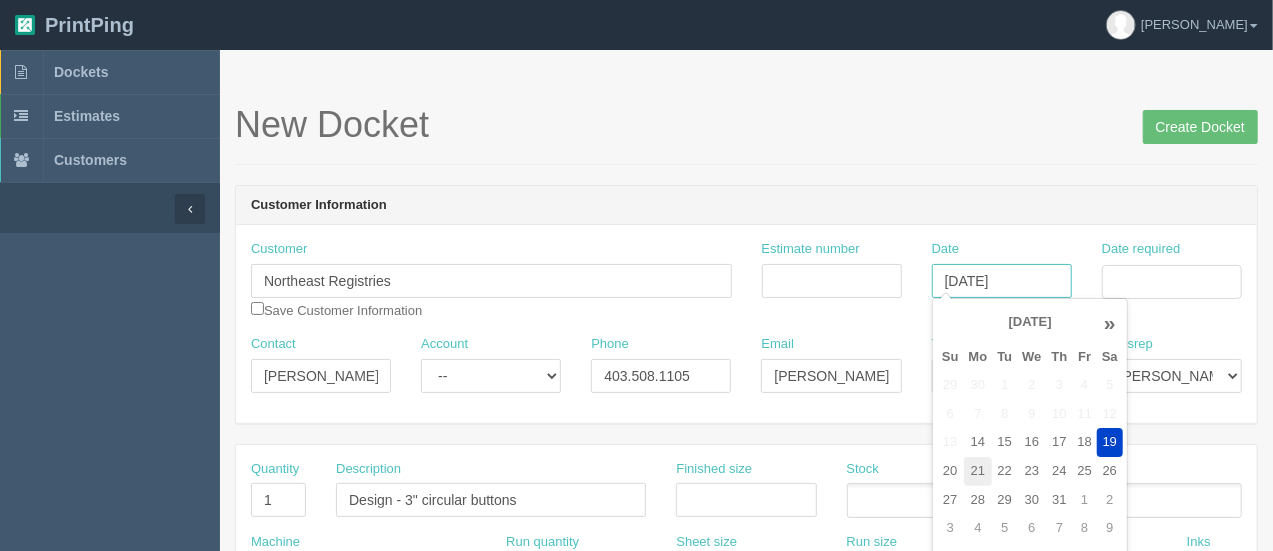type on "[DATE]" 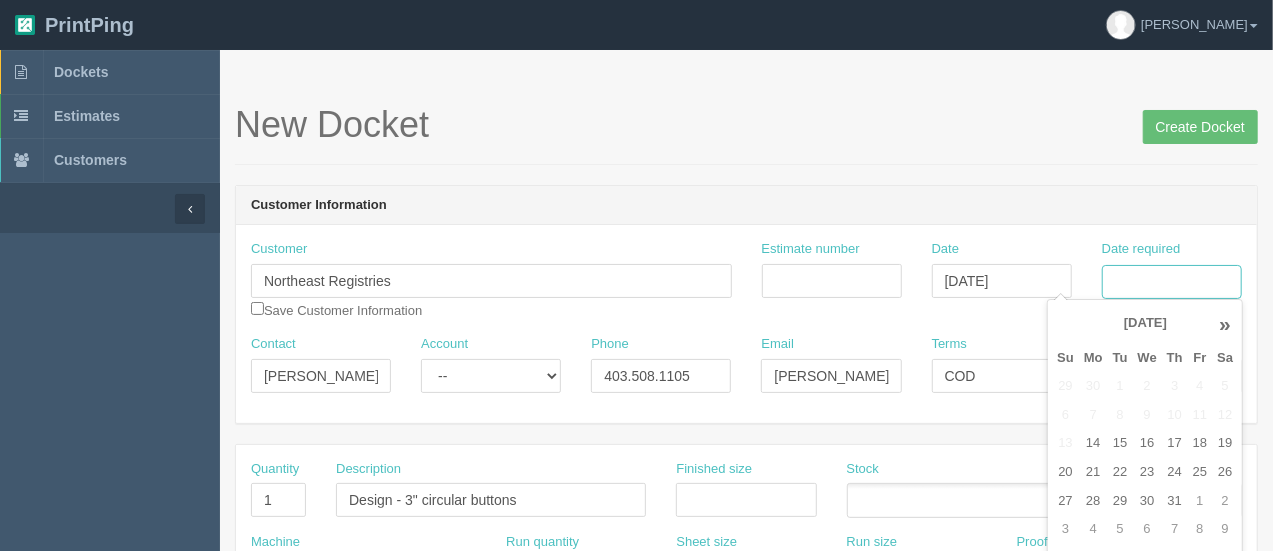 click on "Date required" at bounding box center (1172, 282) 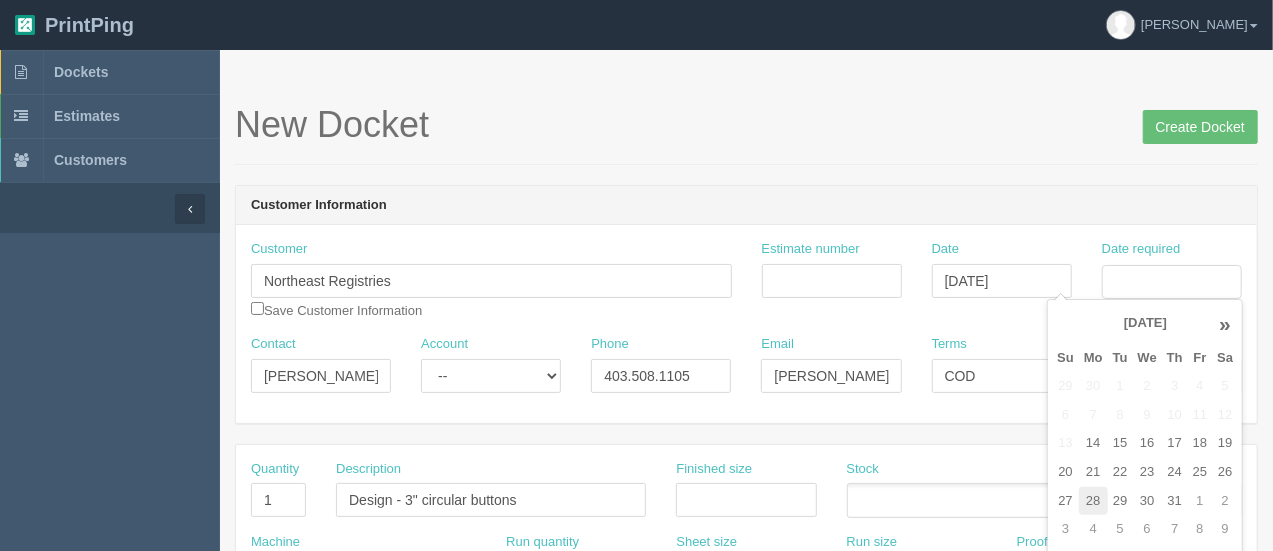 click on "28" at bounding box center [1093, 501] 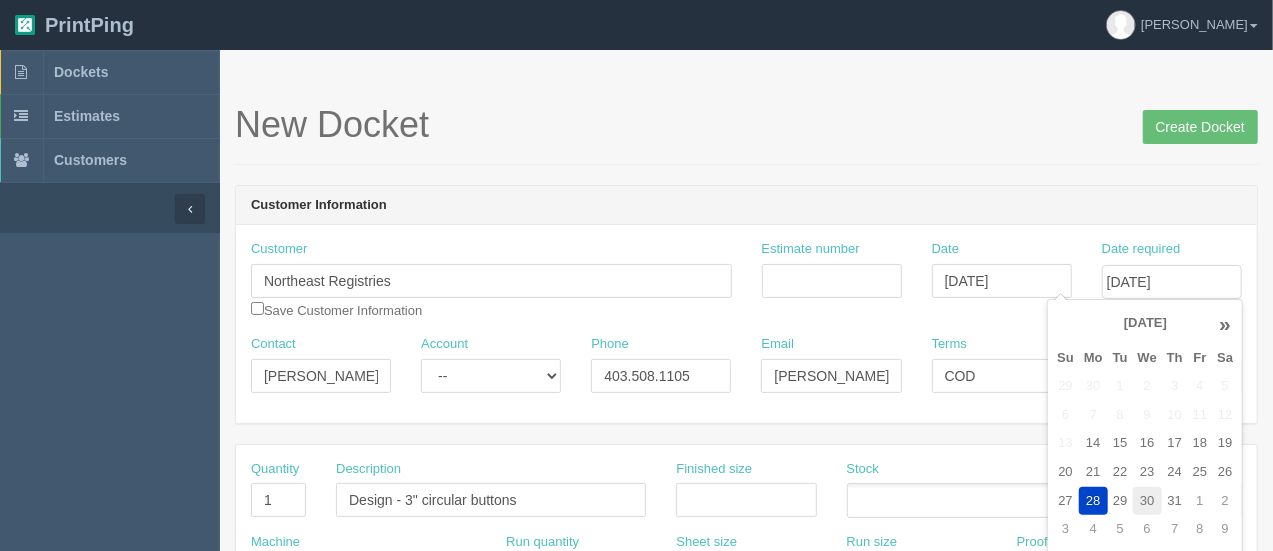 click on "30" at bounding box center (1147, 501) 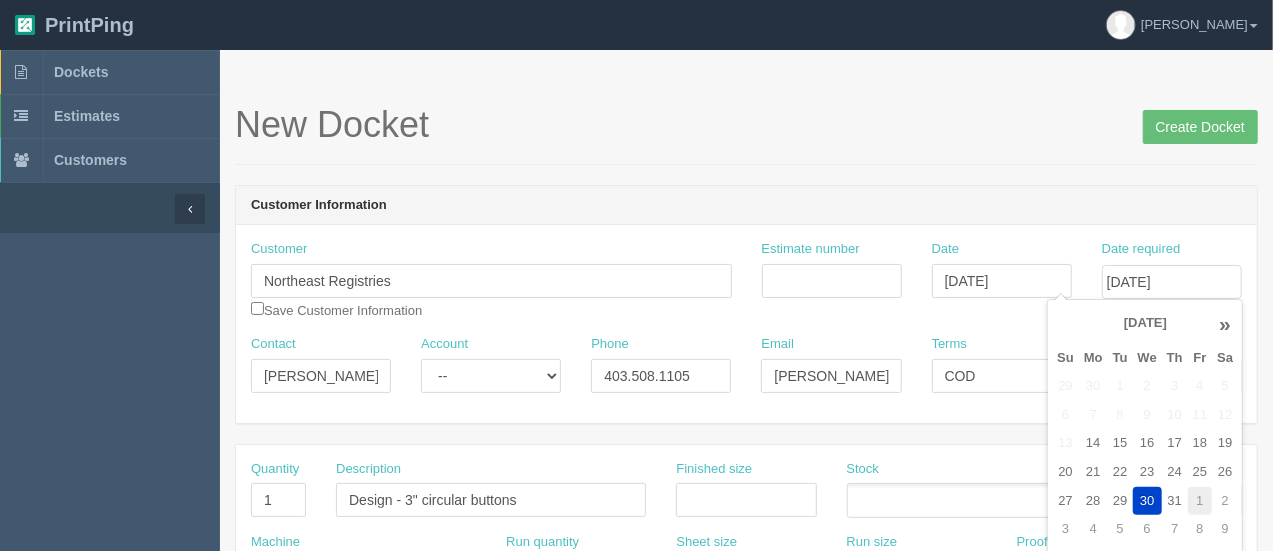 click on "1" at bounding box center [1200, 501] 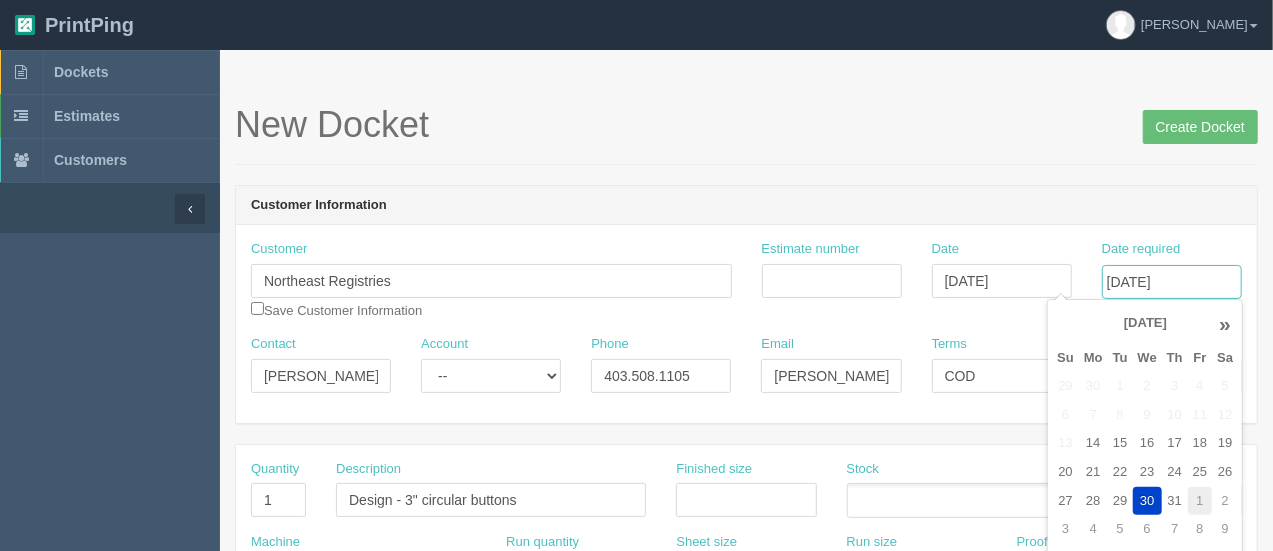 type on "August 1, 2025" 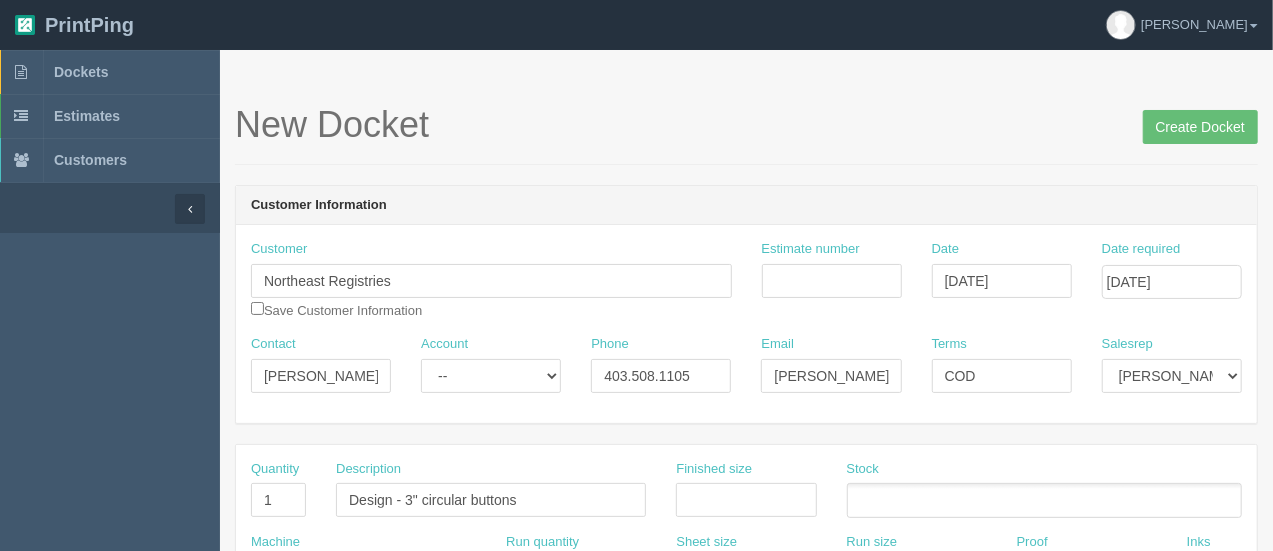 click on "Customer Information" at bounding box center (746, 206) 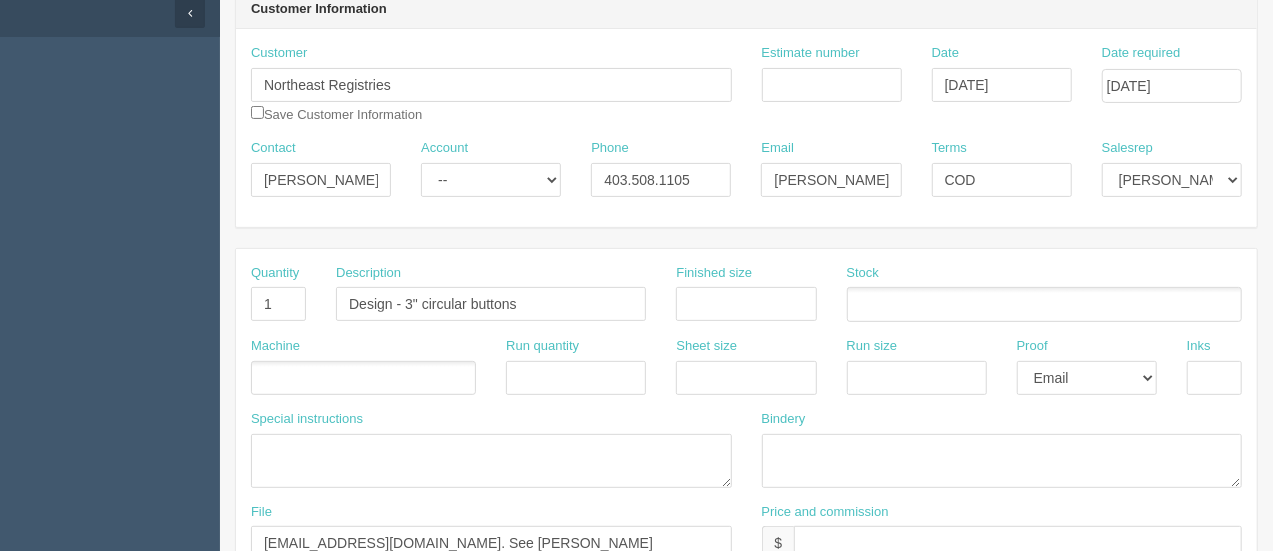scroll, scrollTop: 259, scrollLeft: 0, axis: vertical 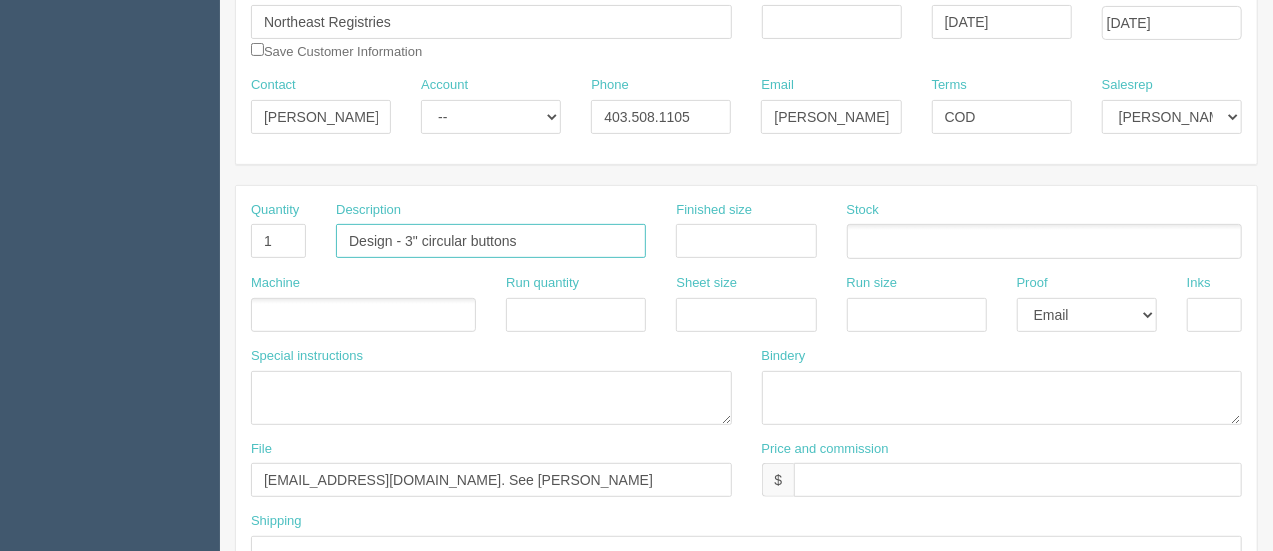 drag, startPoint x: 404, startPoint y: 235, endPoint x: 238, endPoint y: 241, distance: 166.1084 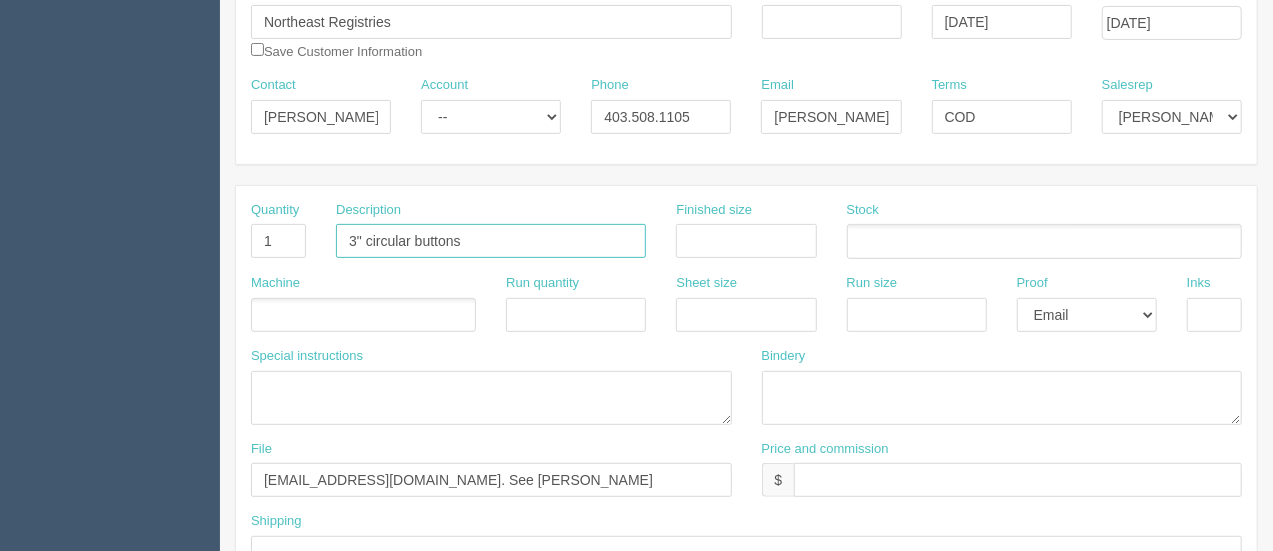 type on "3" circular buttons" 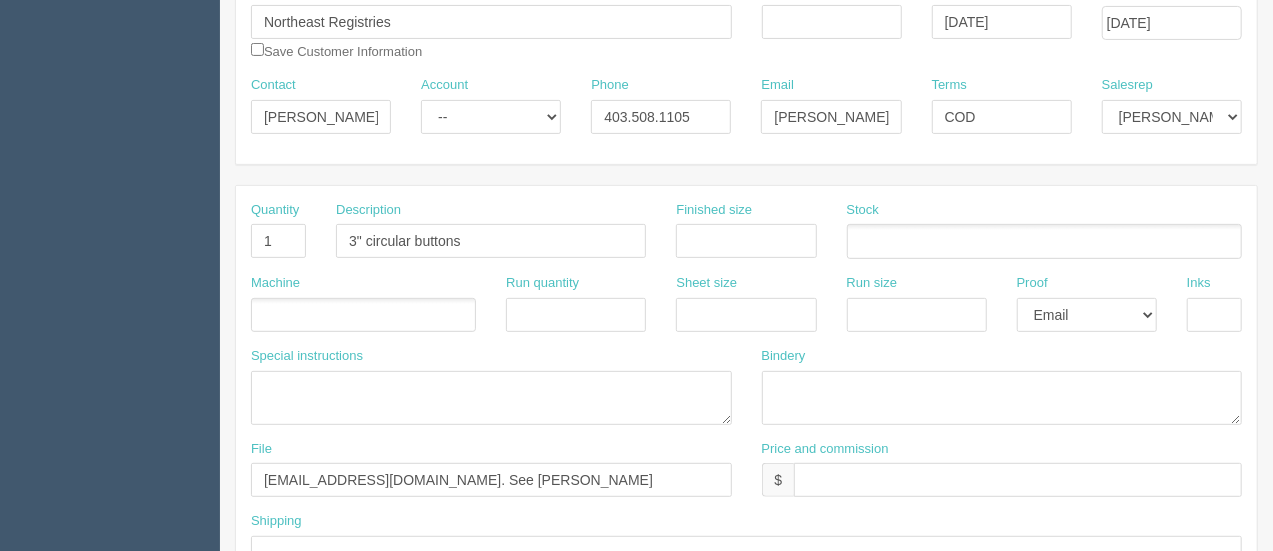 scroll, scrollTop: 259, scrollLeft: 0, axis: vertical 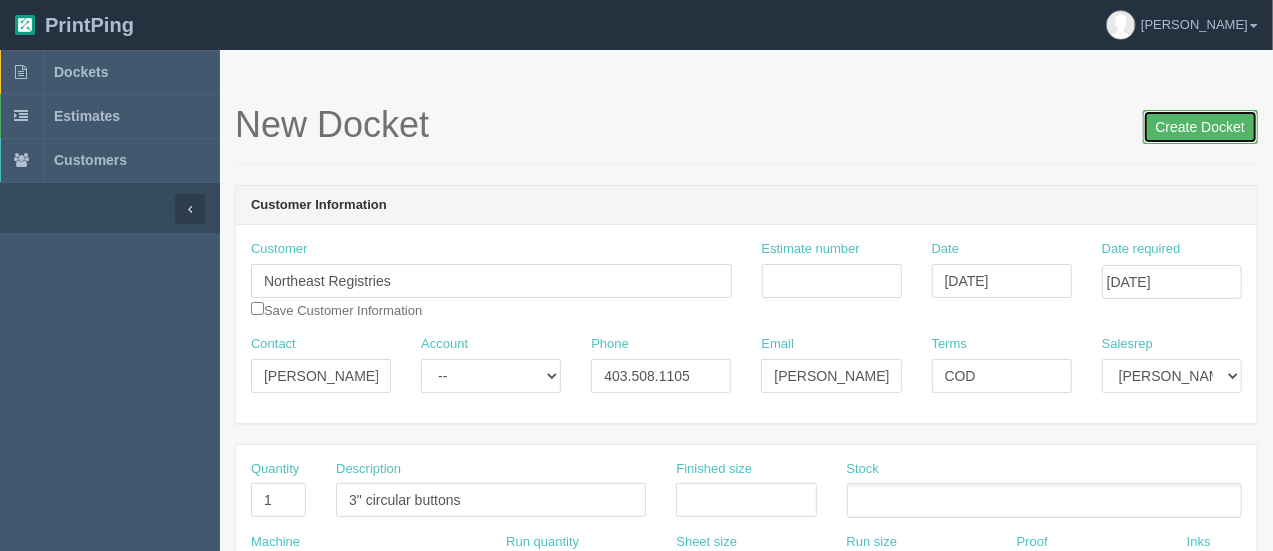 click on "Create Docket" at bounding box center [1200, 127] 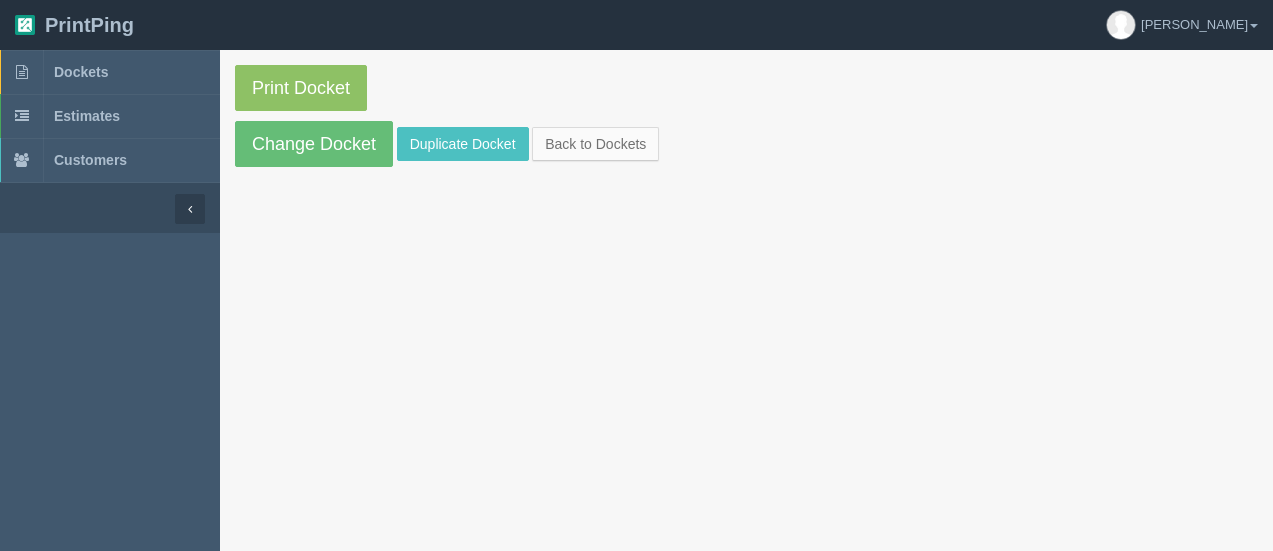 scroll, scrollTop: 0, scrollLeft: 0, axis: both 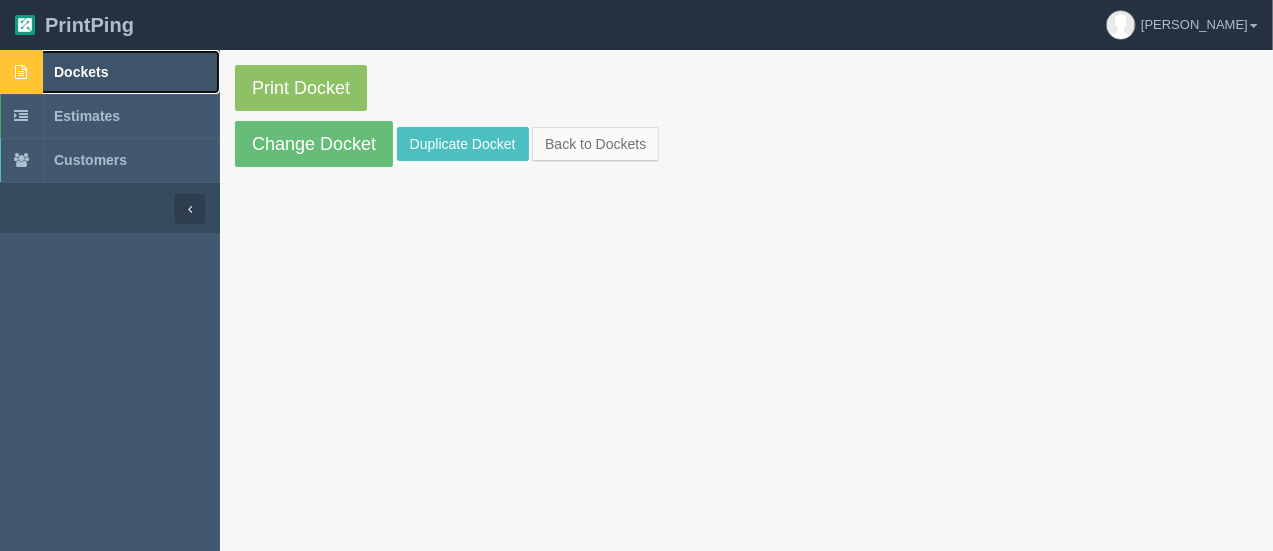 click on "Dockets" at bounding box center (81, 72) 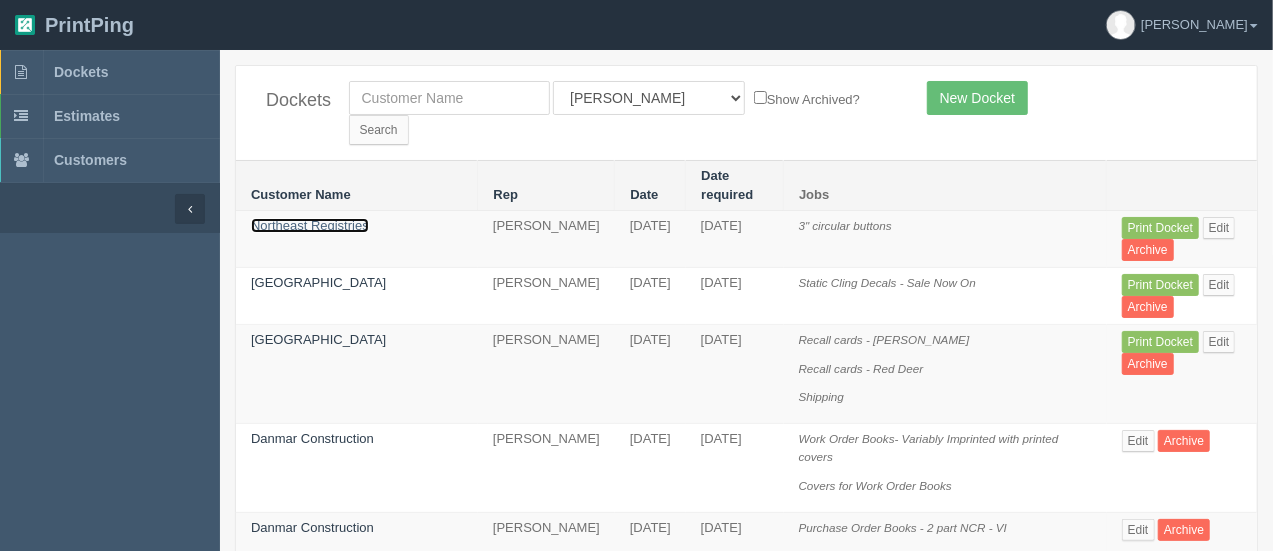 click on "Northeast Registries" at bounding box center [310, 225] 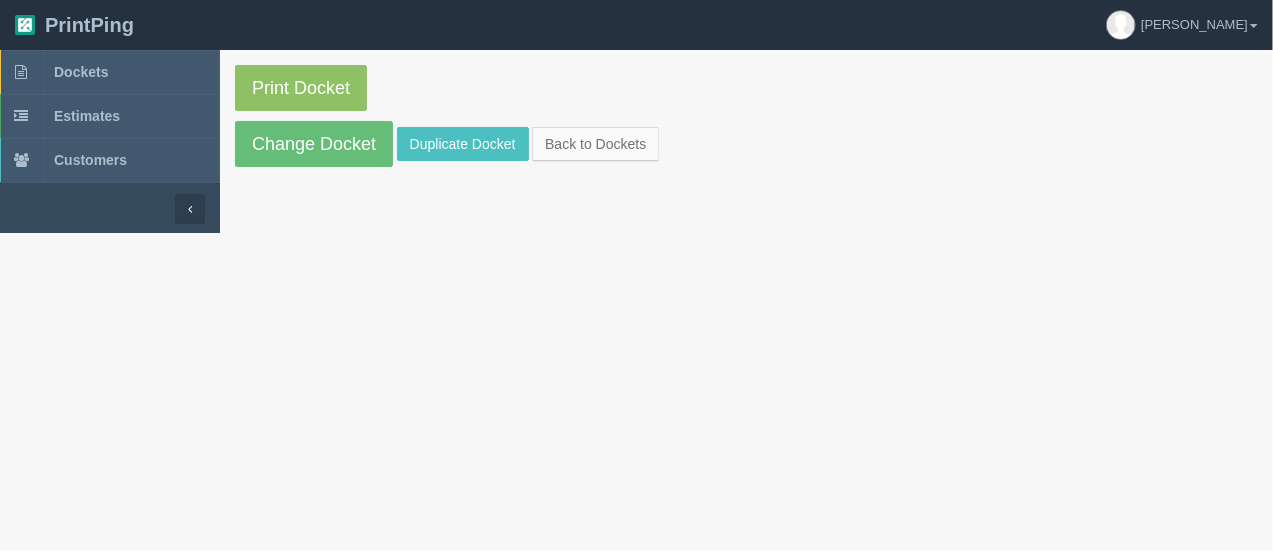 click on "Print Docket
Change Docket
Duplicate Docket
Back to Dockets" at bounding box center (746, 116) 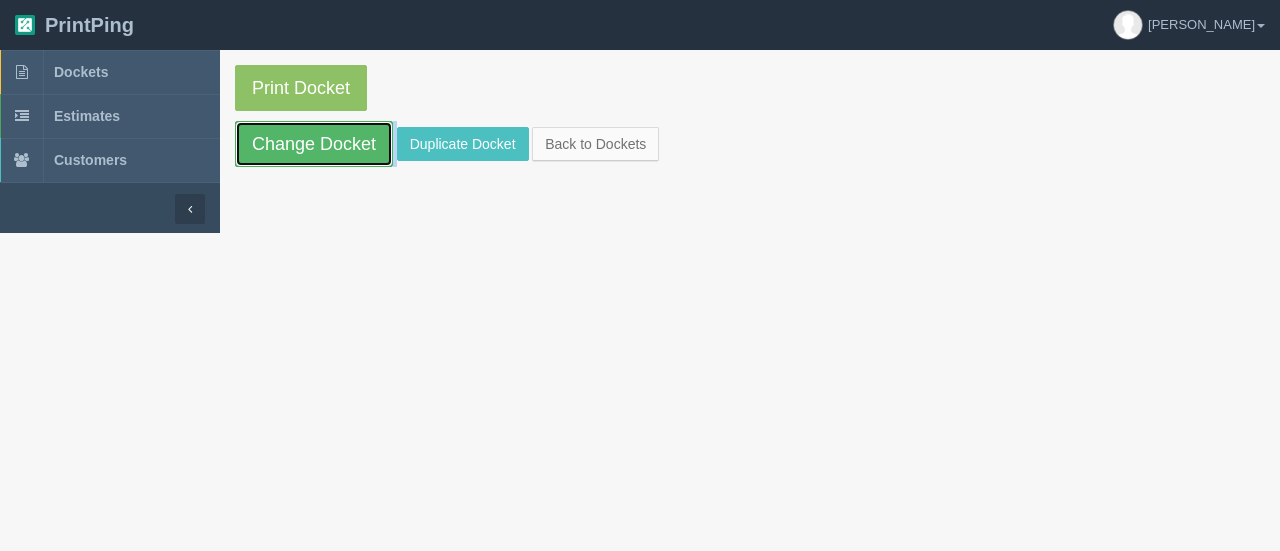 click on "Change Docket" at bounding box center [314, 144] 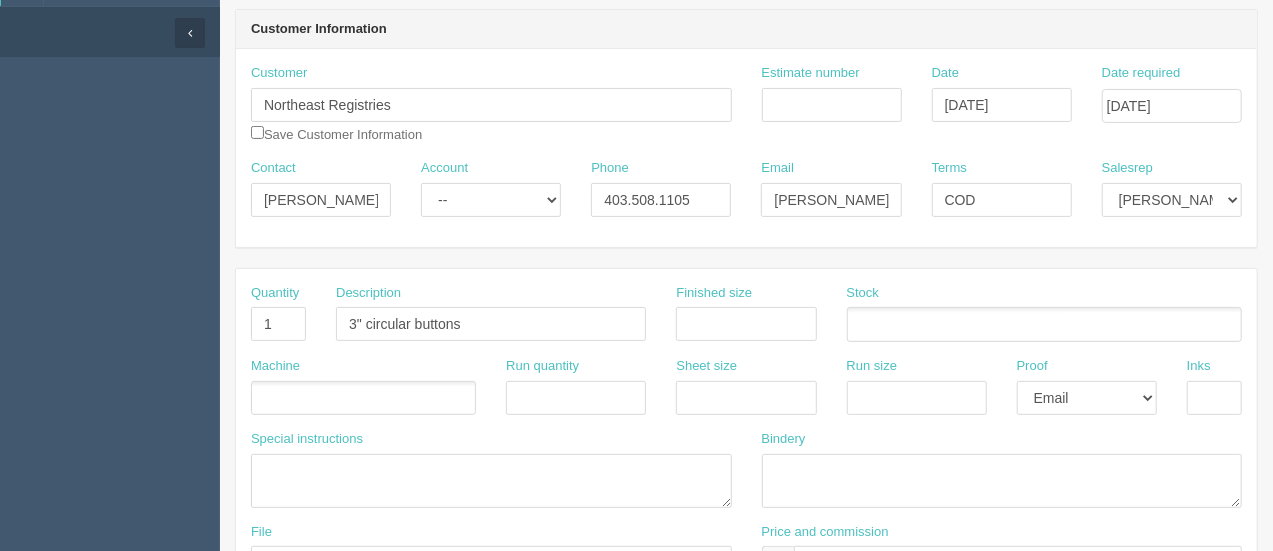 scroll, scrollTop: 192, scrollLeft: 0, axis: vertical 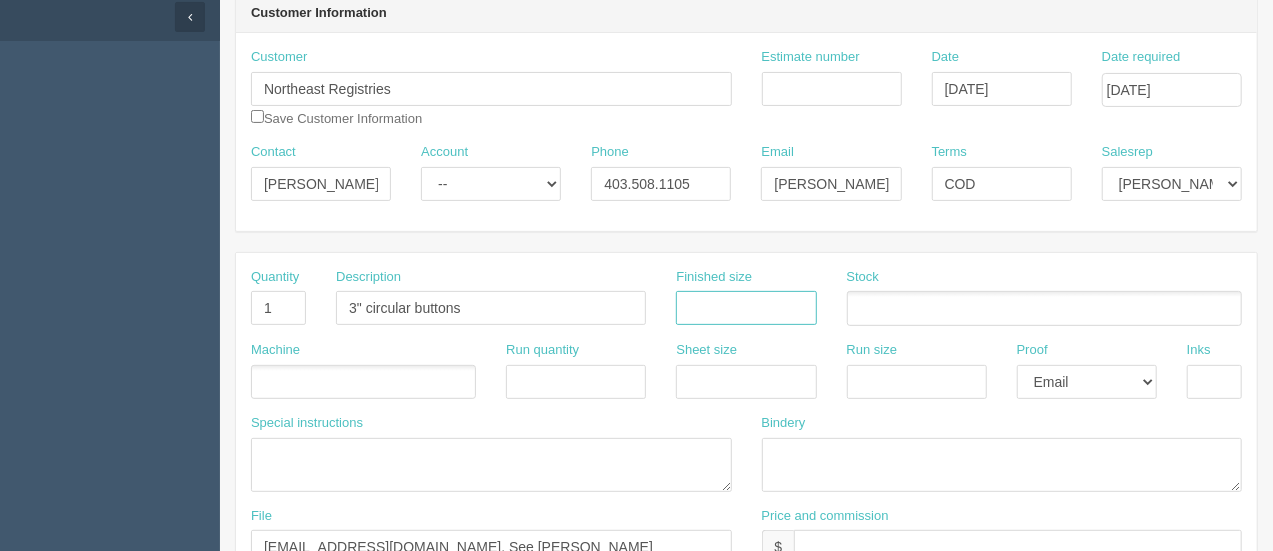 click at bounding box center (746, 308) 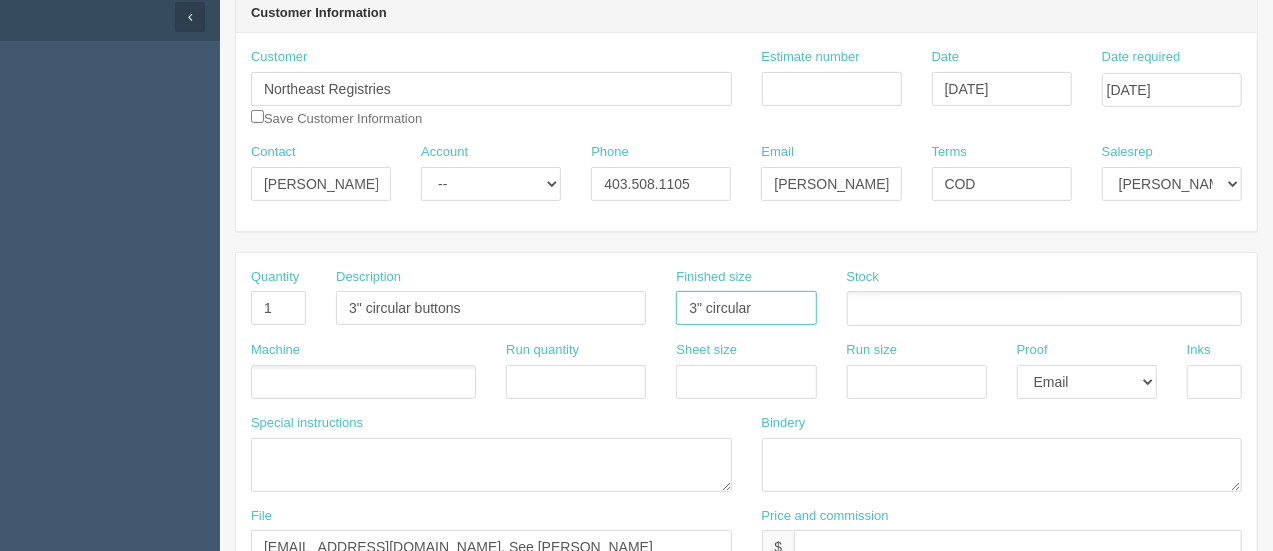 type on "3" circular" 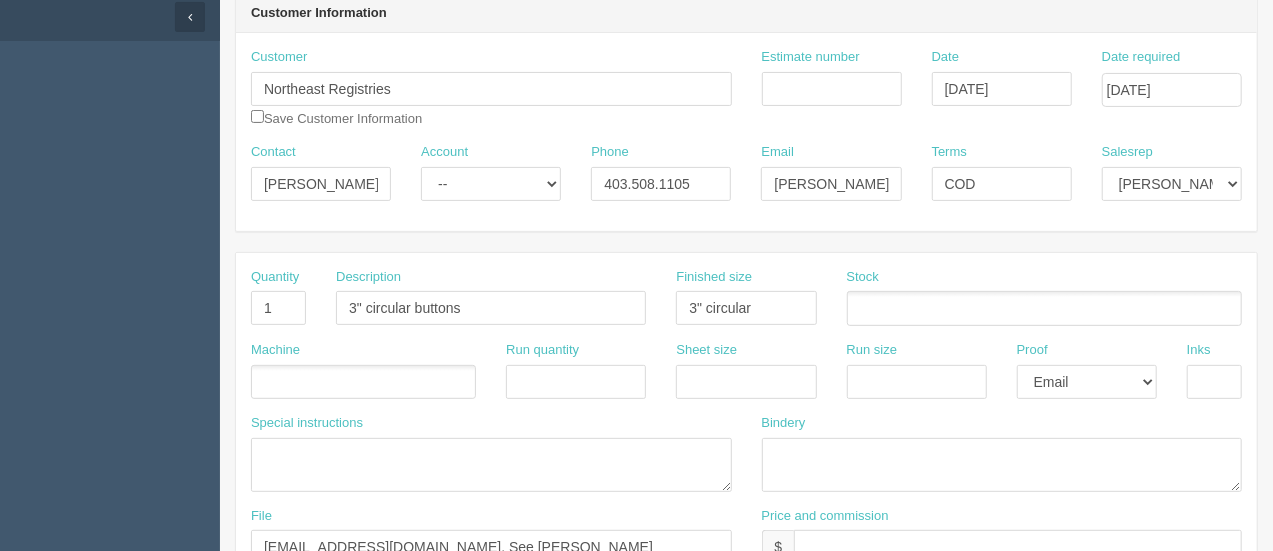 click at bounding box center (1044, 308) 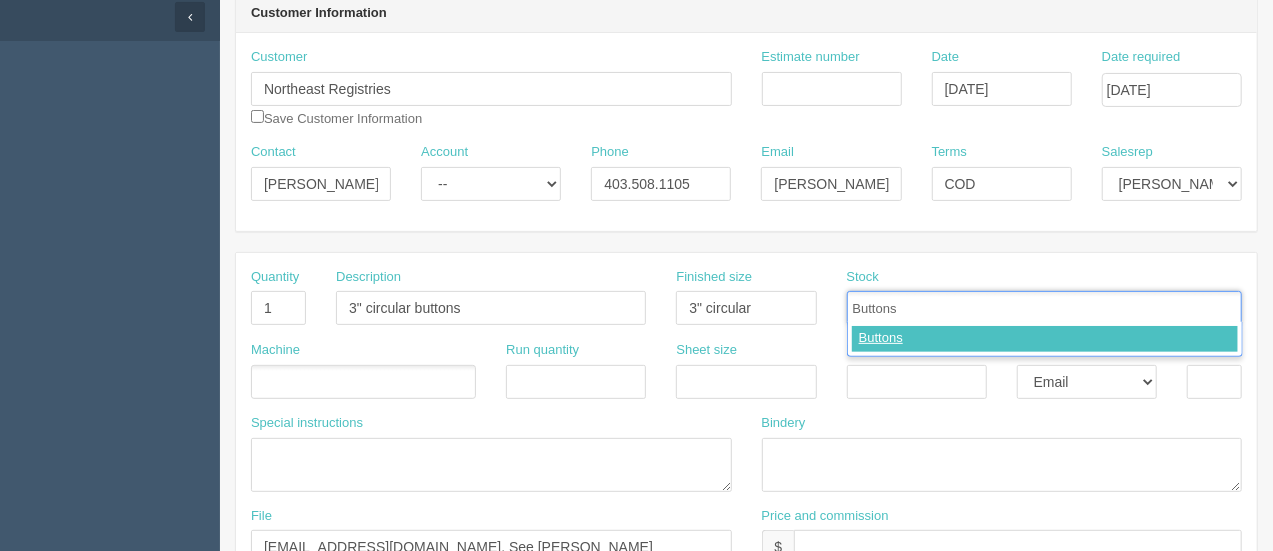 type on "Buttons" 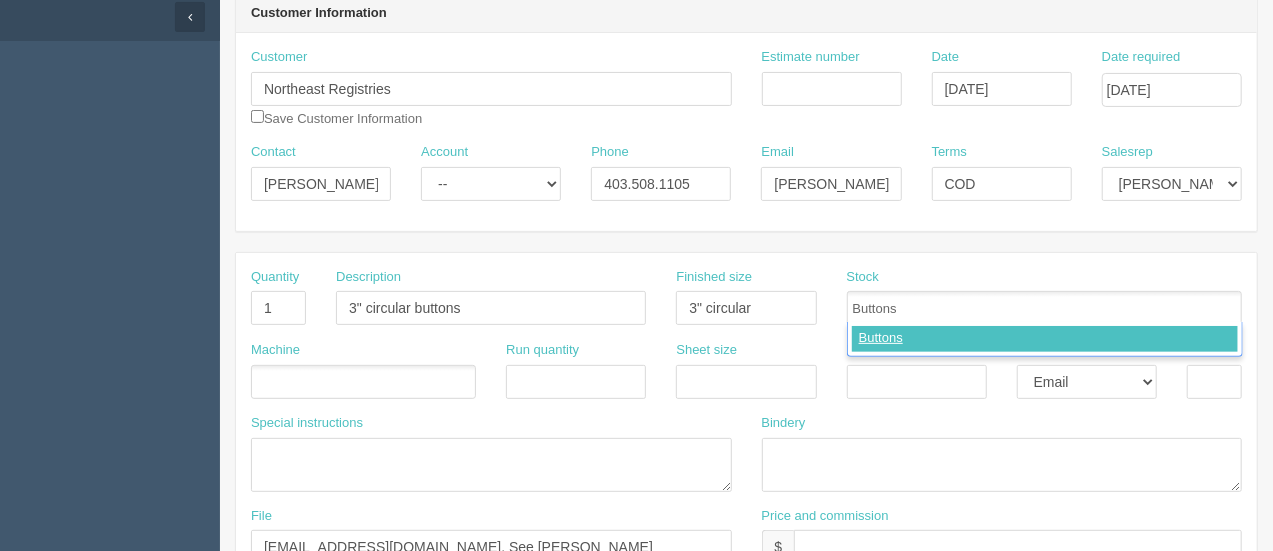 type 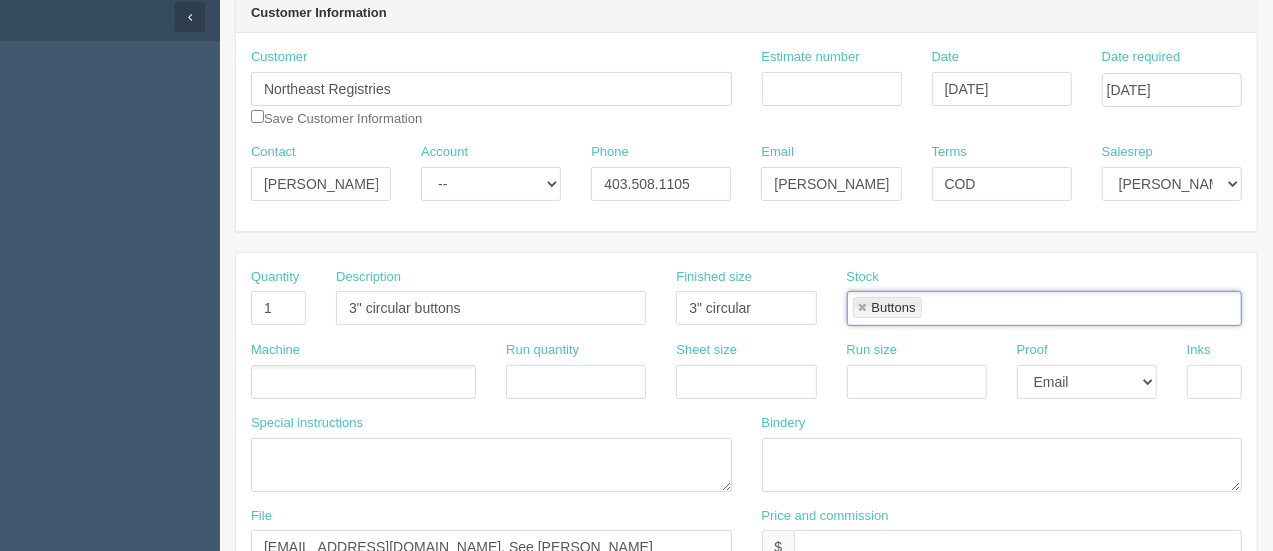 click at bounding box center (363, 382) 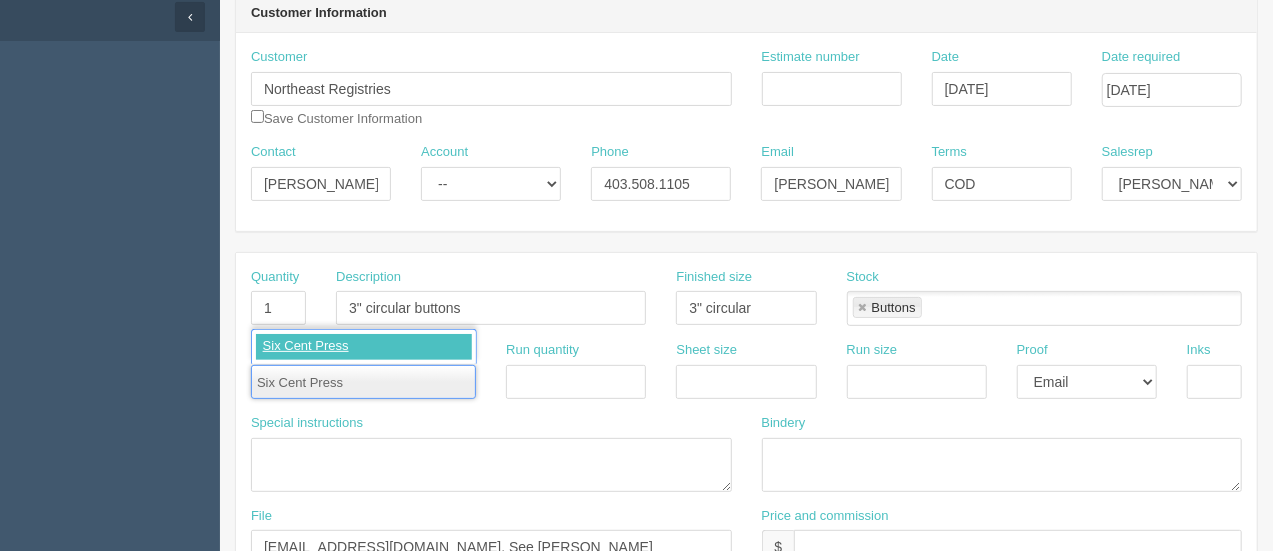 type on "Six Cent Press" 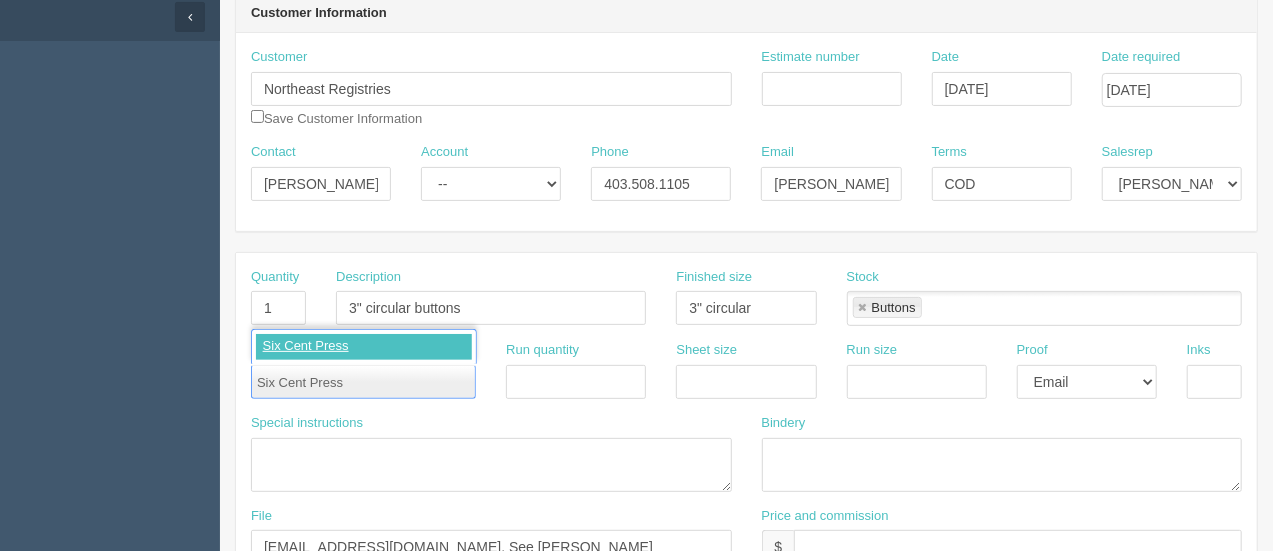 type 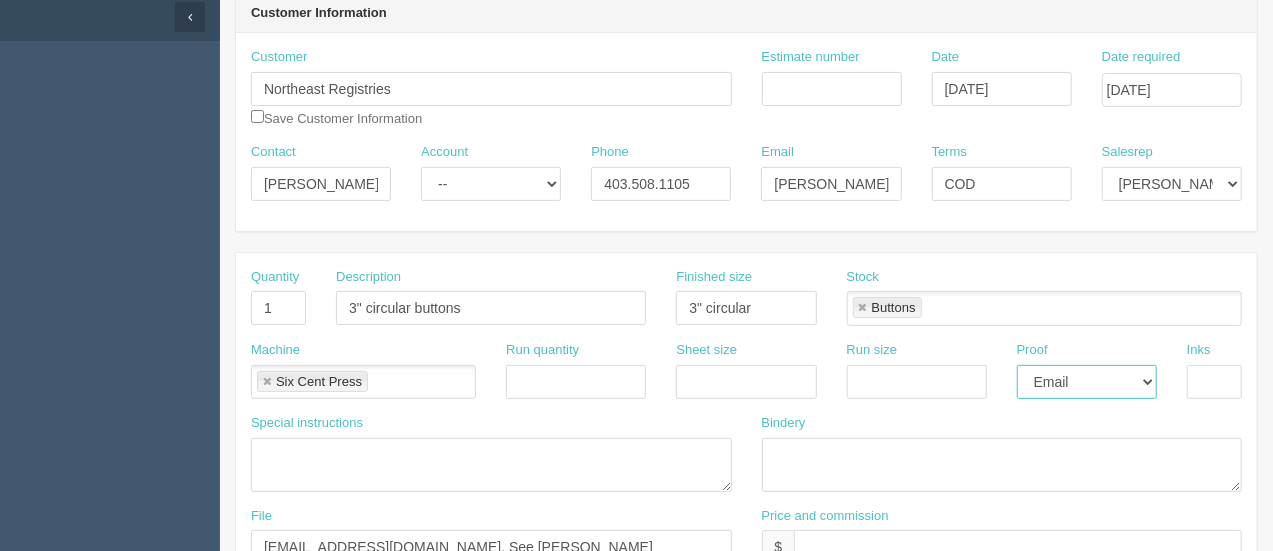 click on "--
Email
Hard Copy" at bounding box center (1087, 382) 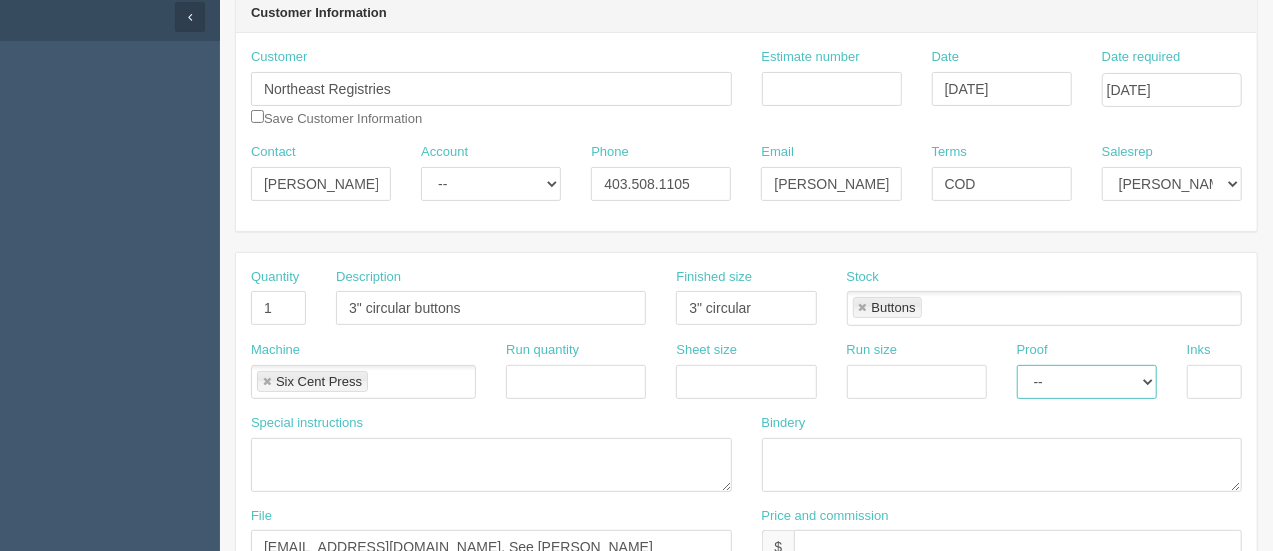 click on "--
Email
Hard Copy" at bounding box center (1087, 382) 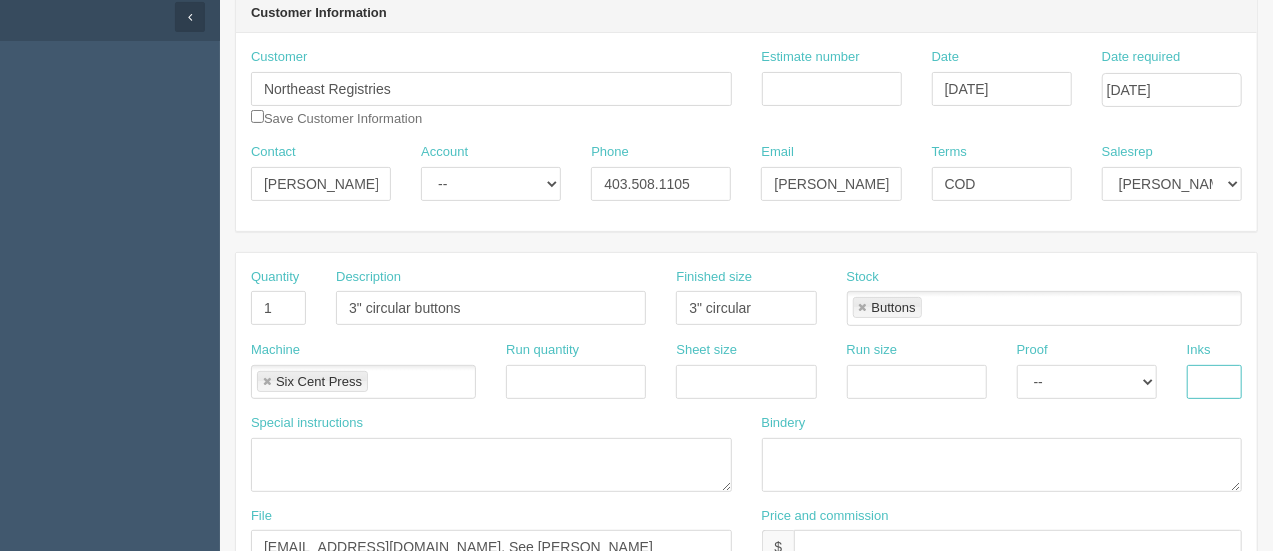 click at bounding box center (1214, 382) 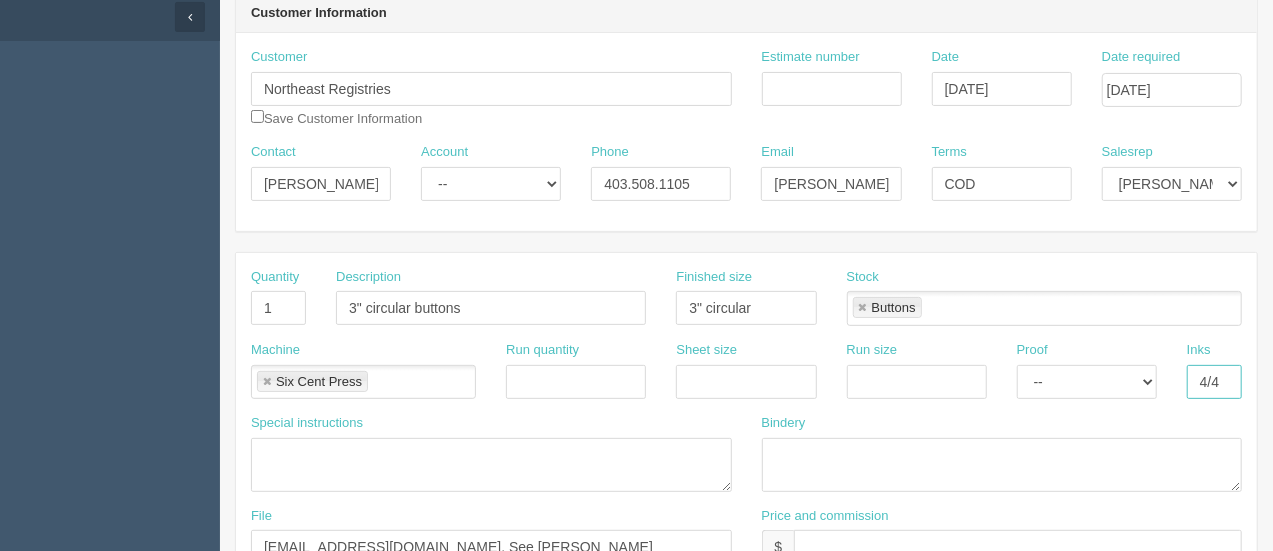 click on "4/4" at bounding box center [1214, 382] 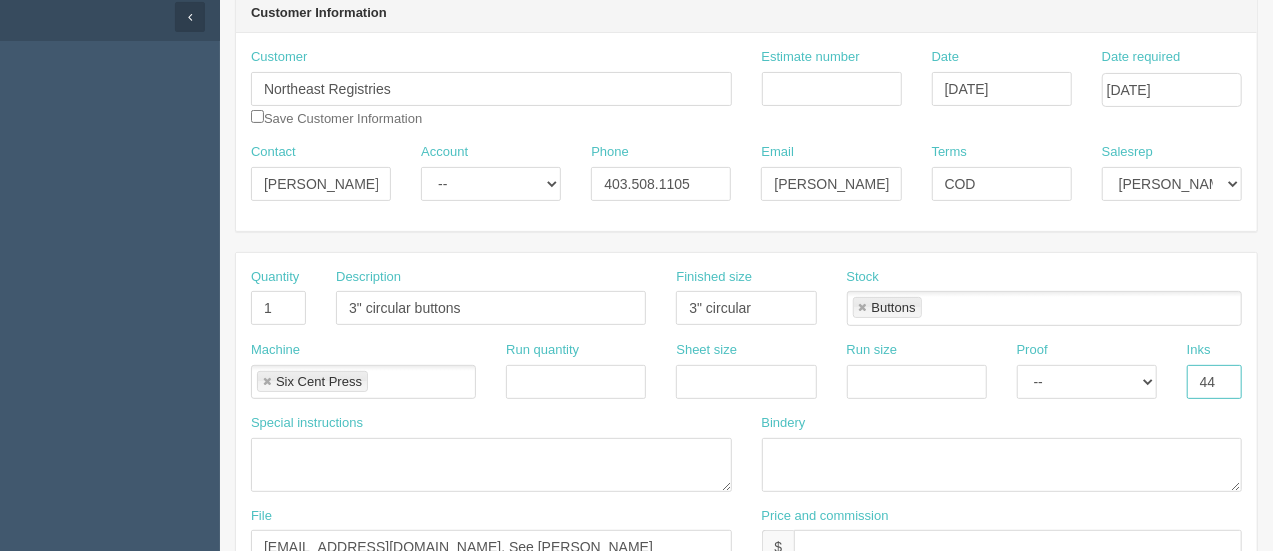 type on "4" 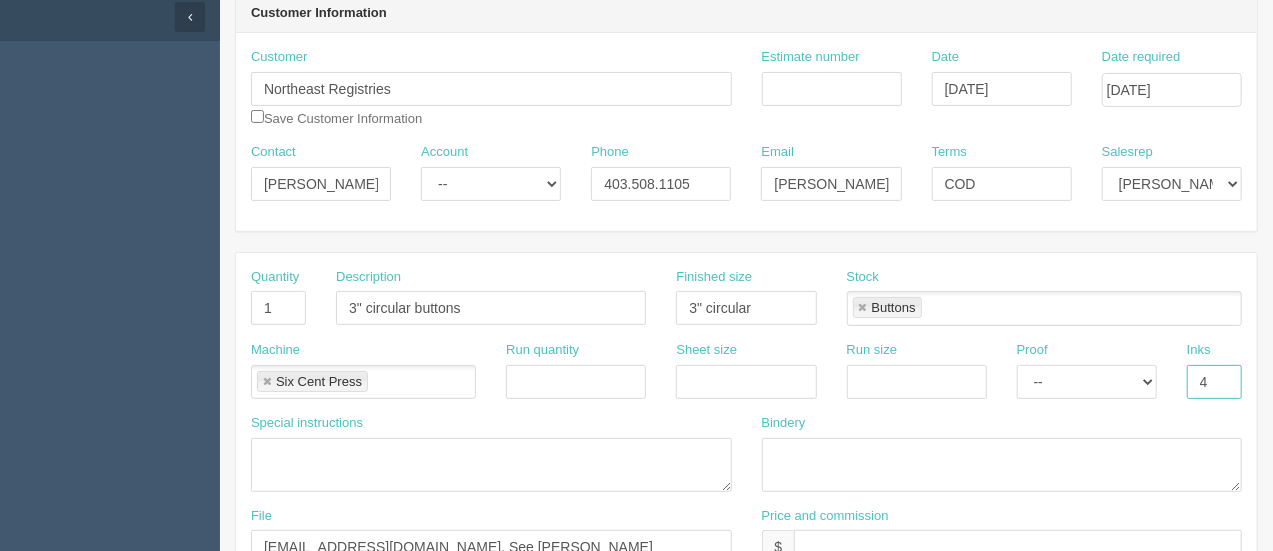 type on "4/0" 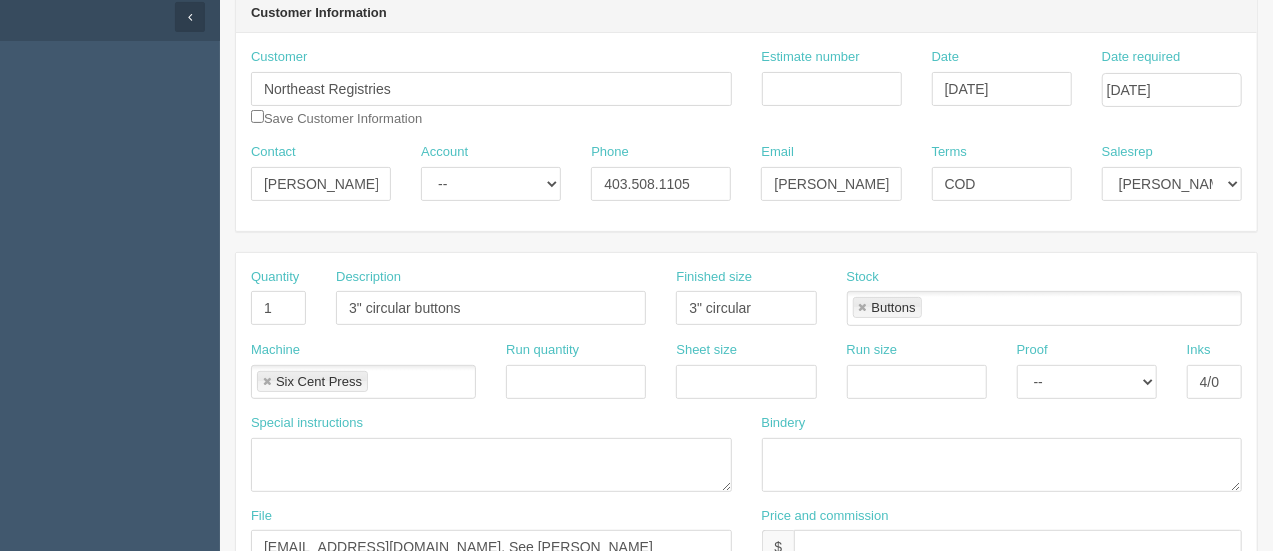 click on "Salesrep
[PERSON_NAME]
[PERSON_NAME]
France
[PERSON_NAME]
[PERSON_NAME]
[PERSON_NAME]
[PERSON_NAME]
[PERSON_NAME]
[PERSON_NAME]
[PERSON_NAME]
[PERSON_NAME]
[PERSON_NAME]
[PERSON_NAME]
[PERSON_NAME]
[PERSON_NAME]
[PERSON_NAME] Test 1
Ali" at bounding box center (1172, 172) 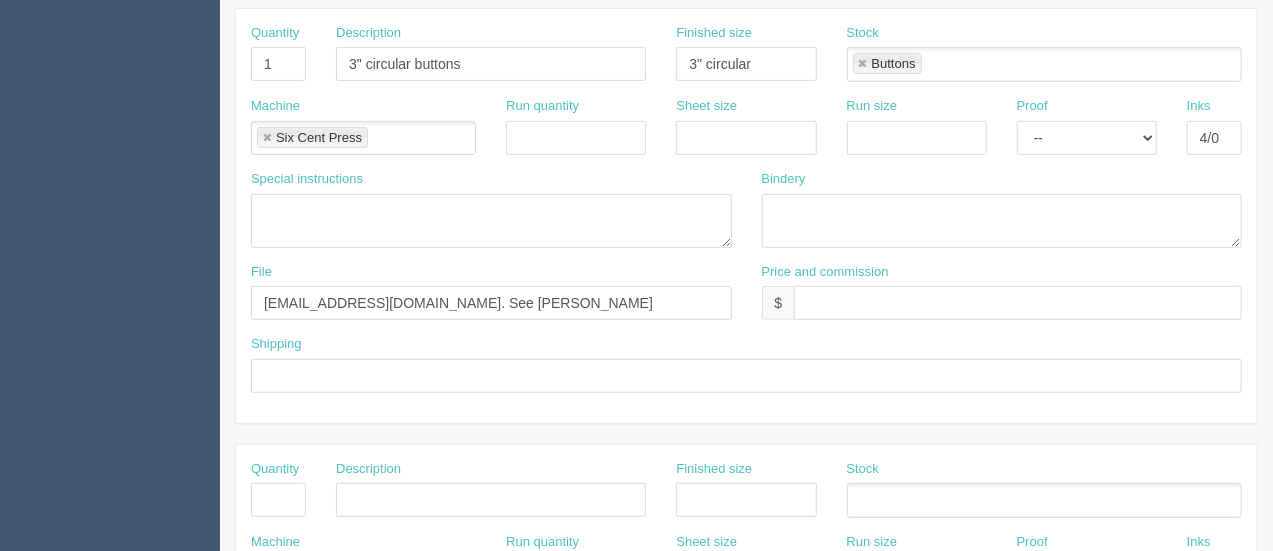 scroll, scrollTop: 438, scrollLeft: 0, axis: vertical 